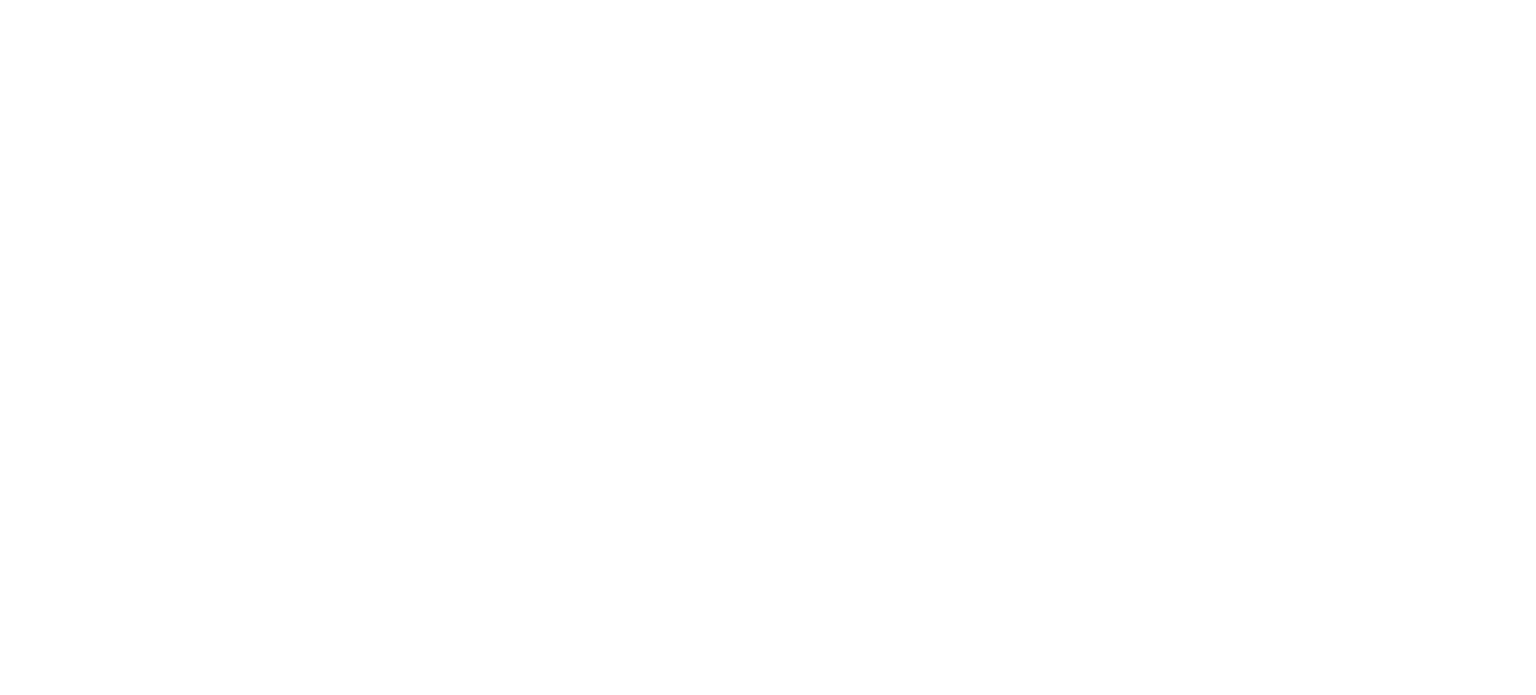 scroll, scrollTop: 0, scrollLeft: 0, axis: both 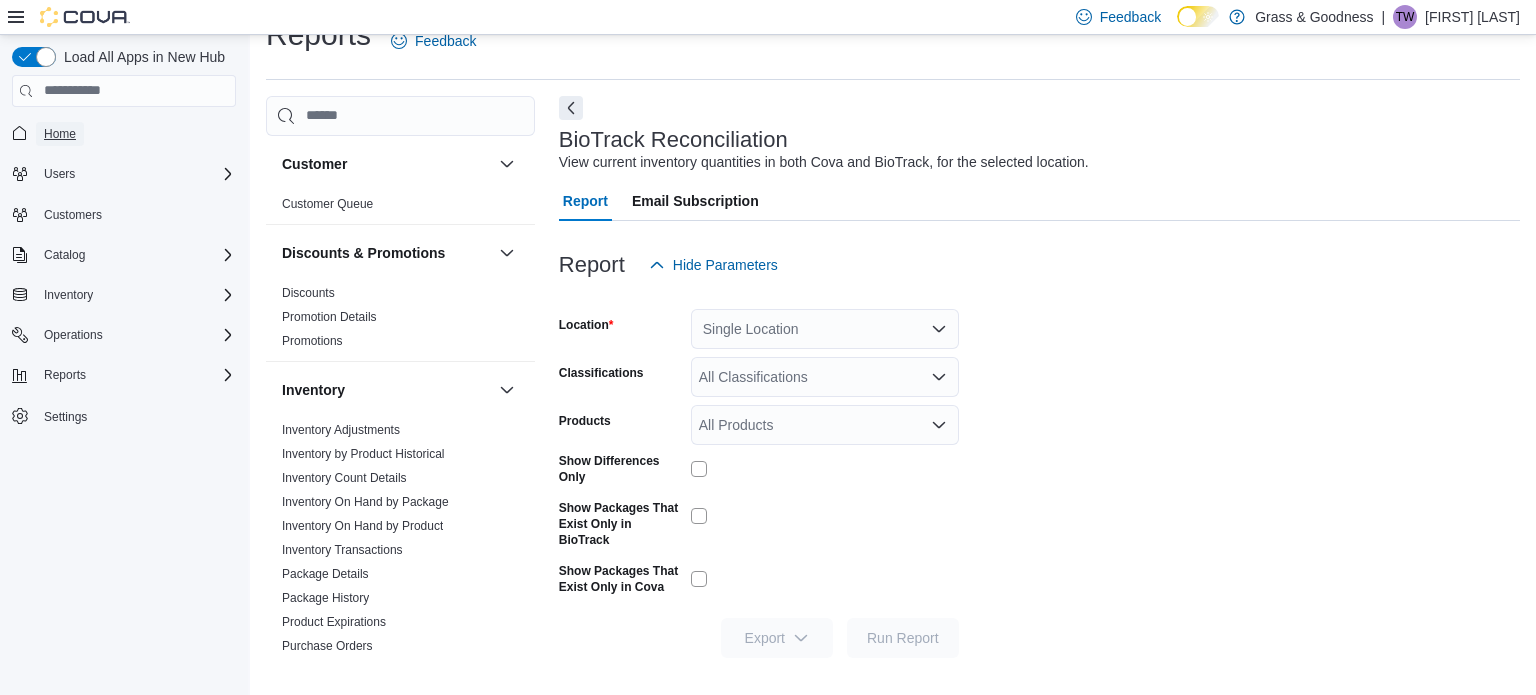 click on "Home" at bounding box center [60, 134] 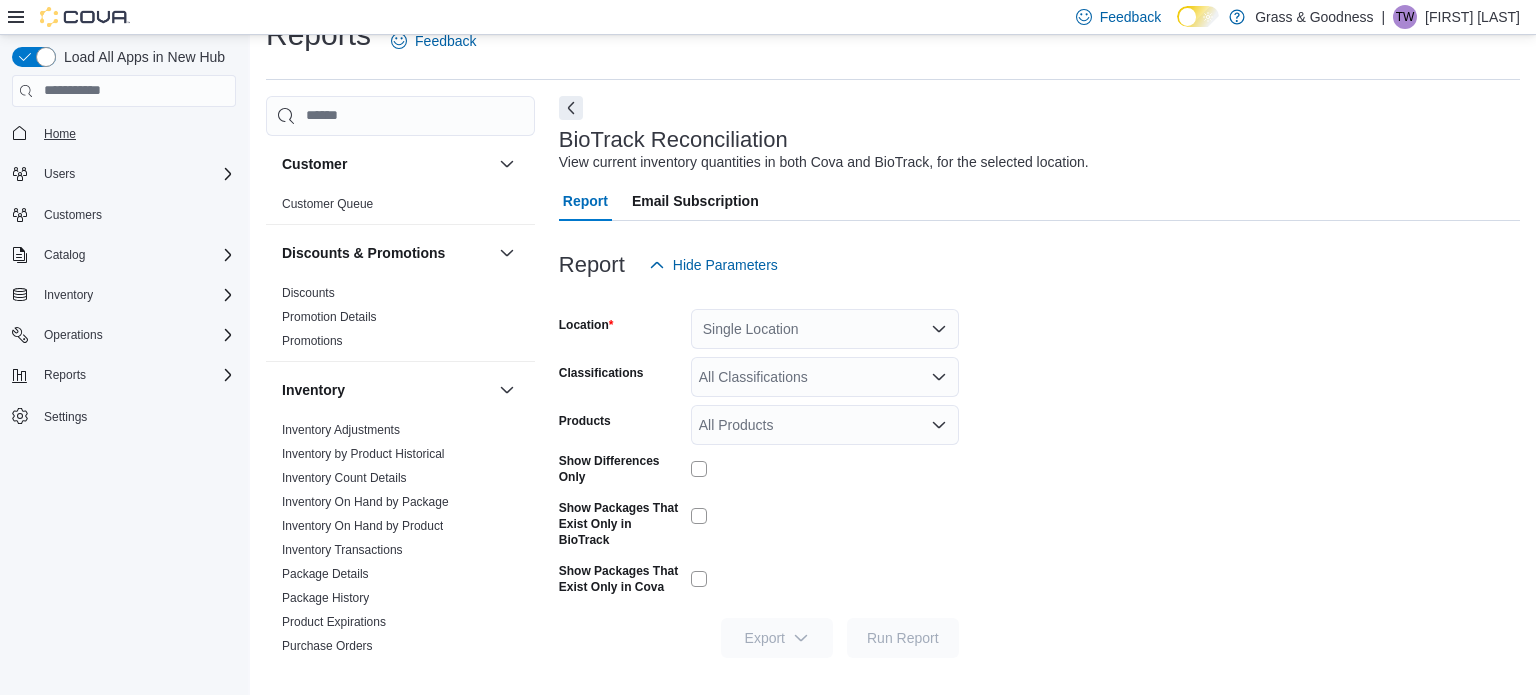 scroll, scrollTop: 0, scrollLeft: 0, axis: both 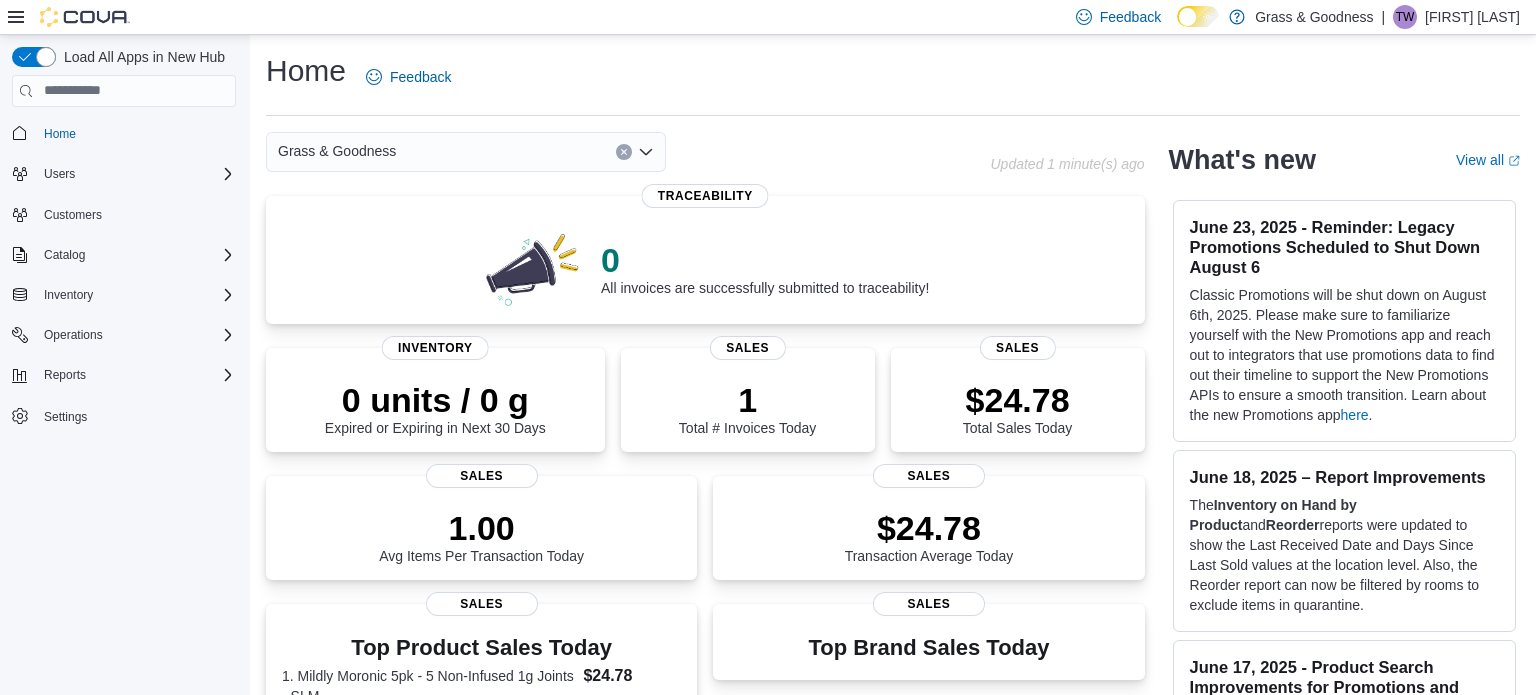 click on "Home Feedback Grass & Goodness Updated 1 minute(s) ago 0 All invoices are successfully submitted to traceability! Traceability 0 units / 0 g Expired or Expiring in Next 30 Days Inventory 1 Total # Invoices Today Sales $24.78 Total Sales Today Sales 1.00 Avg Items Per Transaction Today Sales $24.78 Transaction Average Today Sales Top Product Sales Today 1. Mildly Moronic 5pk - 5 Non-Infused 1g Joints - SLM $24.78 Sales Top Brand Sales Today Sales Average Transactions per Hour Sales What's new View all (opens in a new tab or window) June 23, 2025 - Reminder: Legacy Promotions Scheduled to Shut Down August 6 Classic Promotions will be shut down on August 6th, 2025. Please make sure to familiarize yourself with the New Promotions app and reach out to integrators that use promotions data to find out their timeline to support the New Promotions APIs to ensure a smooth transition. Learn about the new Promotions app  here . June 18, 2025 – Report Improvements The  Inventory on Hand by Product  and  Reorder and  * ." at bounding box center [893, 600] 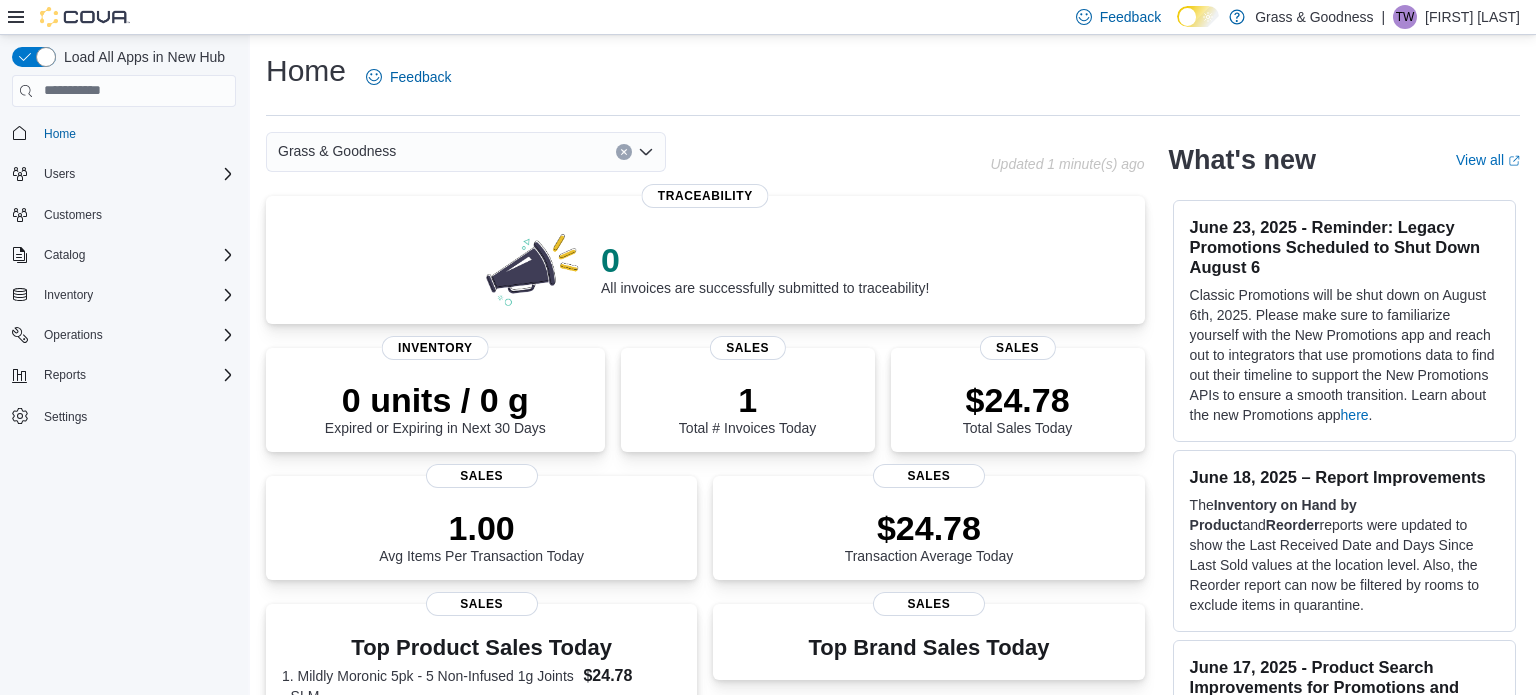 click on "Home Feedback" at bounding box center (893, 77) 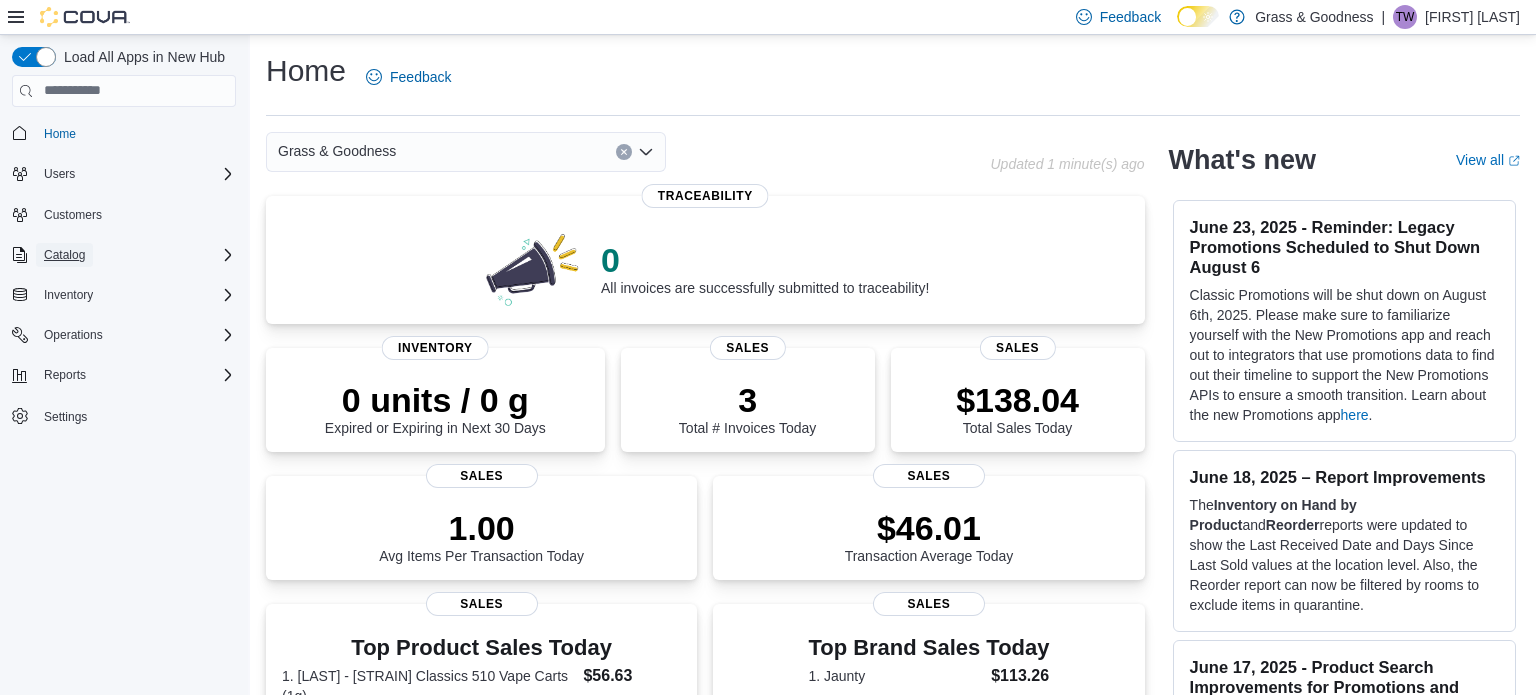 click on "Catalog" at bounding box center (64, 255) 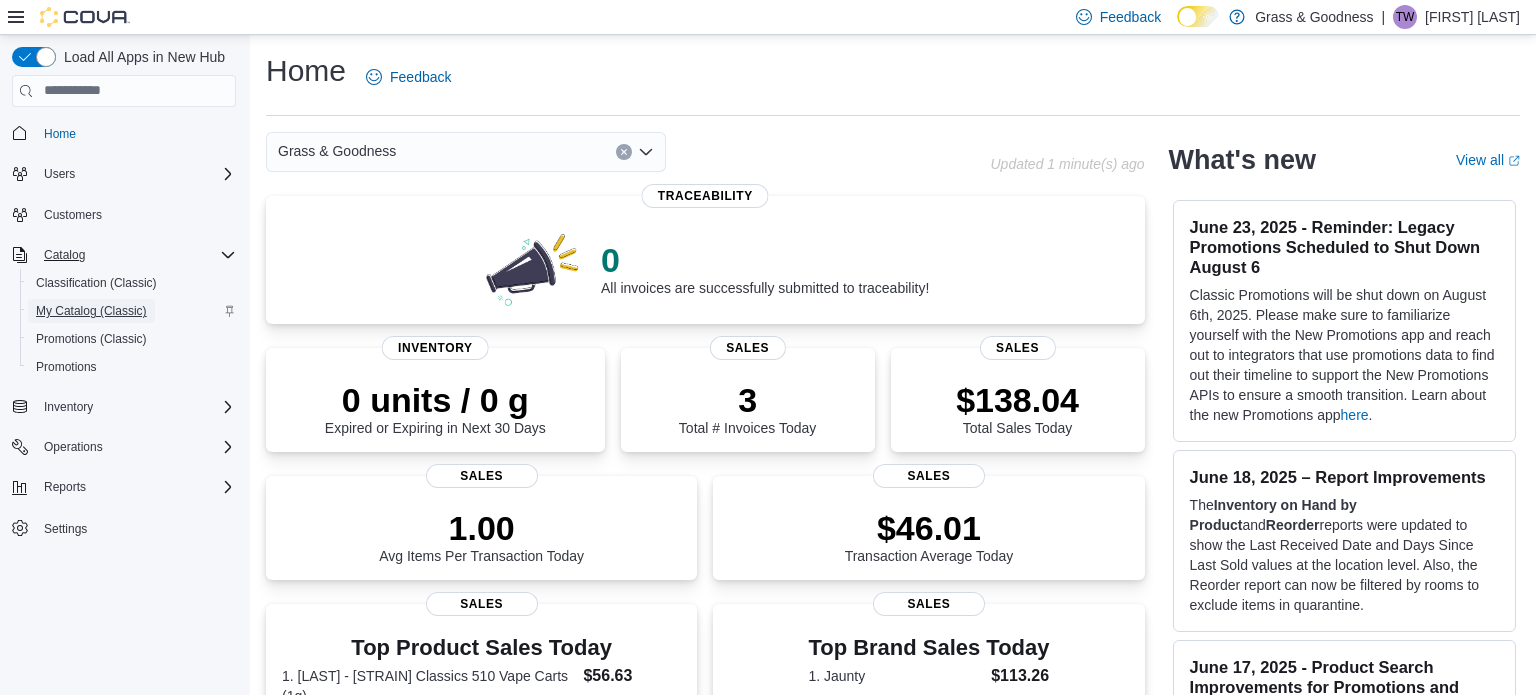 click on "My Catalog (Classic)" at bounding box center (91, 311) 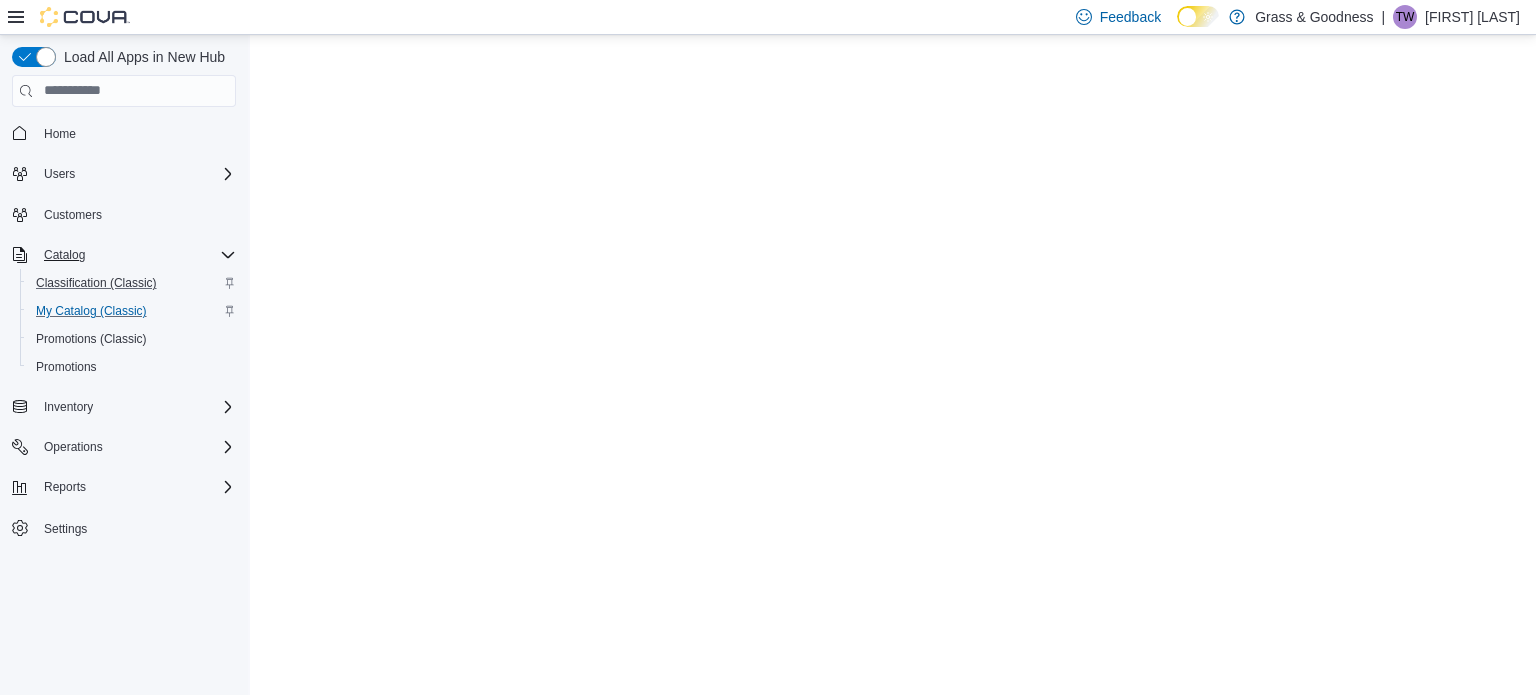 scroll, scrollTop: 0, scrollLeft: 0, axis: both 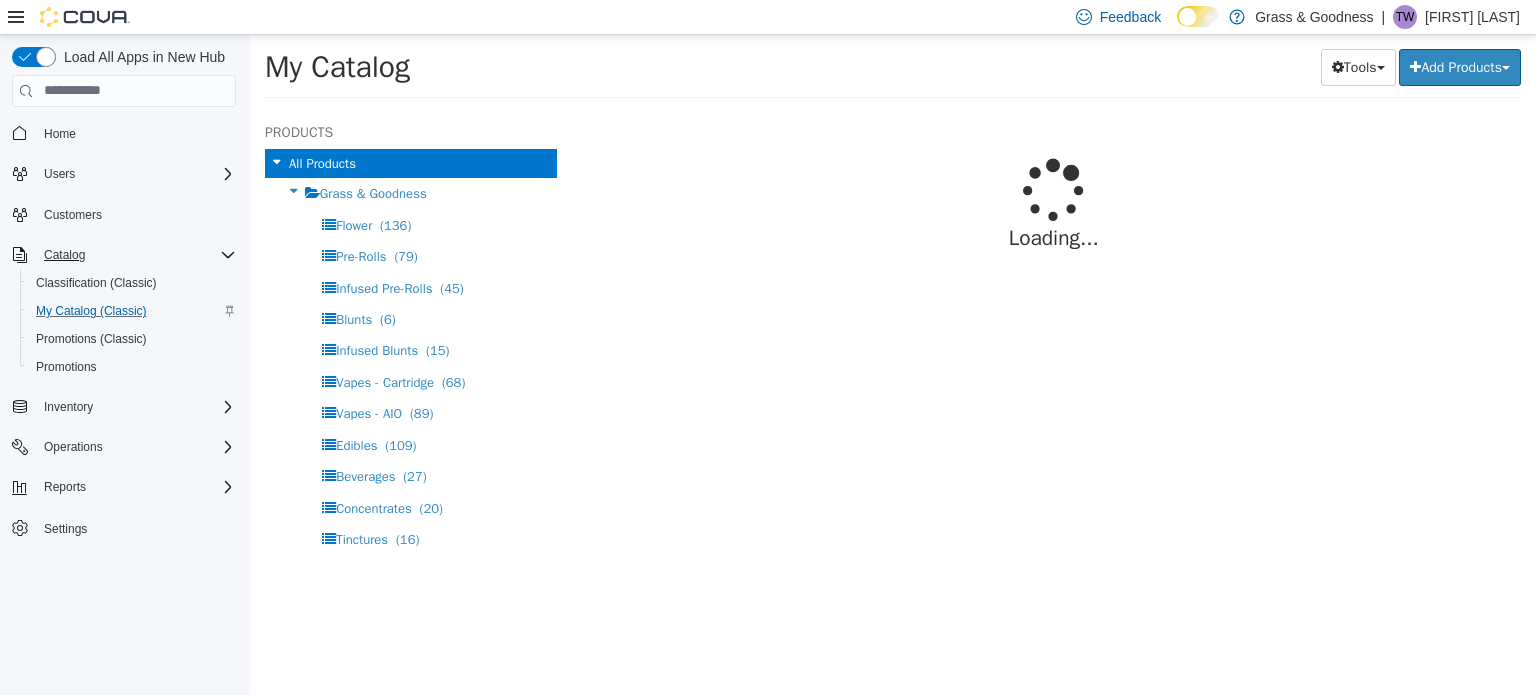 select on "**********" 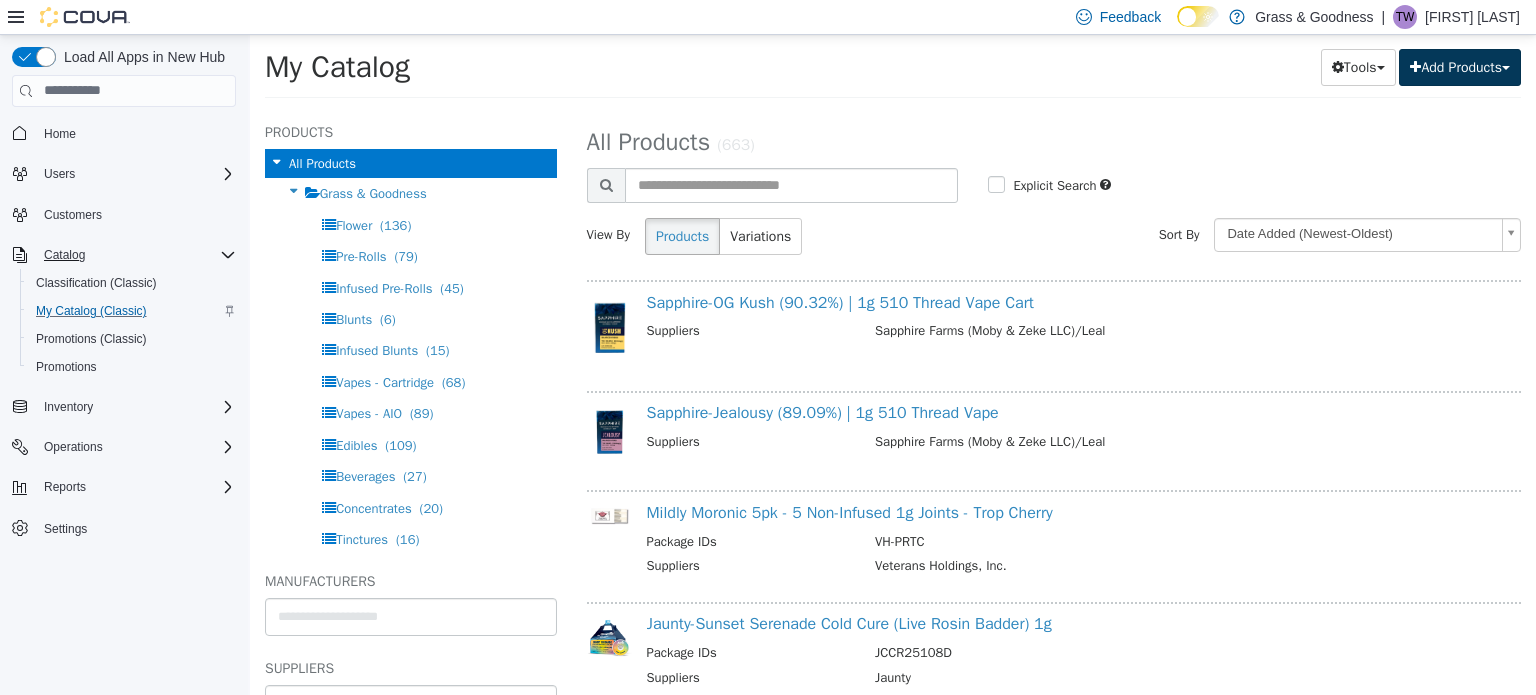 click on "Add Products" at bounding box center (1460, 66) 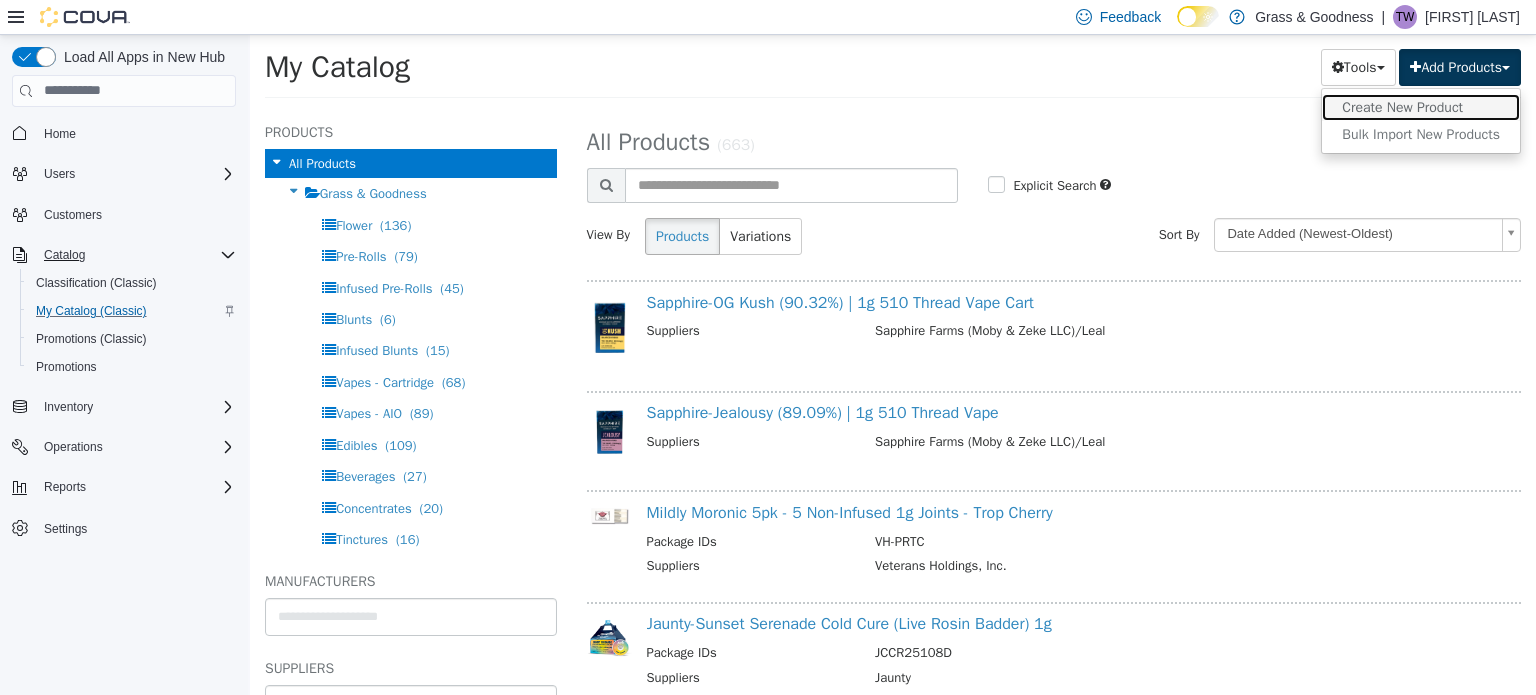 click on "Create New Product" at bounding box center [1421, 106] 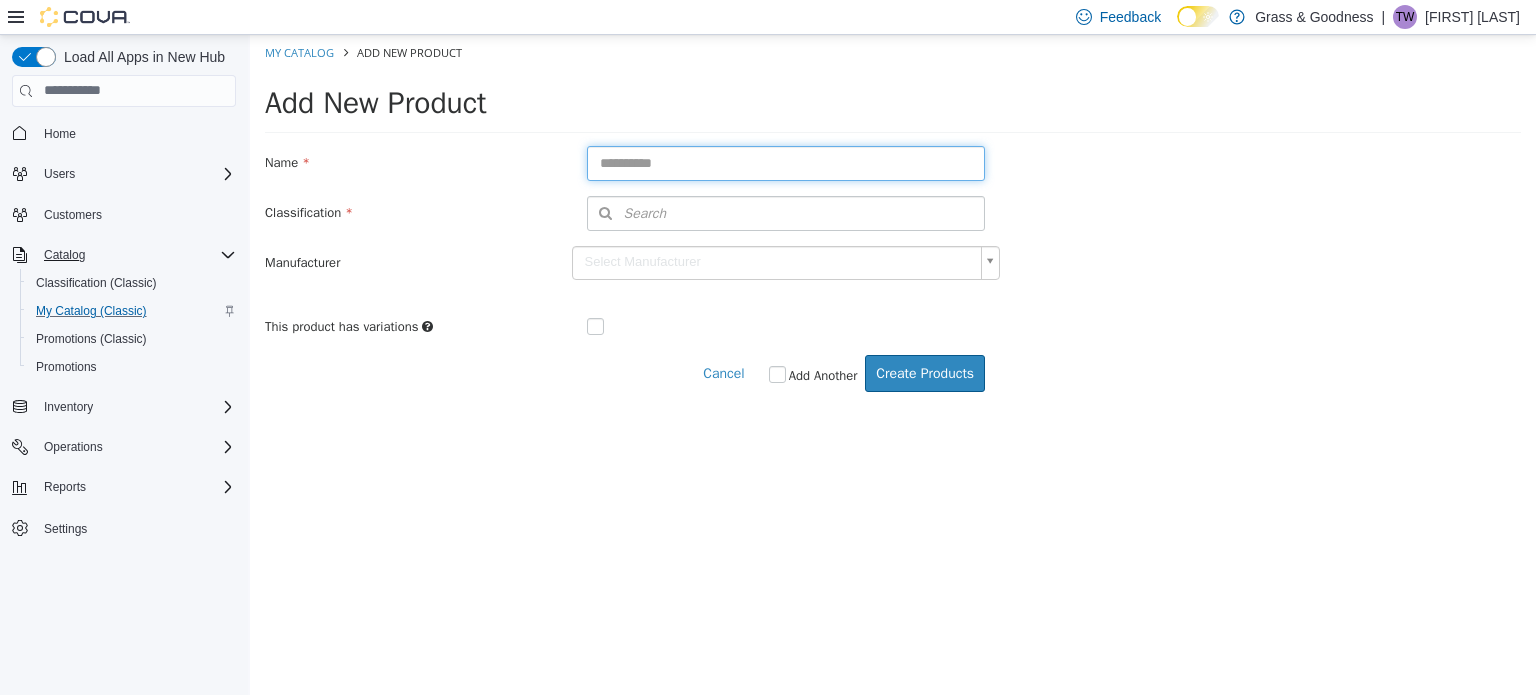 click at bounding box center (786, 162) 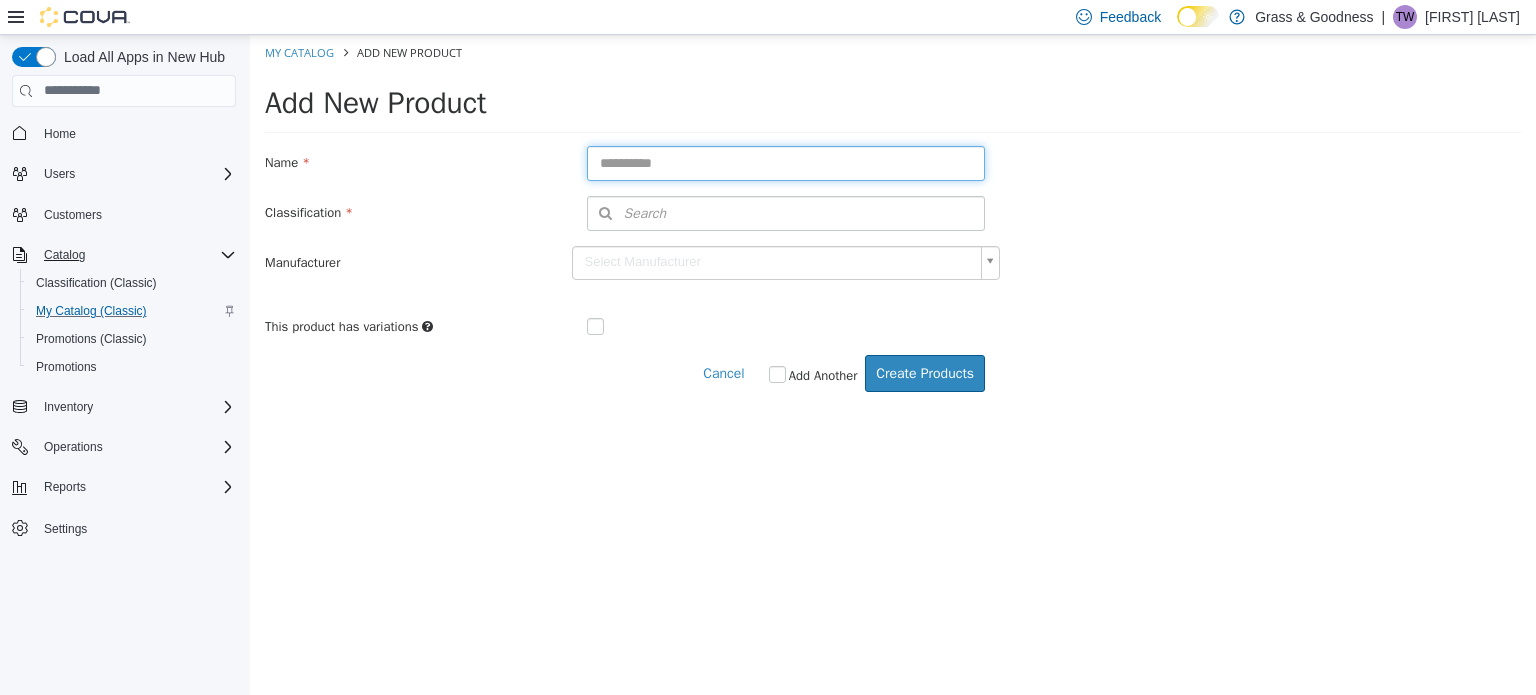 paste on "**********" 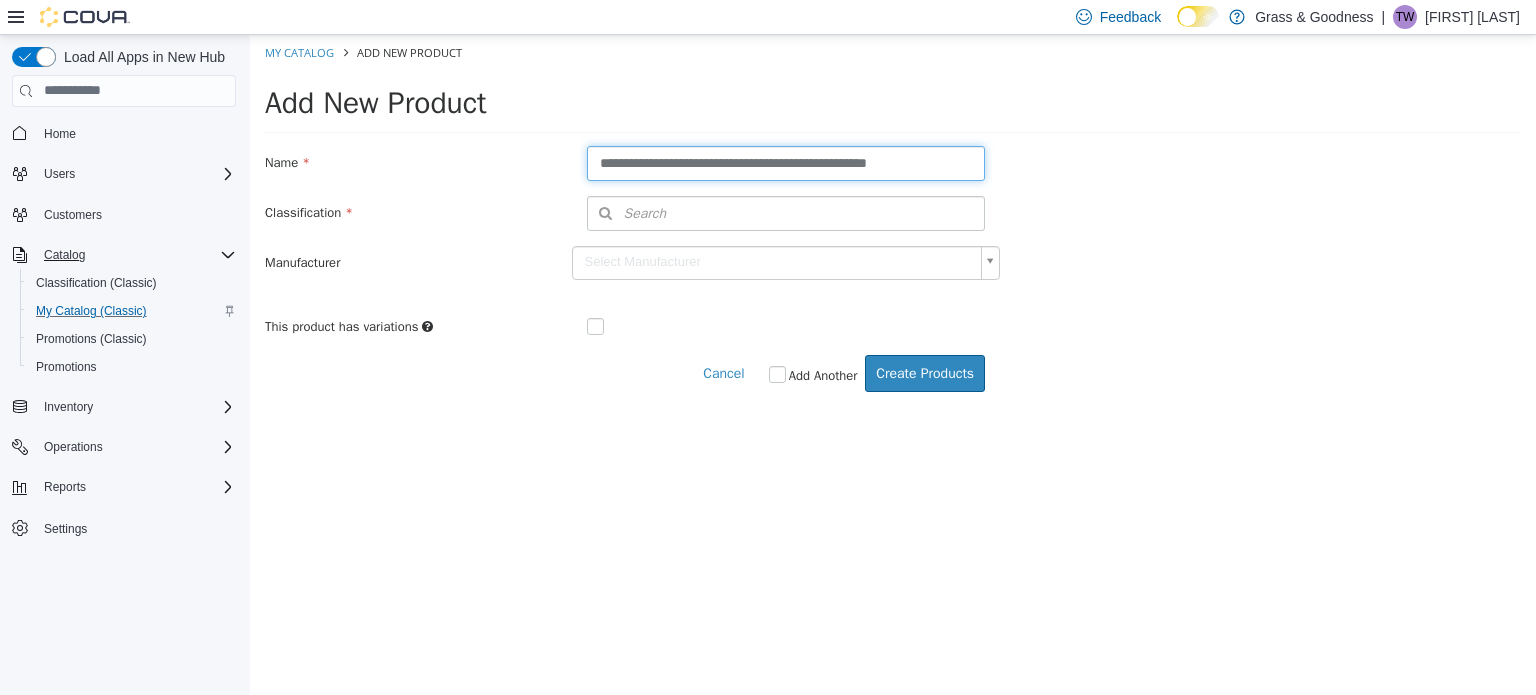 scroll, scrollTop: 0, scrollLeft: 10, axis: horizontal 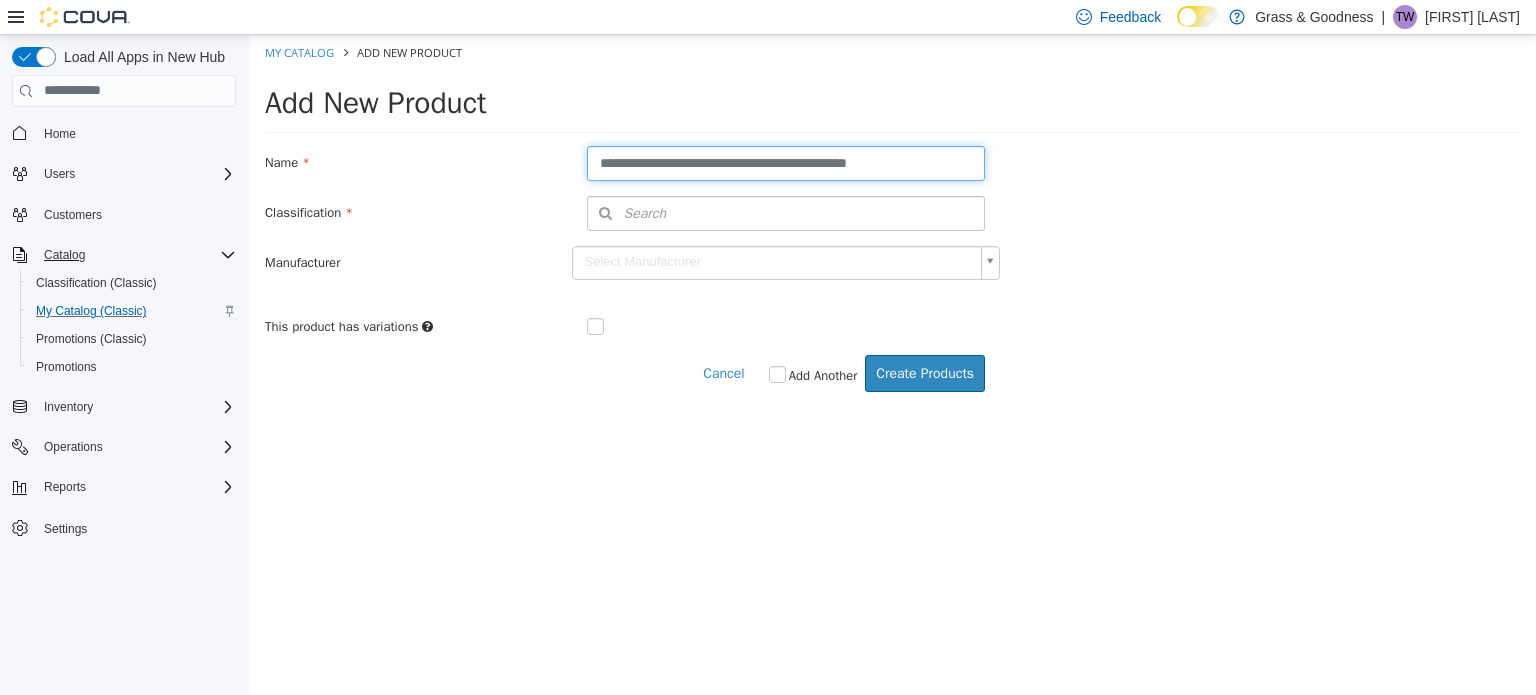 type on "**********" 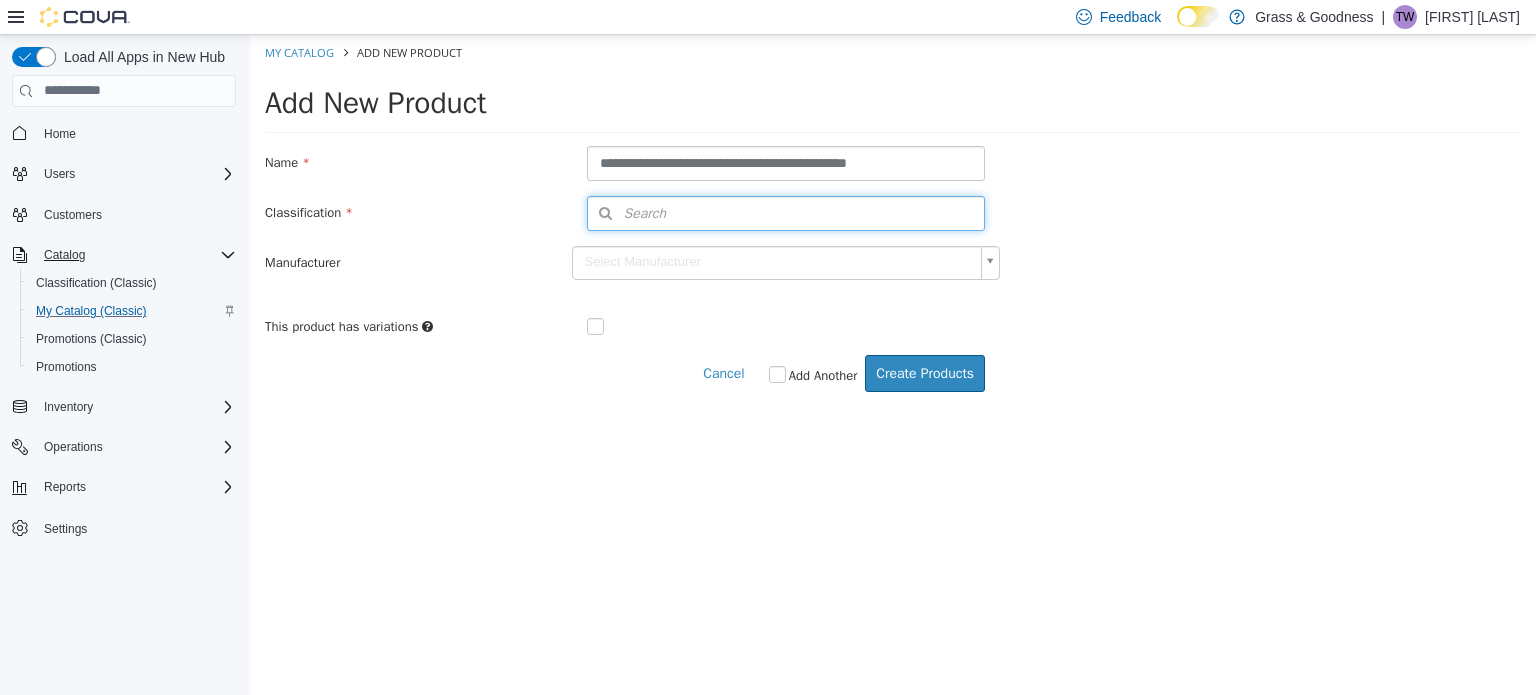 click on "Search" at bounding box center [786, 212] 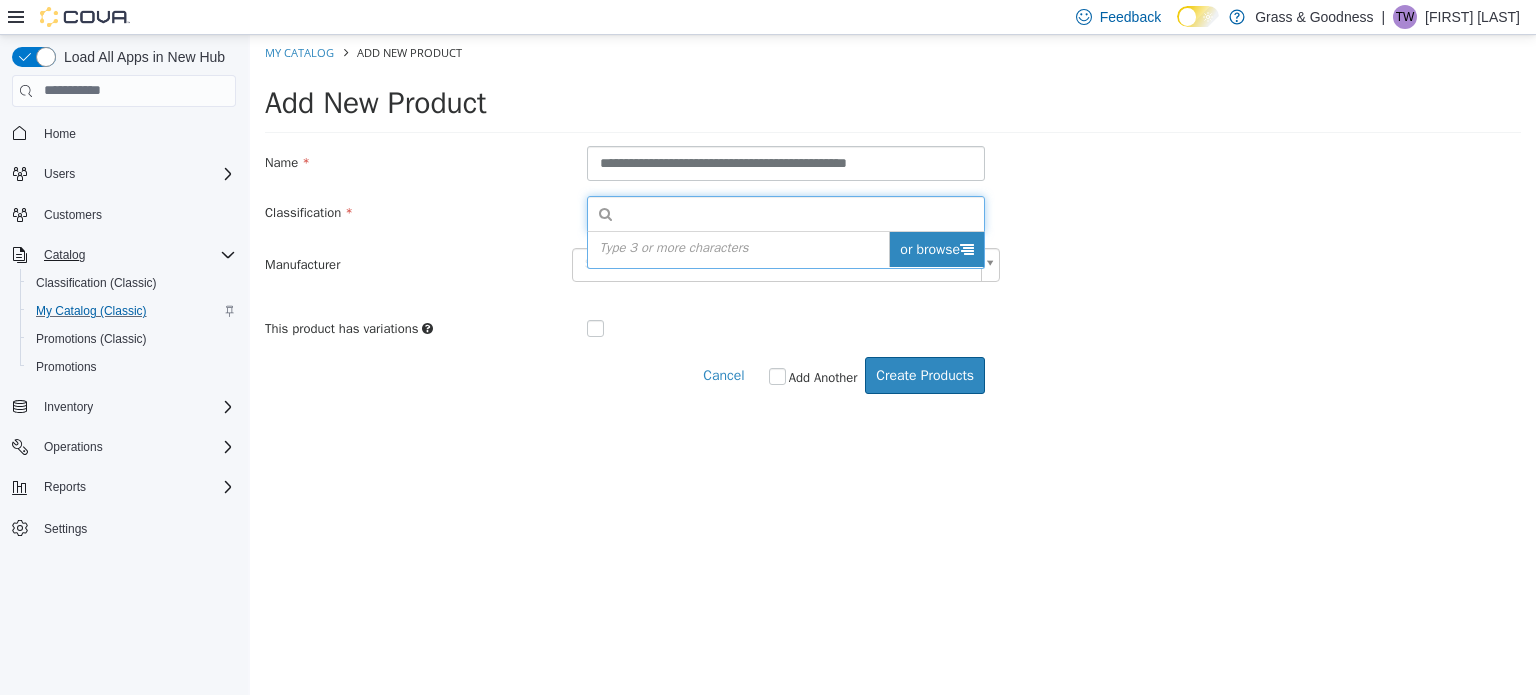 click on "or browse" at bounding box center [936, 248] 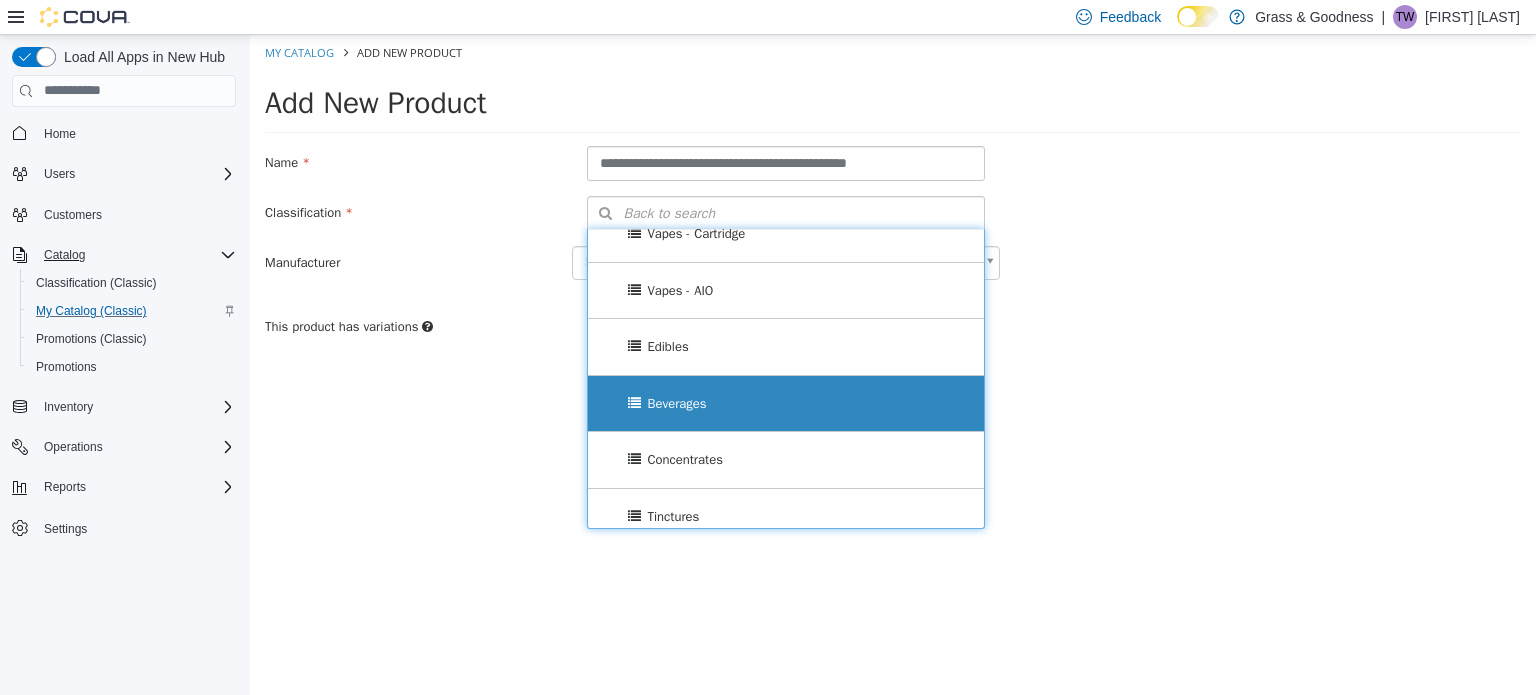 scroll, scrollTop: 366, scrollLeft: 0, axis: vertical 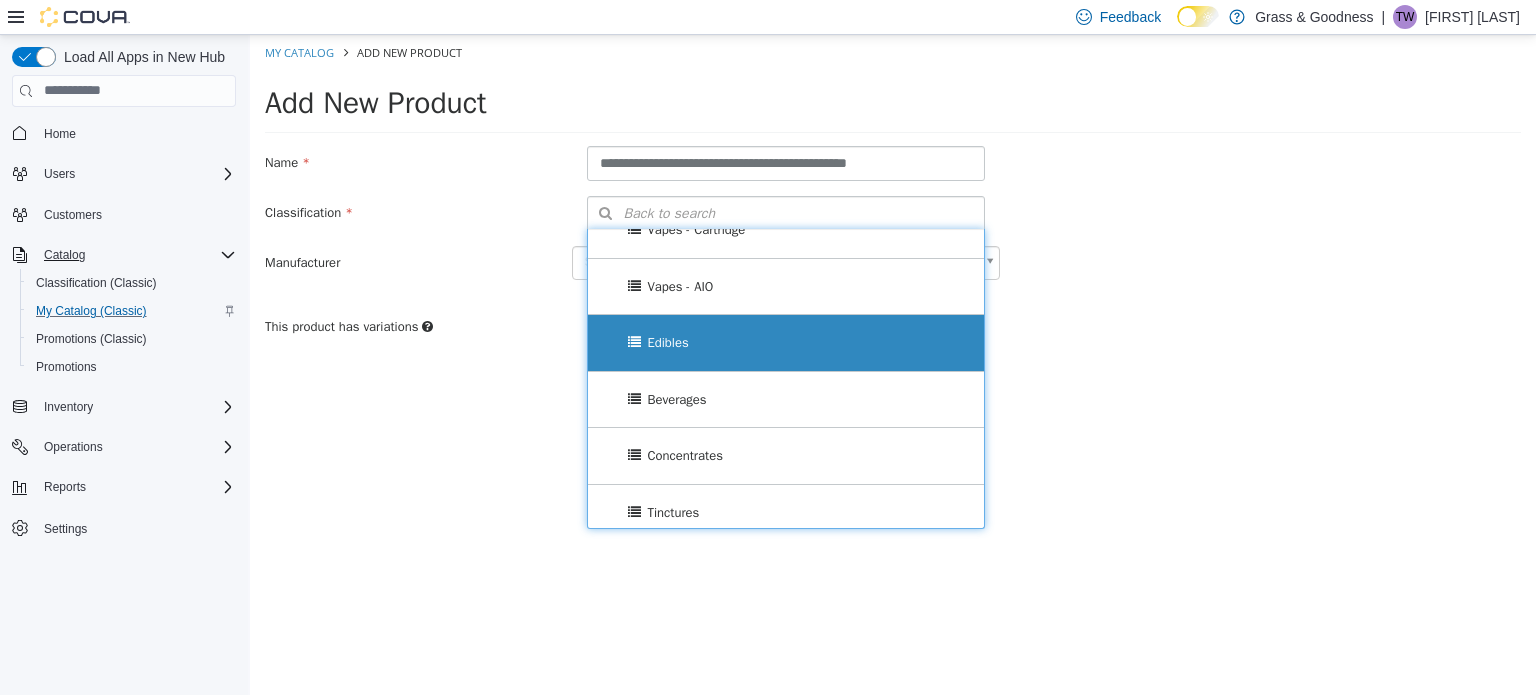 click on "Edibles" at bounding box center [786, 342] 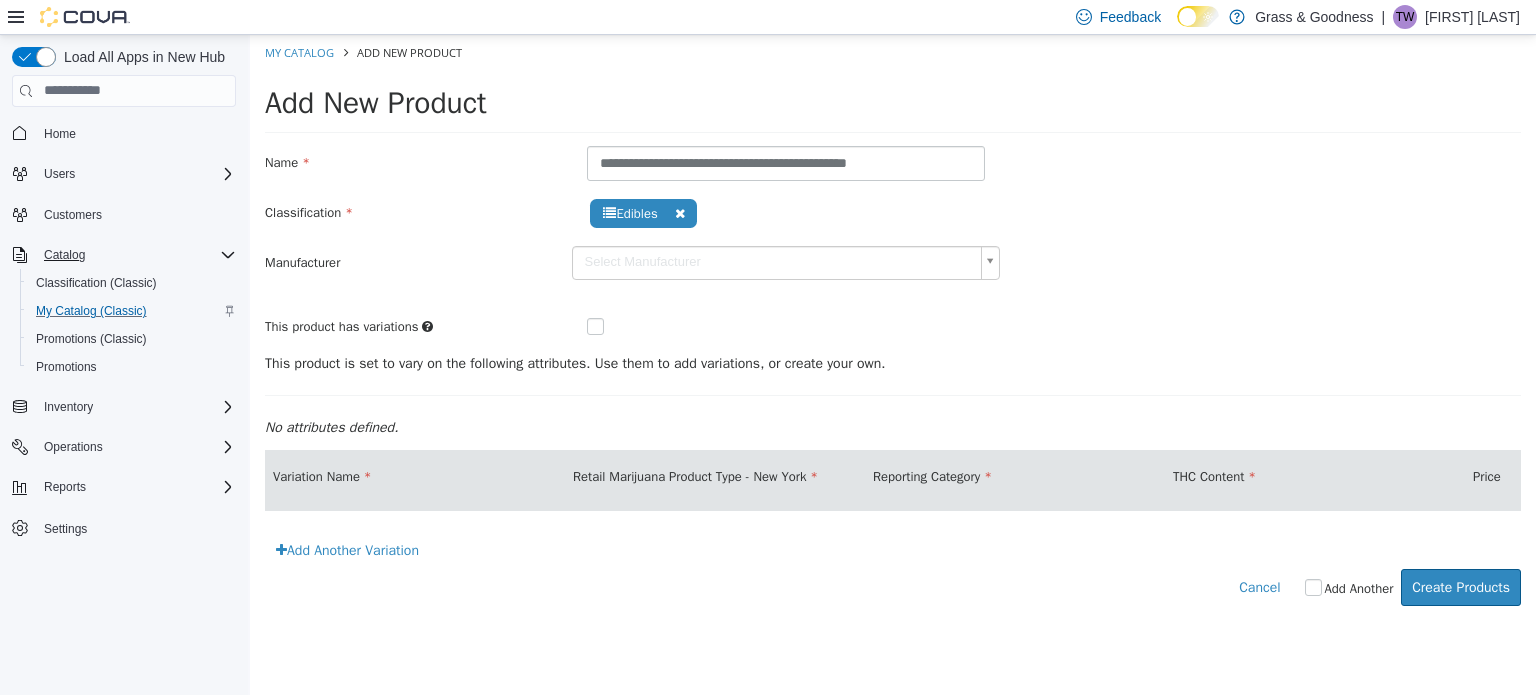 click at bounding box center [611, 327] 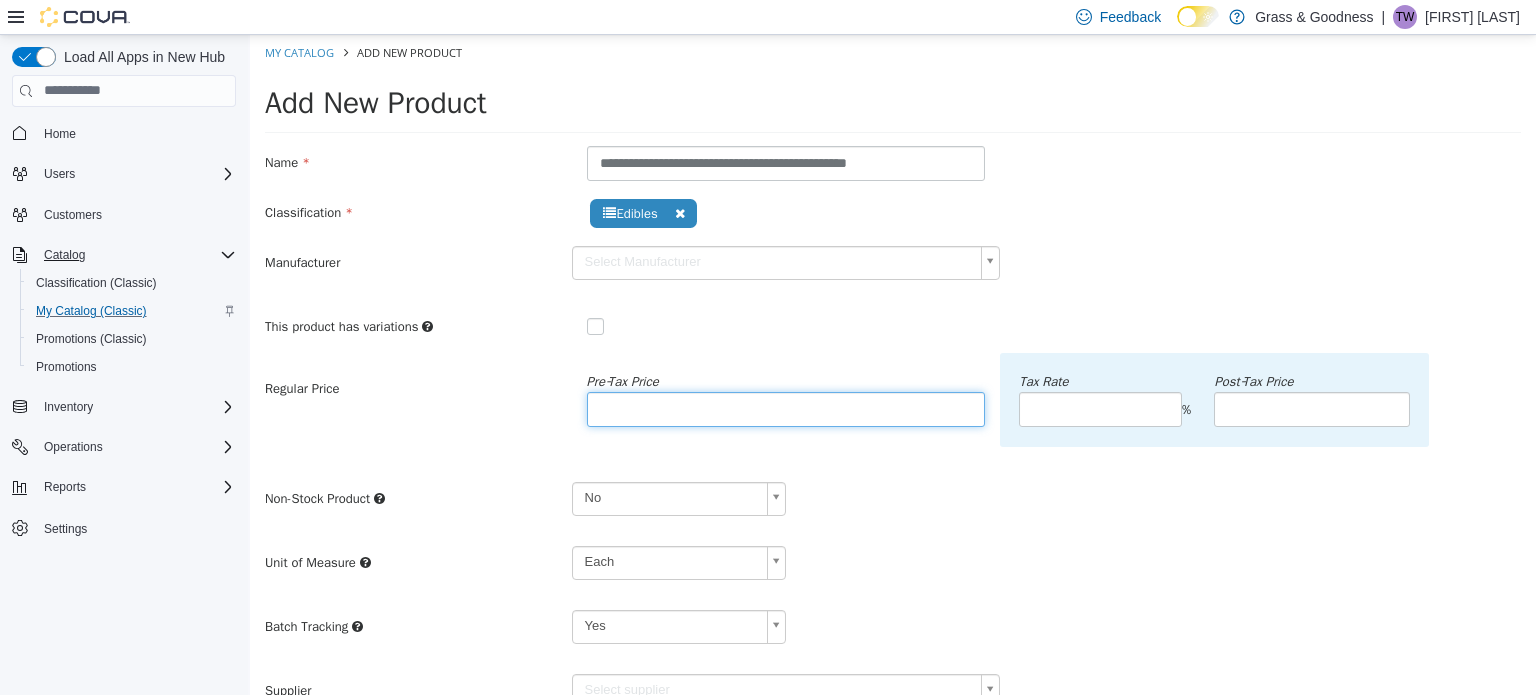 click at bounding box center (786, 408) 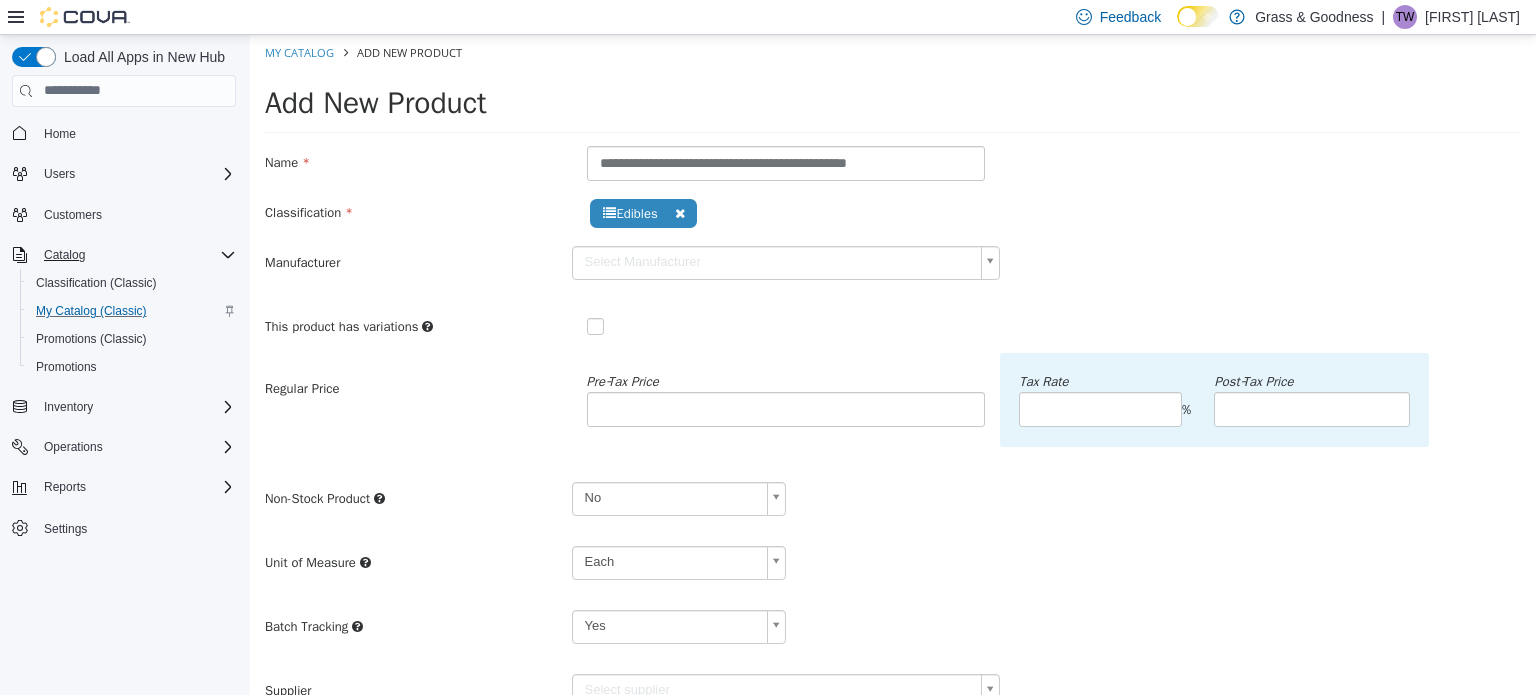 click on "Non-Stock Product       No                             **" at bounding box center (893, 505) 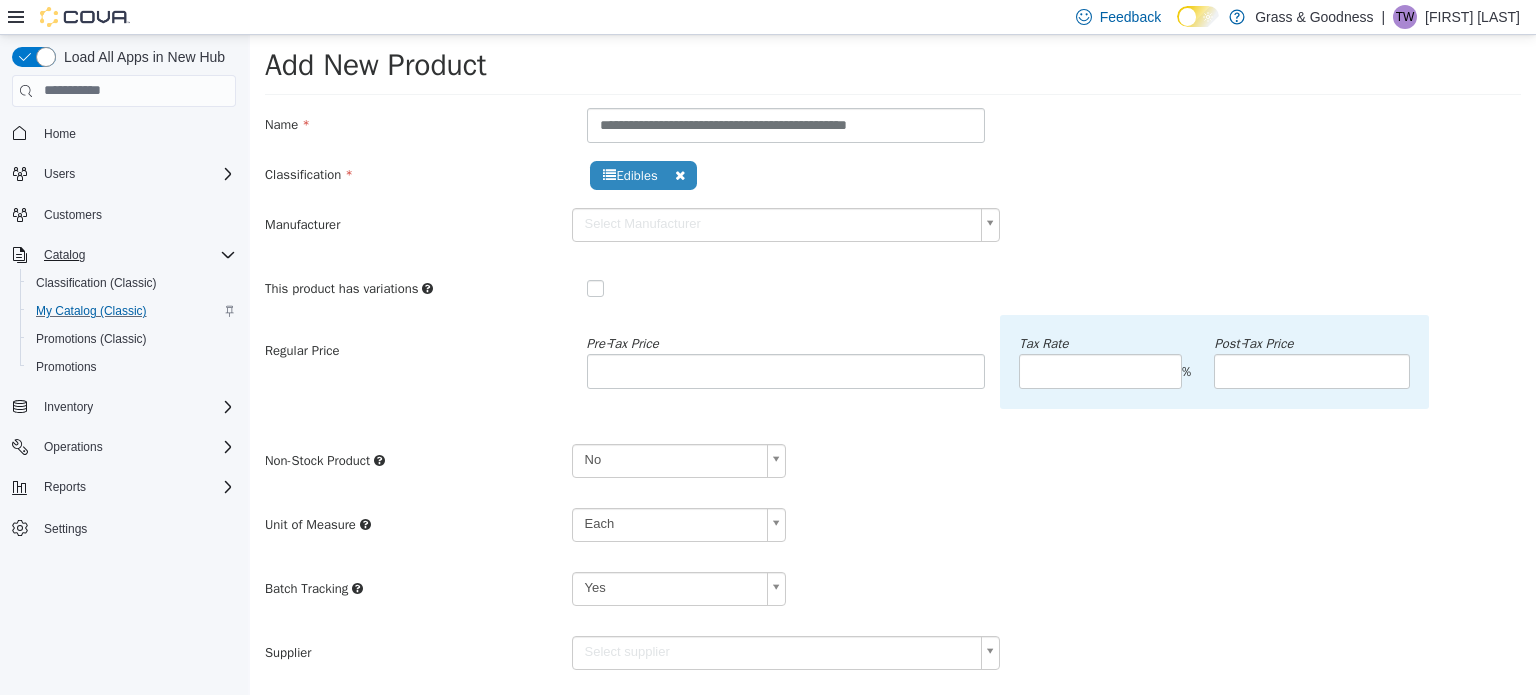 scroll, scrollTop: 194, scrollLeft: 0, axis: vertical 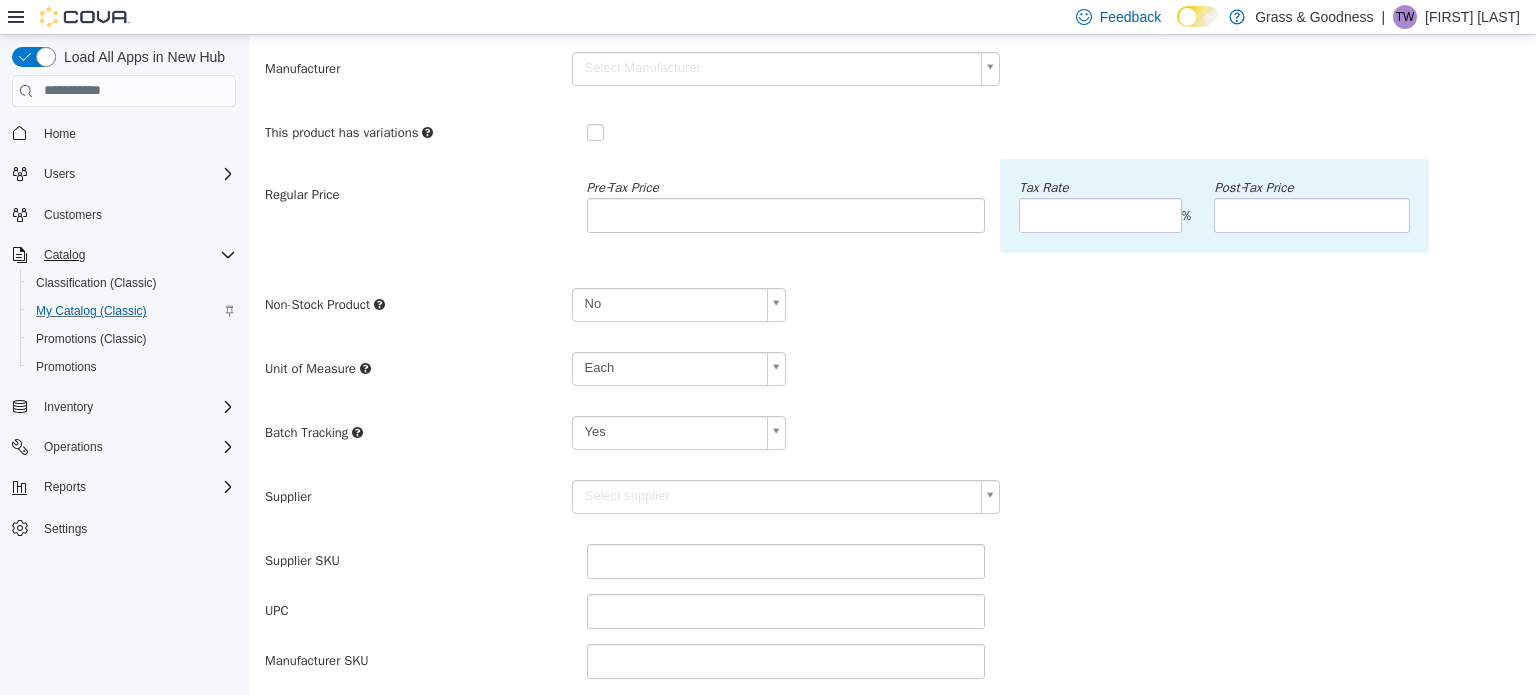 click on "**********" at bounding box center (893, 413) 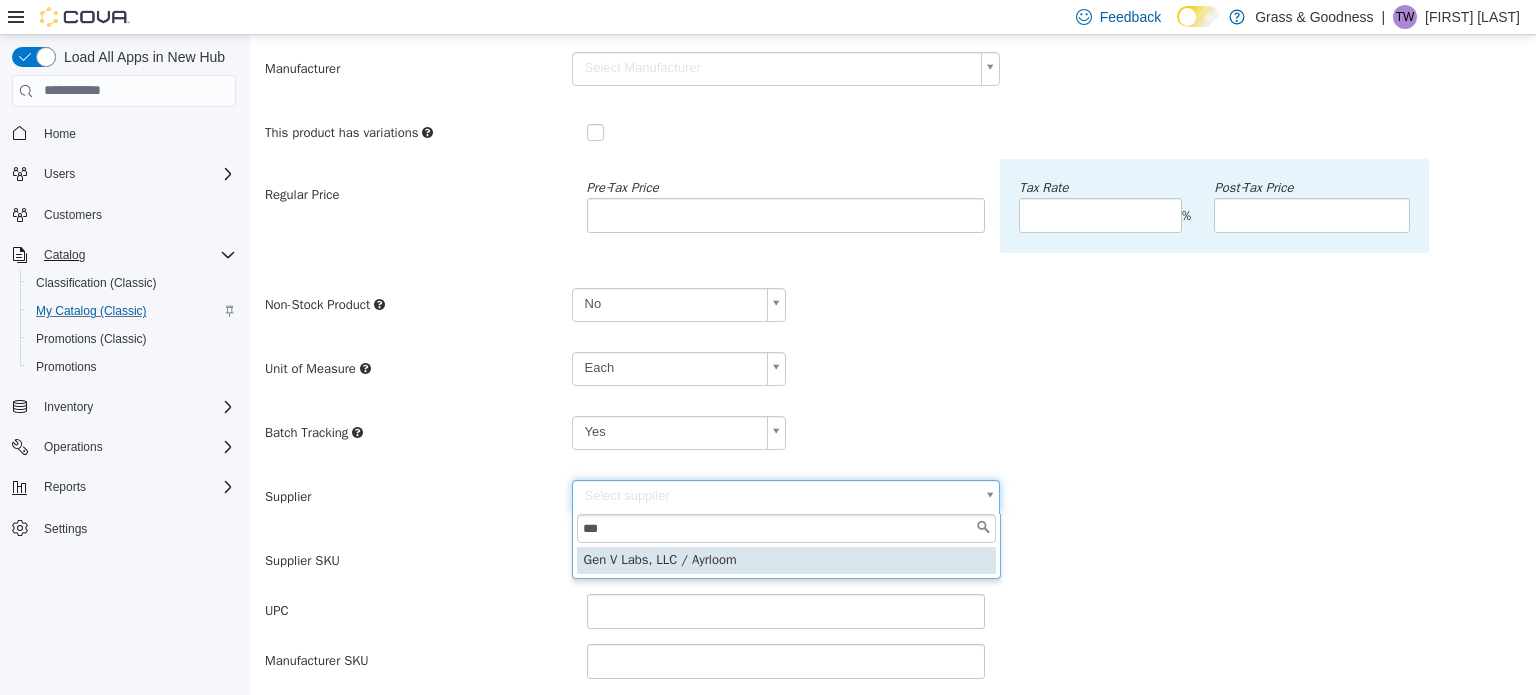 type on "***" 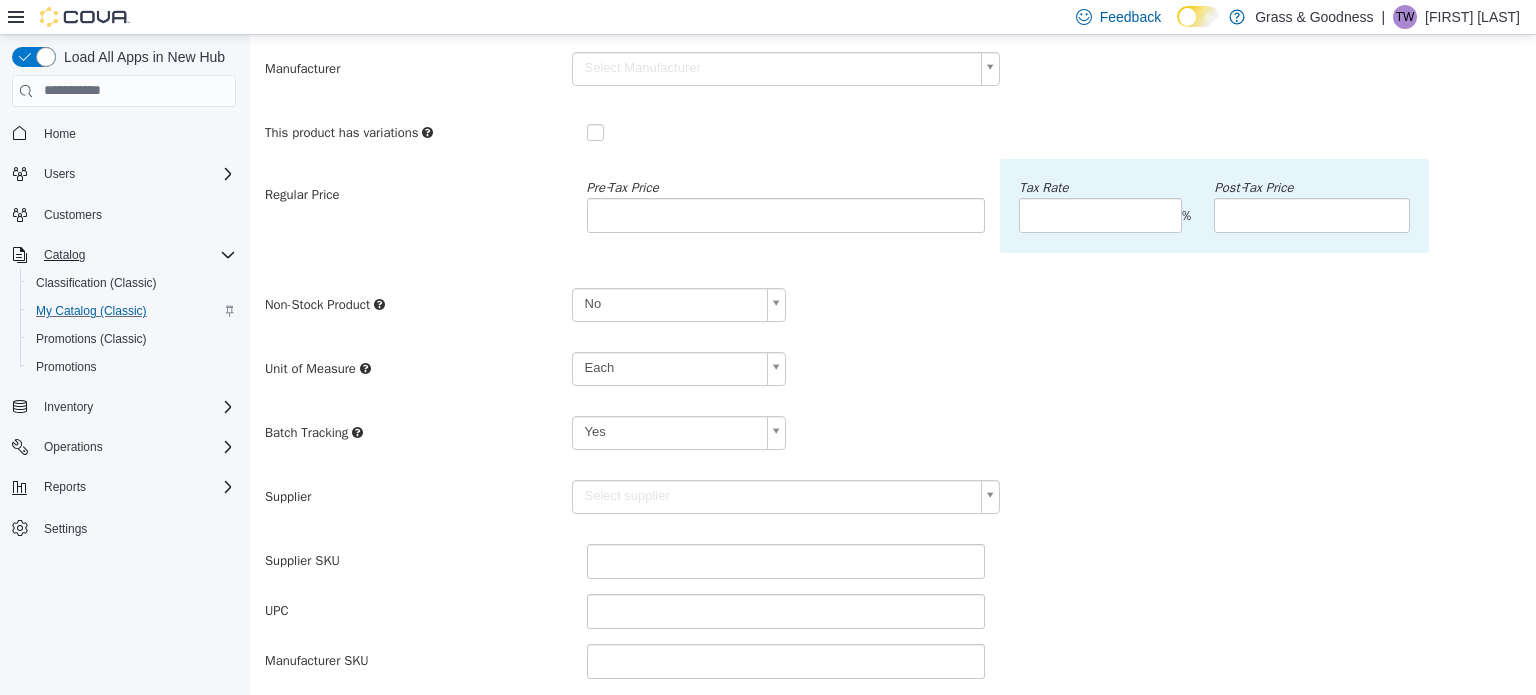 type on "******" 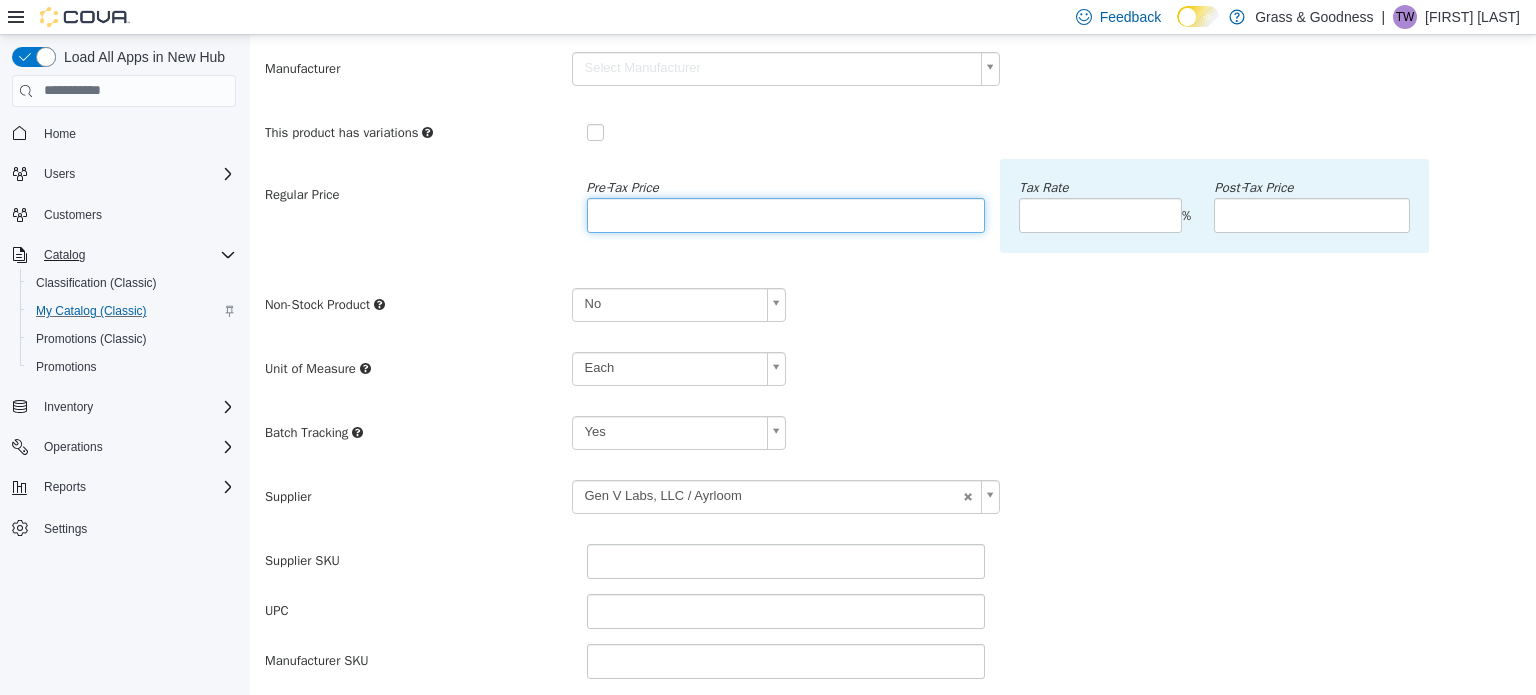 click on "**" at bounding box center [786, 214] 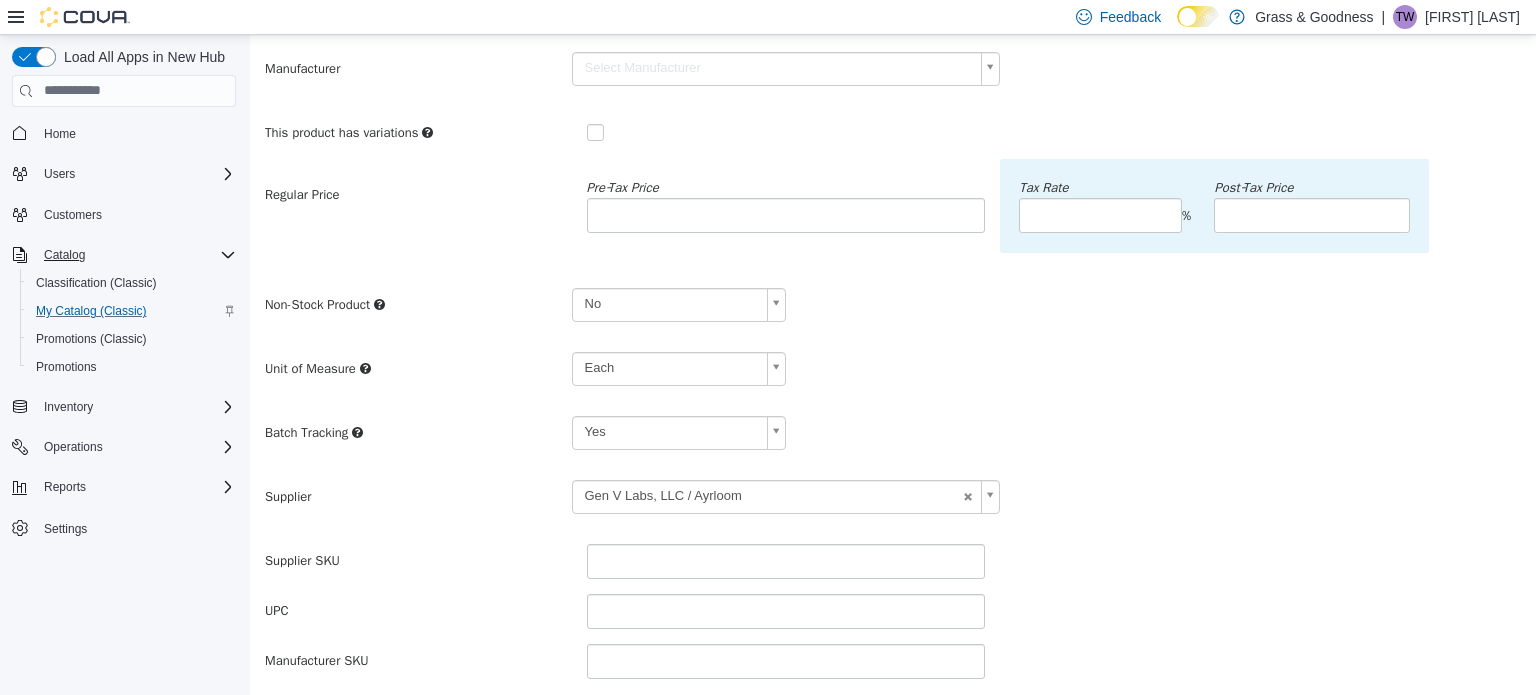 click on "Non-Stock Product       No                             **" at bounding box center [893, 311] 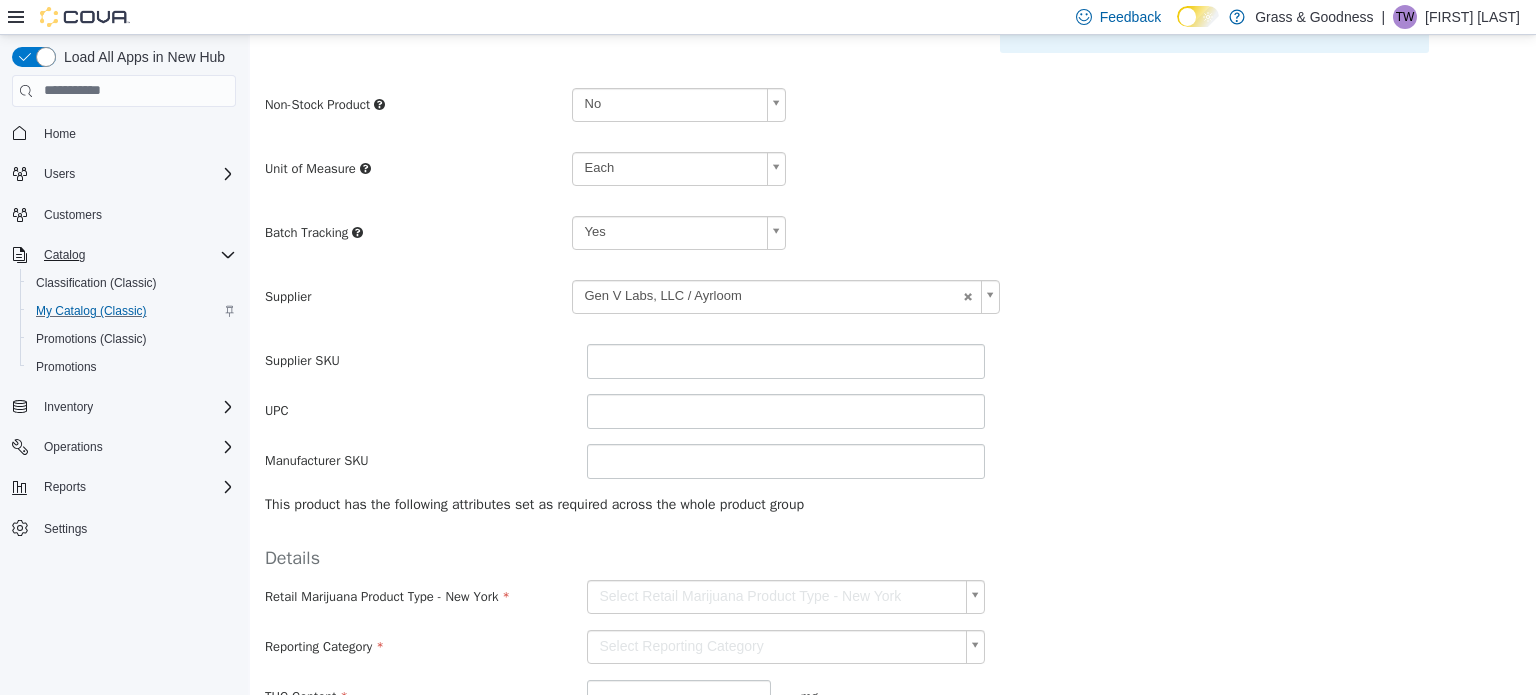 click on "**********" at bounding box center (893, 218) 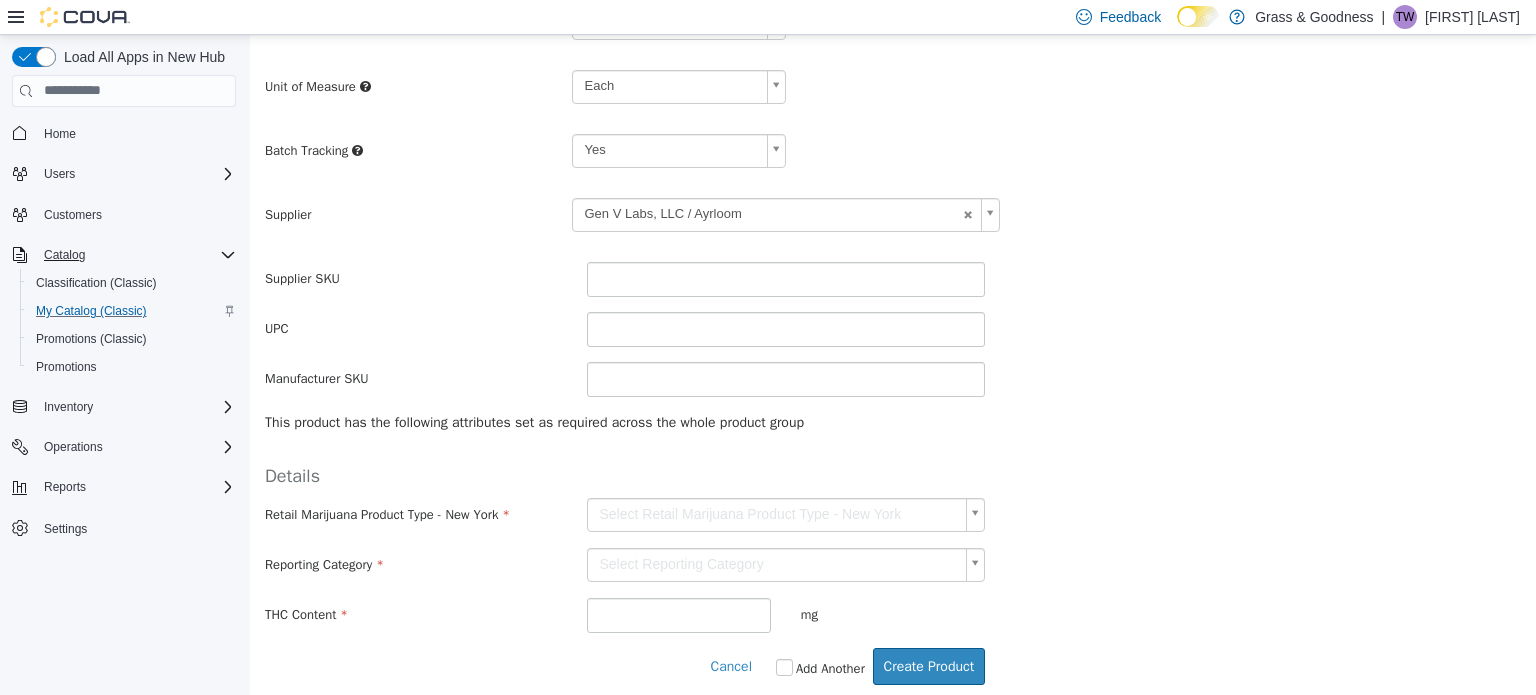 scroll, scrollTop: 479, scrollLeft: 0, axis: vertical 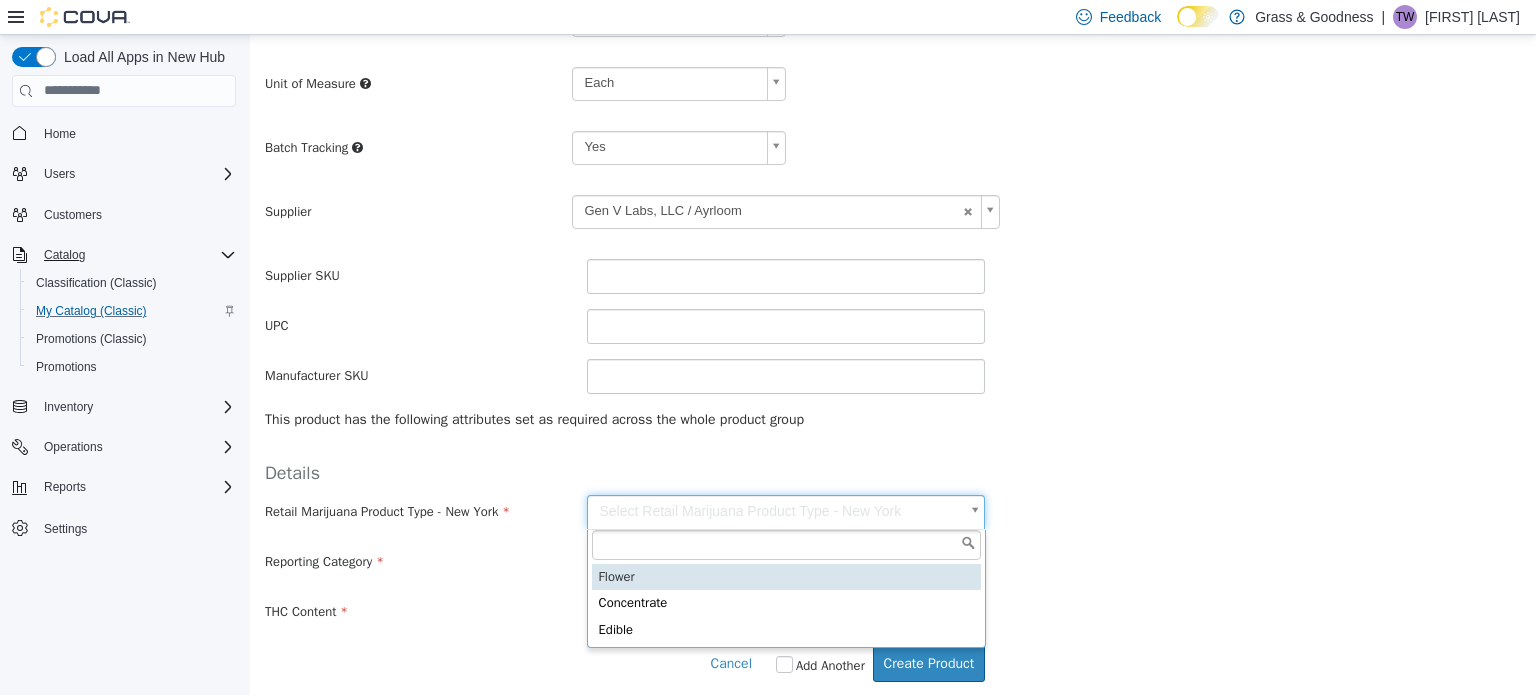 click on "**********" at bounding box center [893, 128] 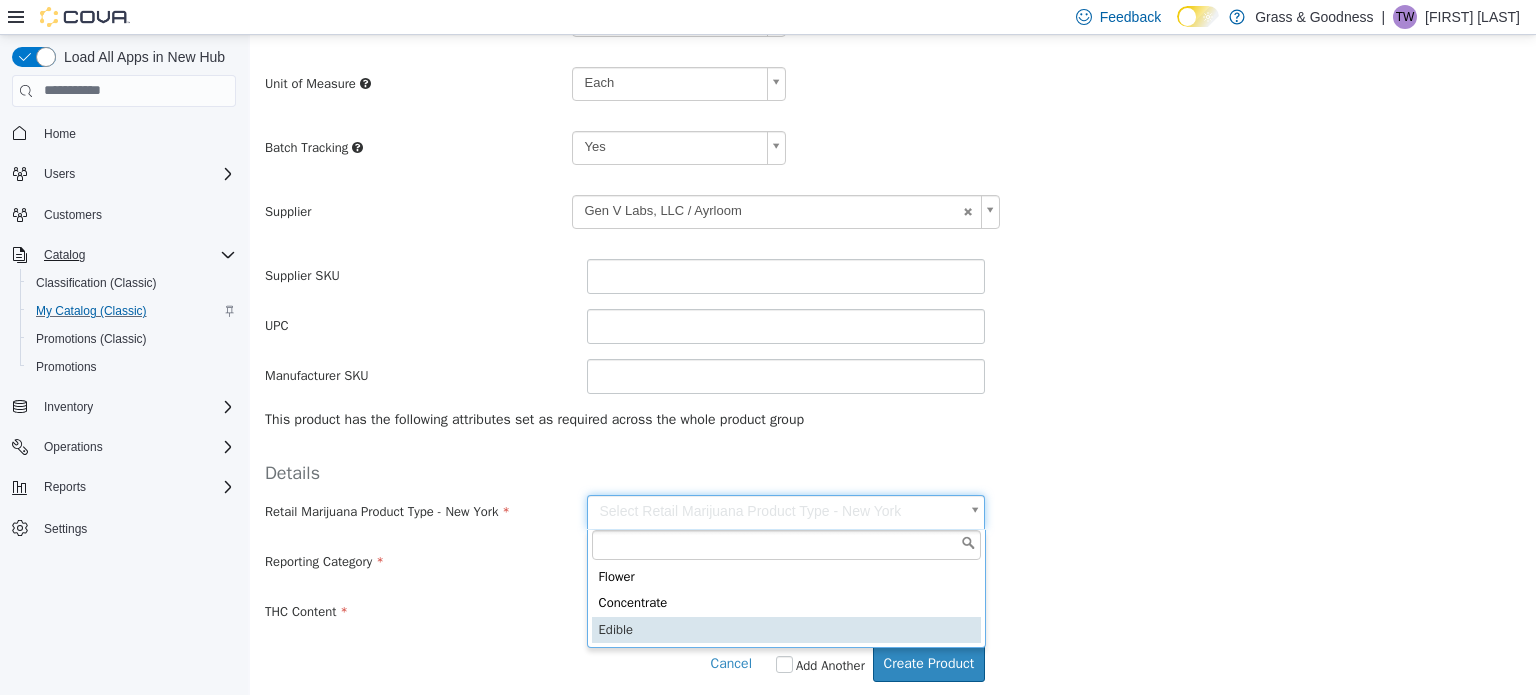 type on "******" 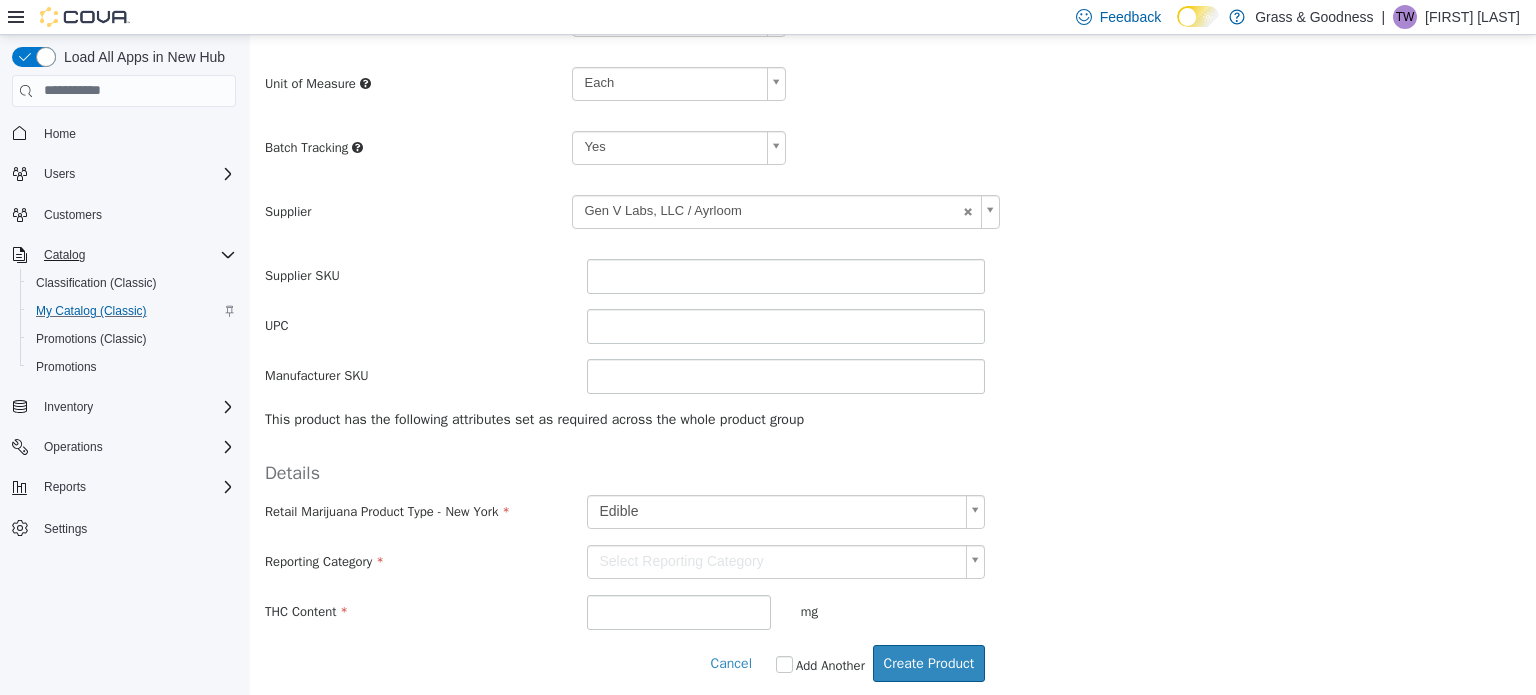 click on "**********" at bounding box center (893, 128) 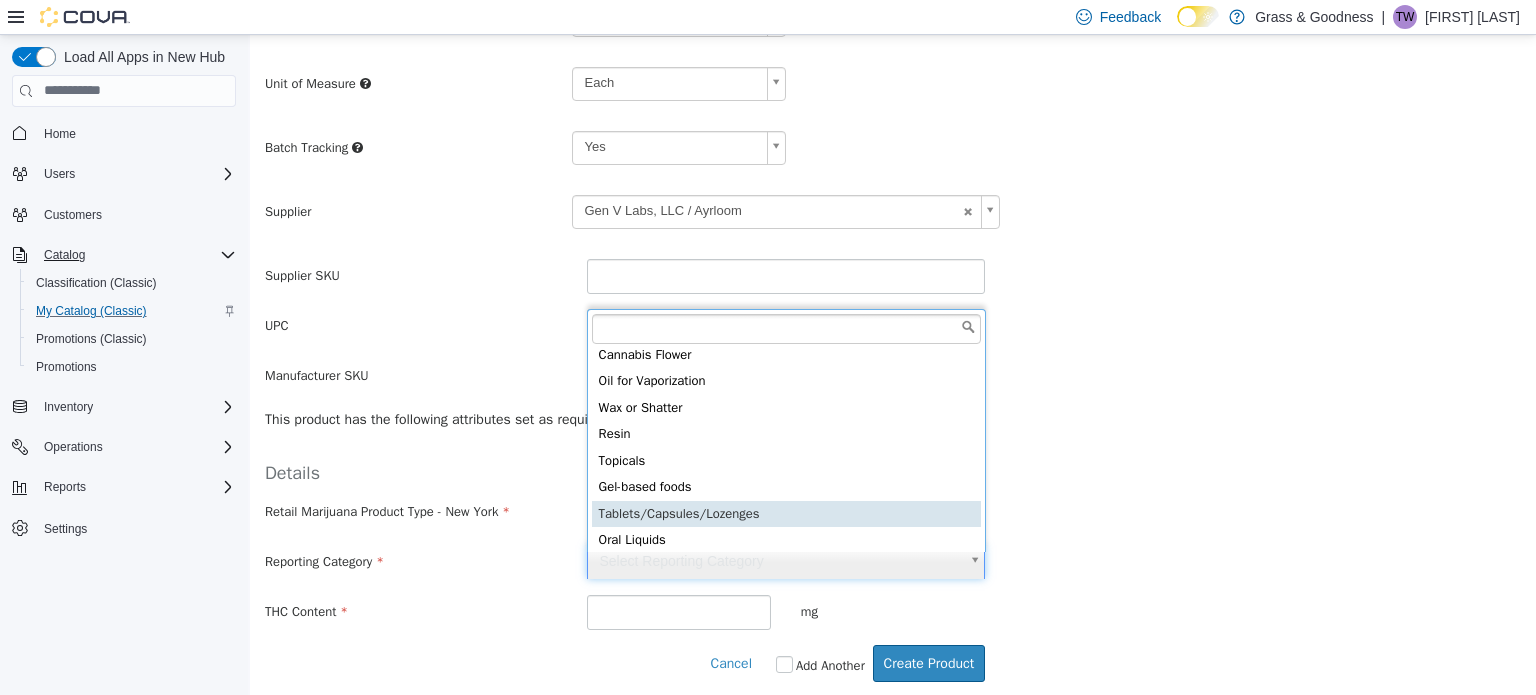 scroll, scrollTop: 0, scrollLeft: 0, axis: both 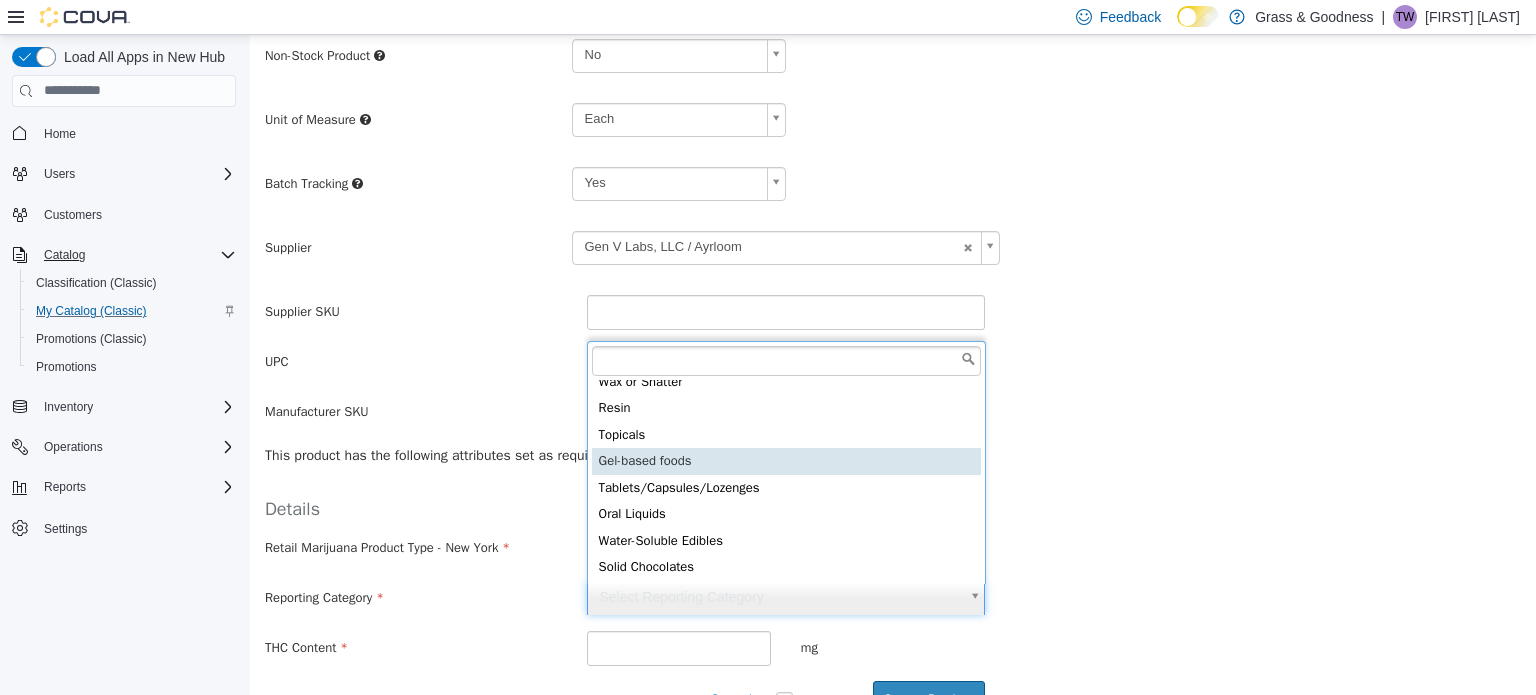 type on "**********" 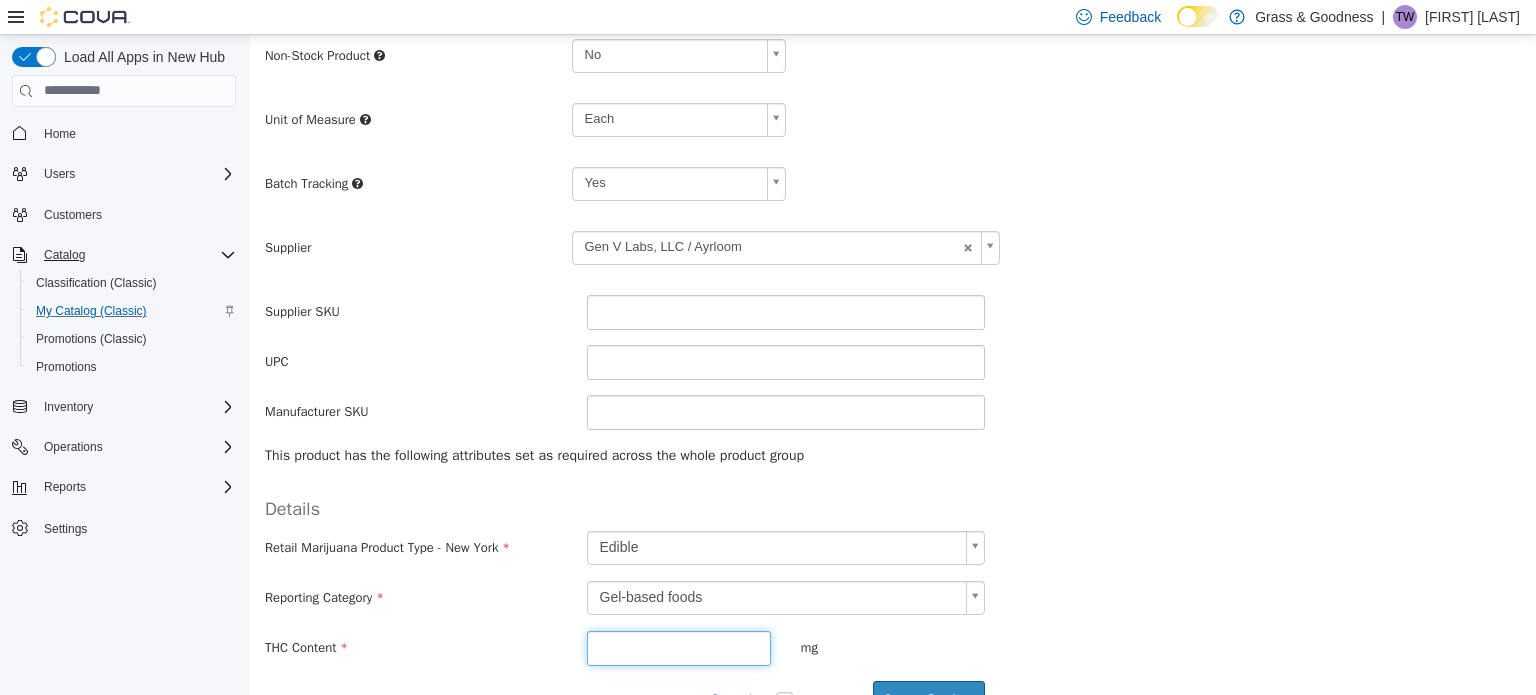 click at bounding box center [679, 647] 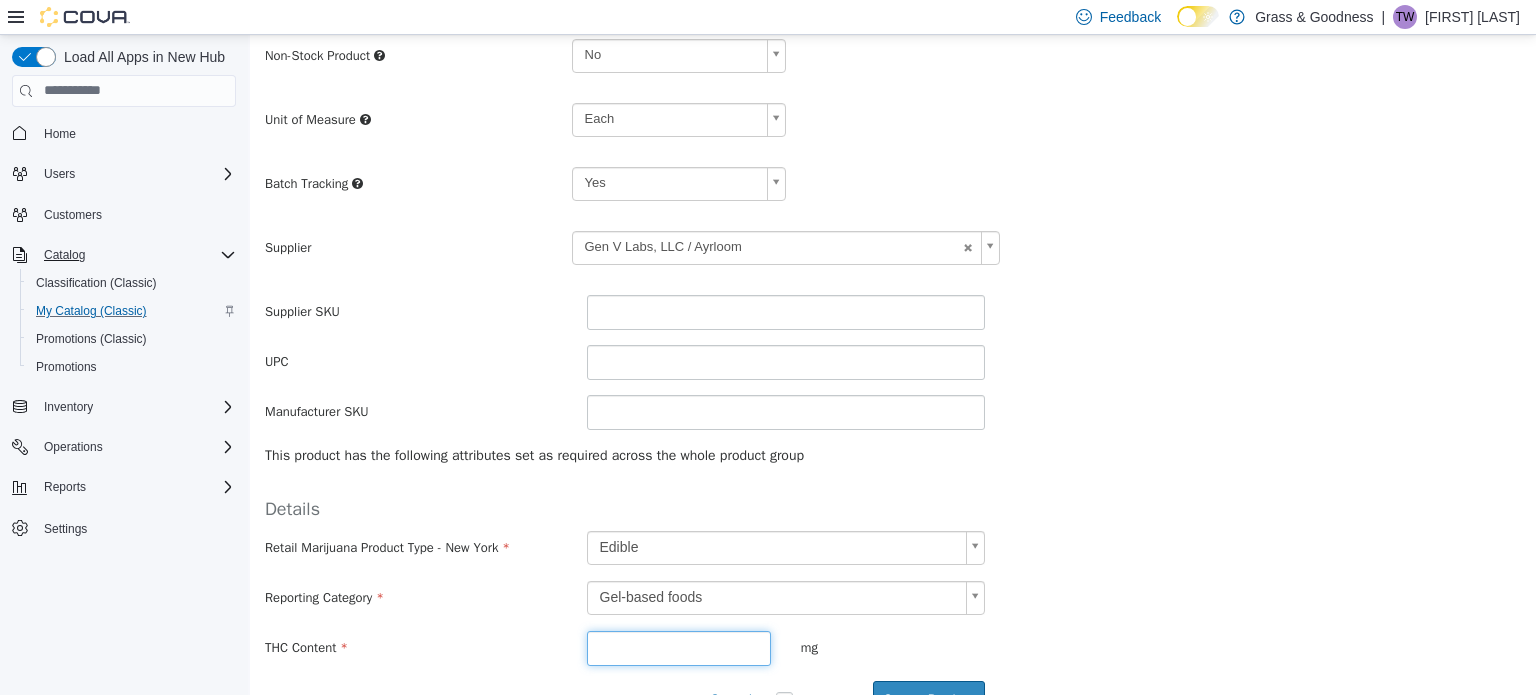 click at bounding box center [679, 647] 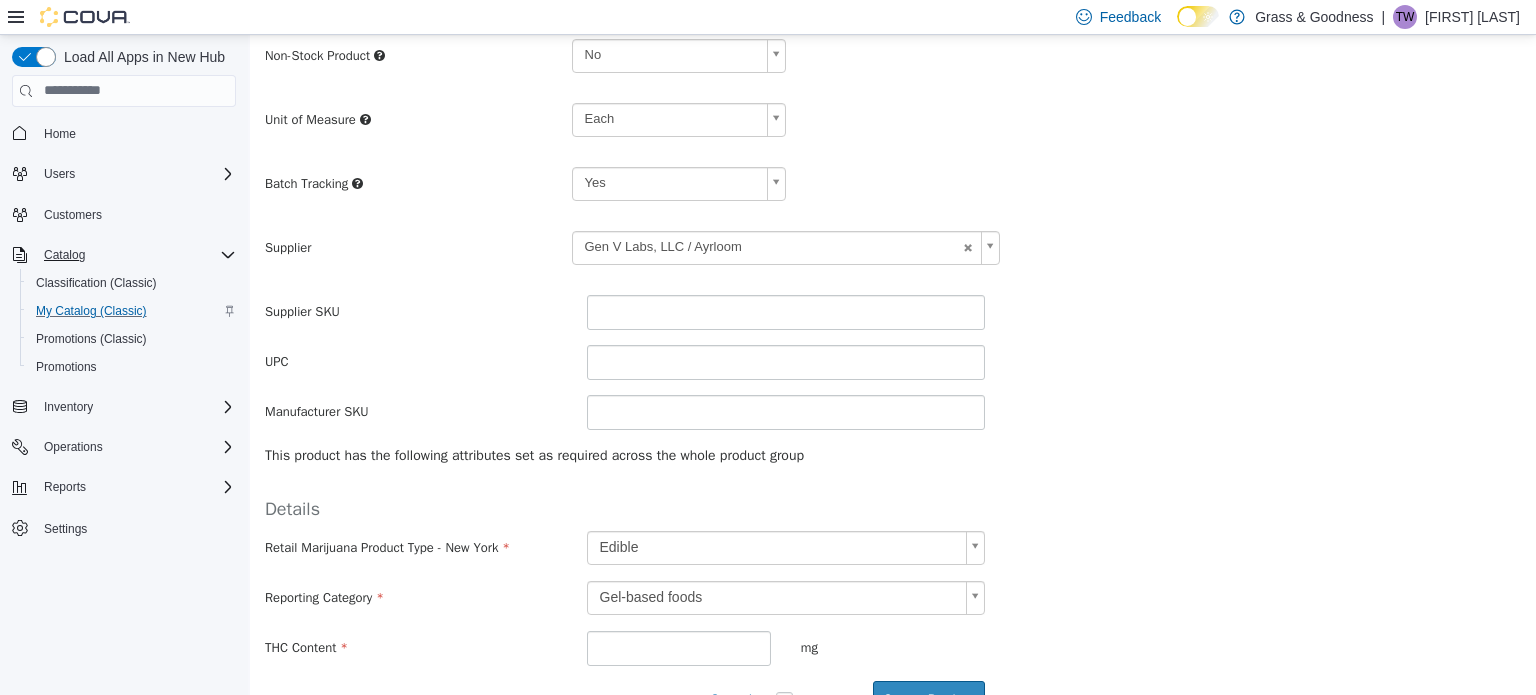 click on "**********" at bounding box center [893, 597] 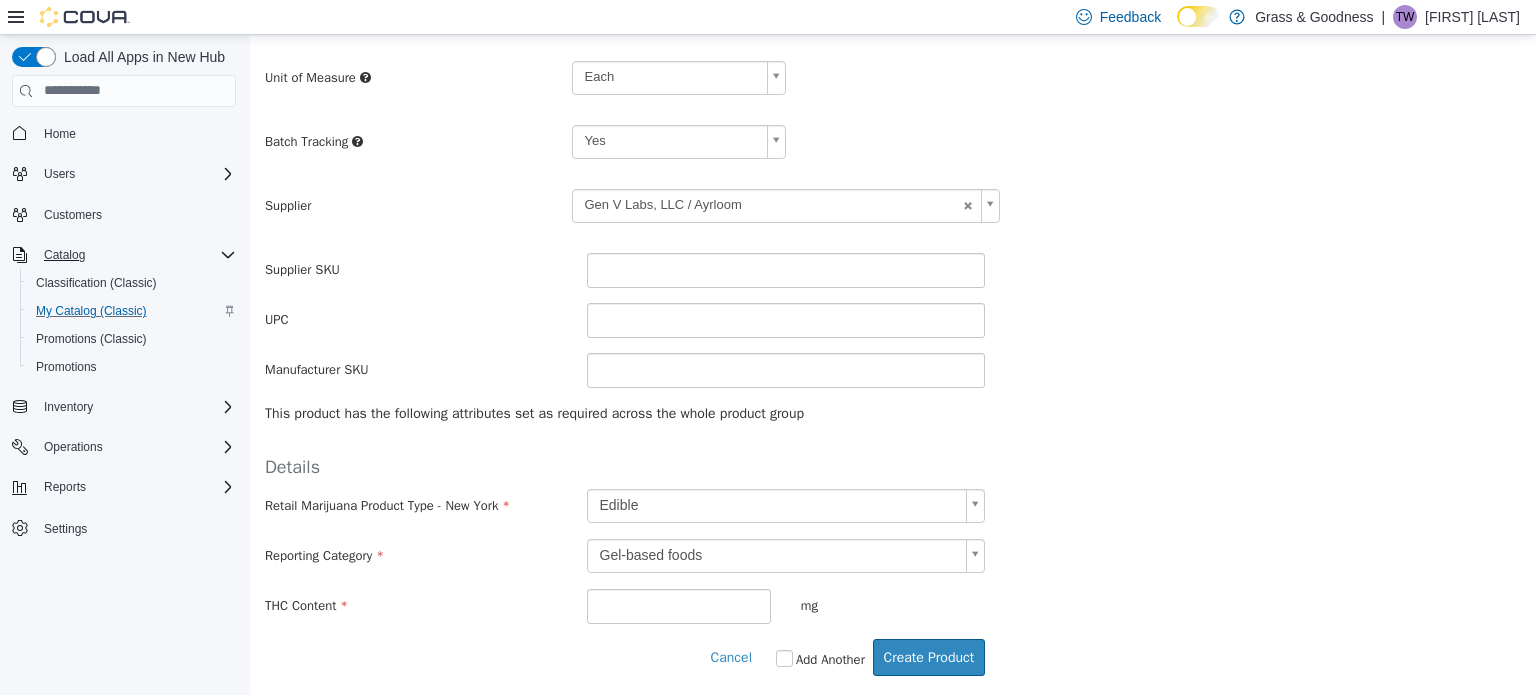 scroll, scrollTop: 487, scrollLeft: 0, axis: vertical 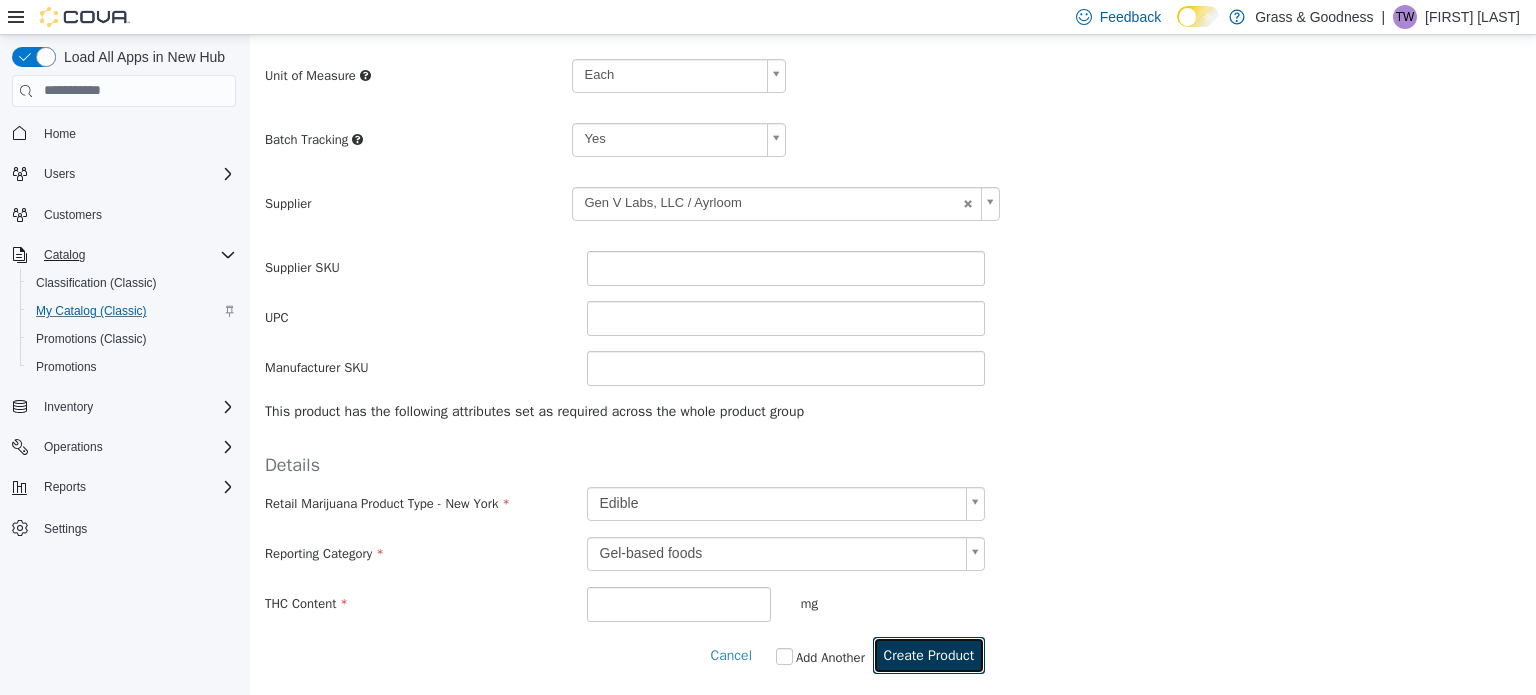 click on "Create Product" at bounding box center (929, 654) 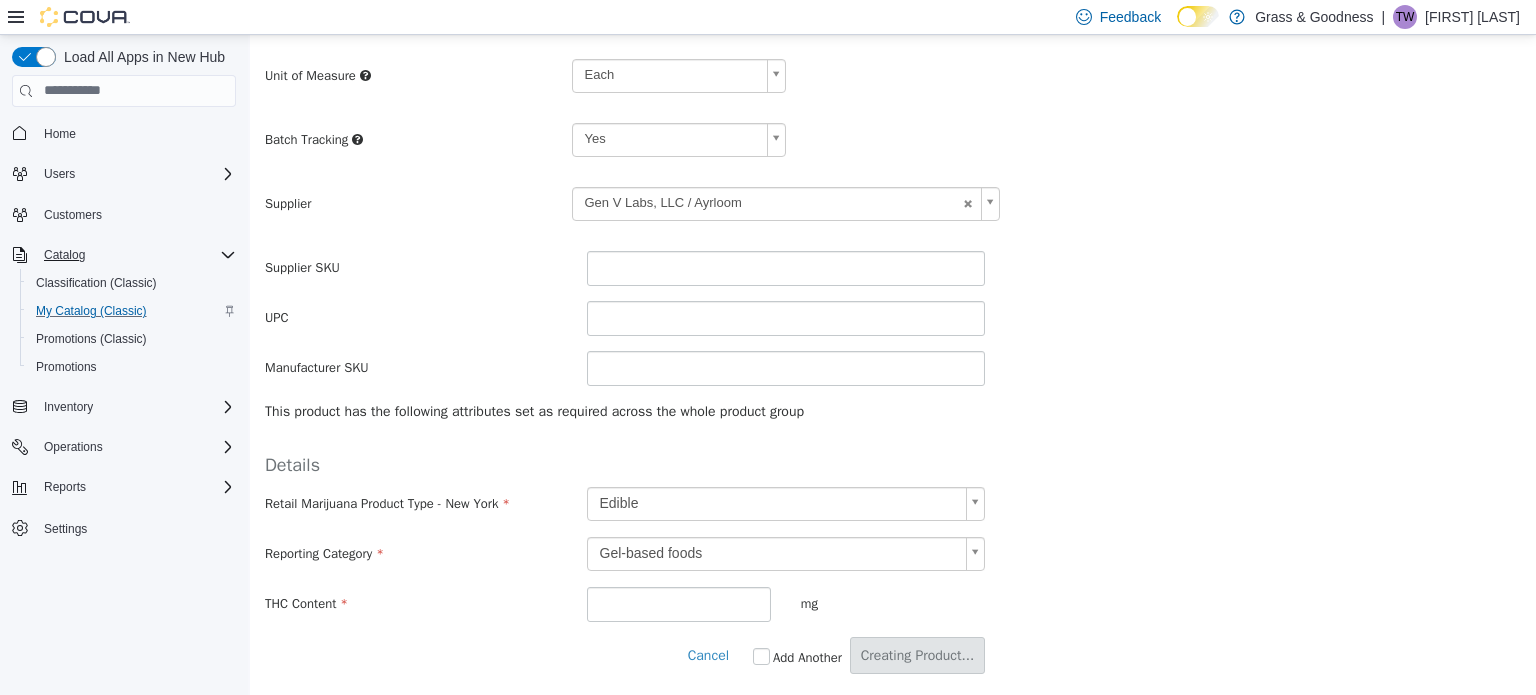 scroll, scrollTop: 0, scrollLeft: 0, axis: both 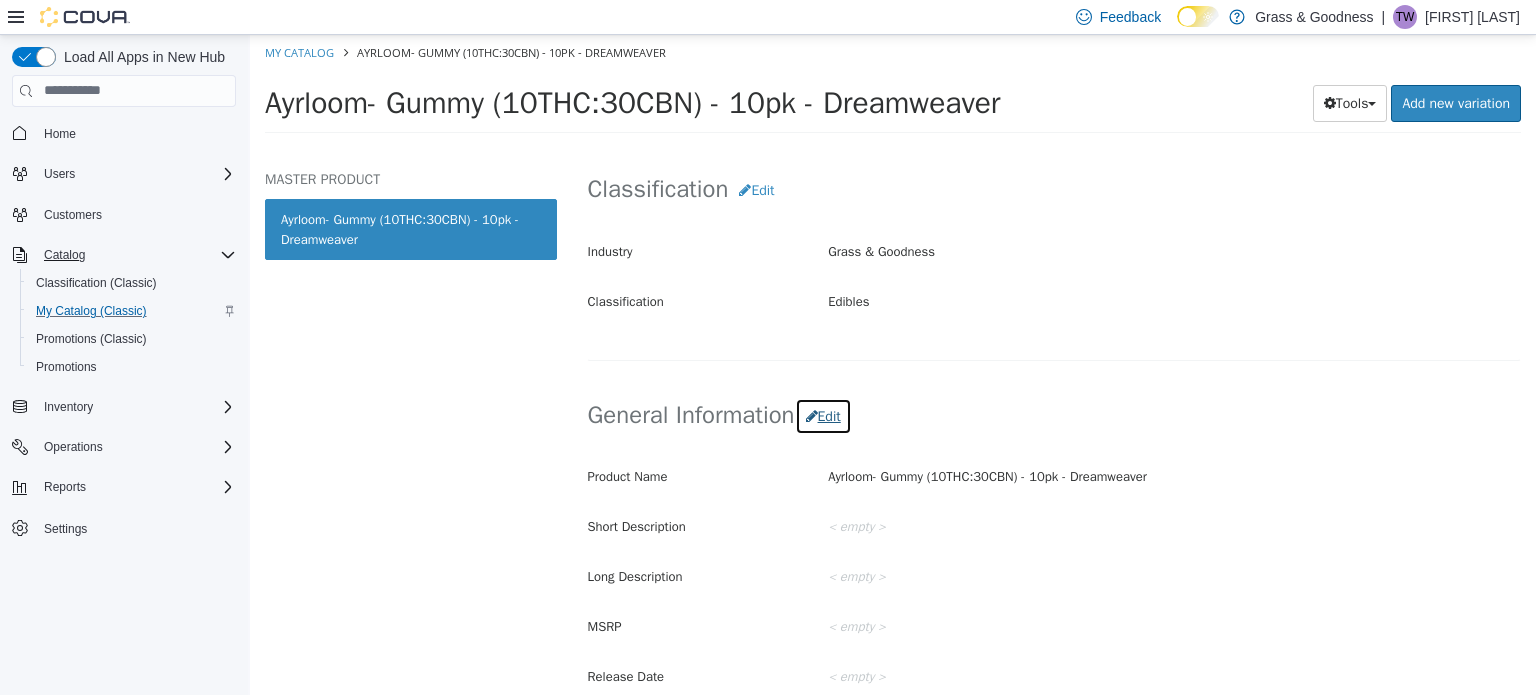 click on "Edit" at bounding box center (823, 415) 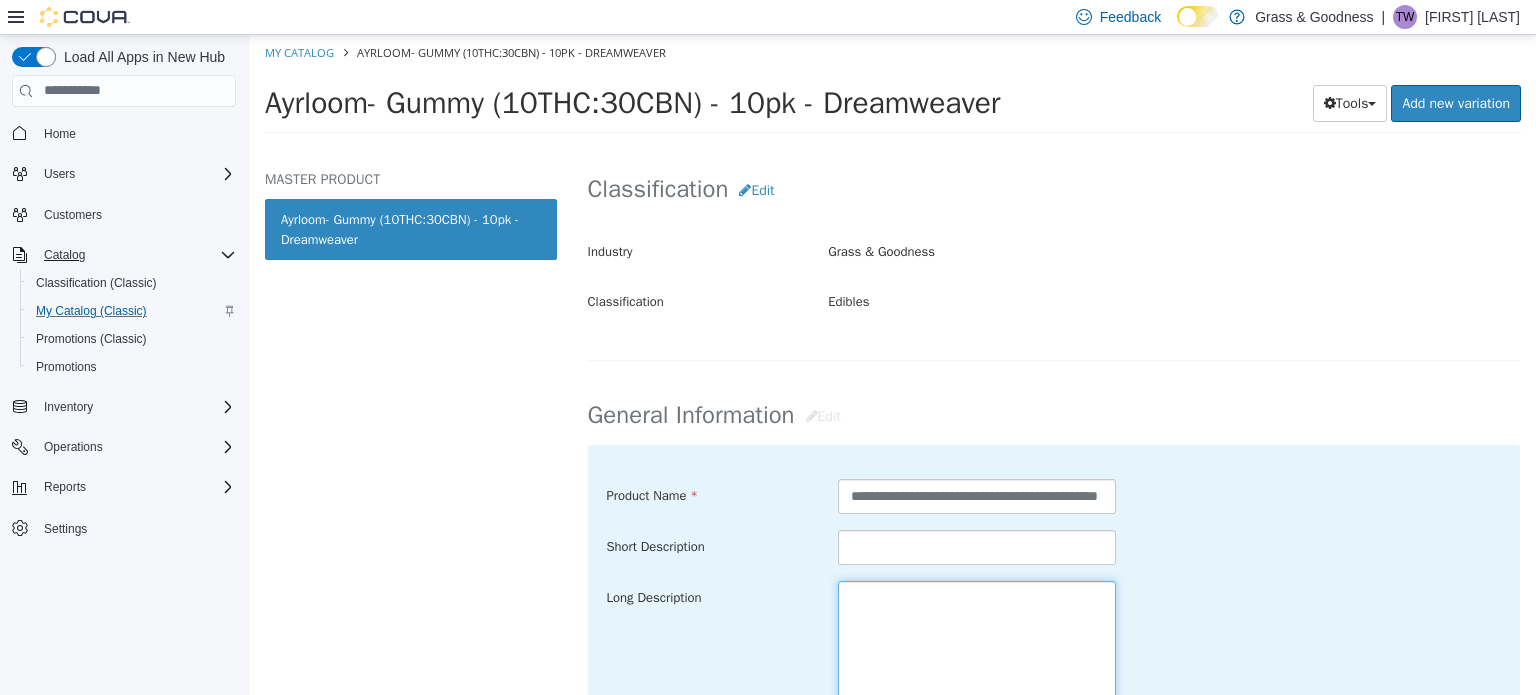 click at bounding box center [977, 692] 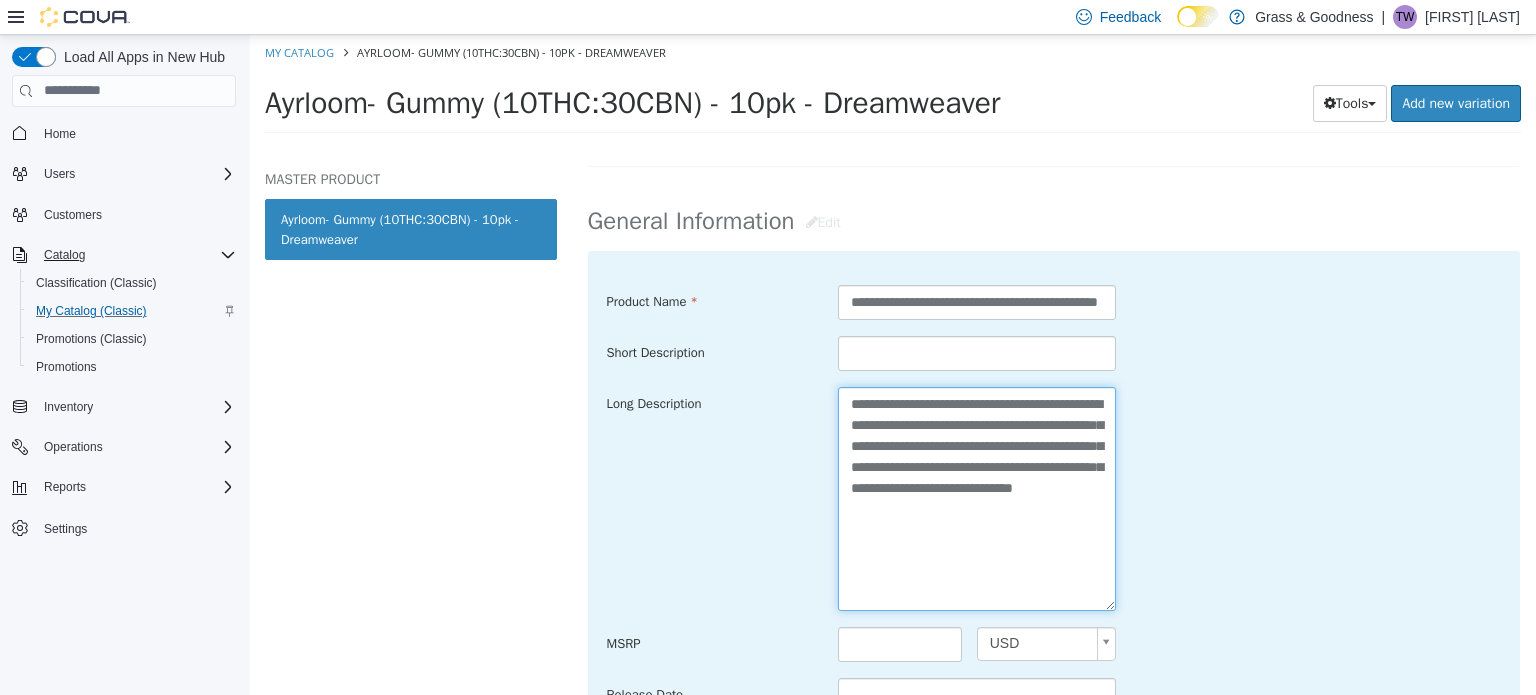 scroll, scrollTop: 674, scrollLeft: 0, axis: vertical 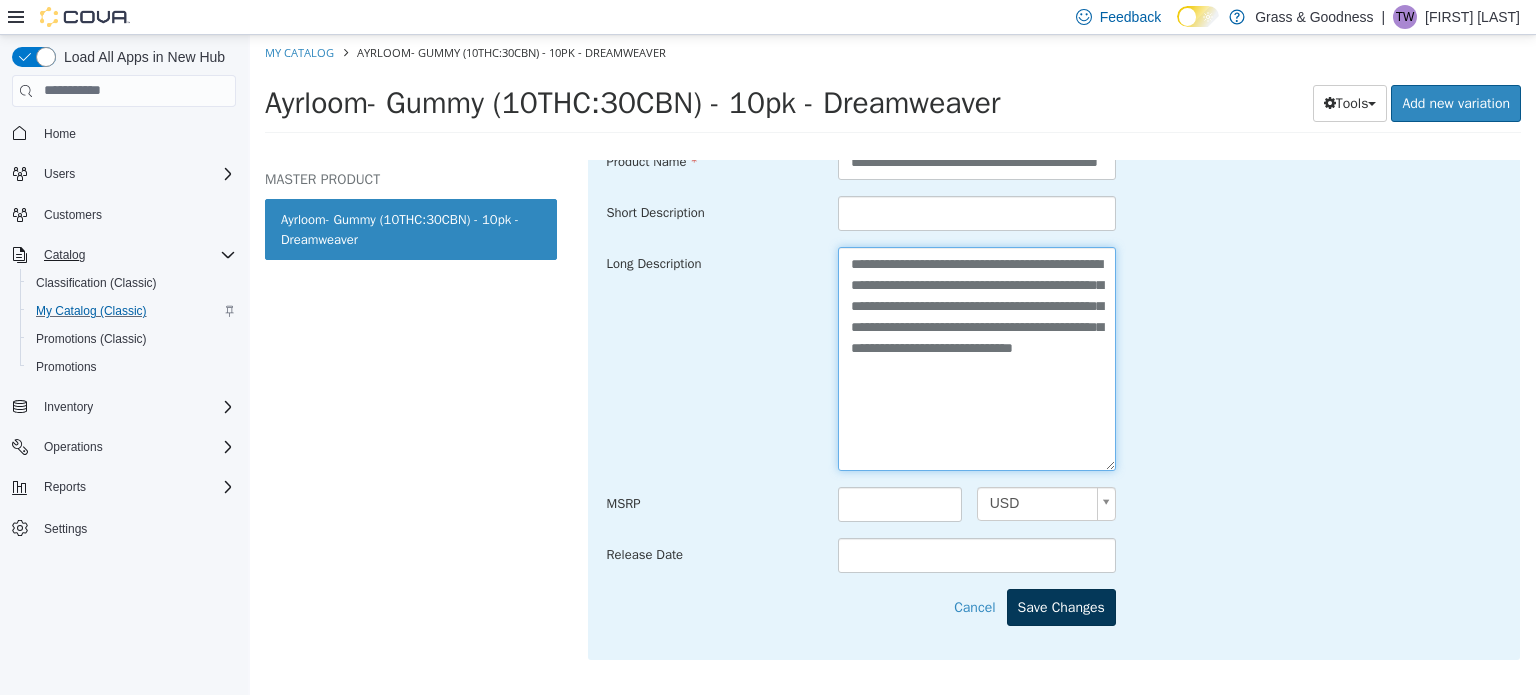 type on "**********" 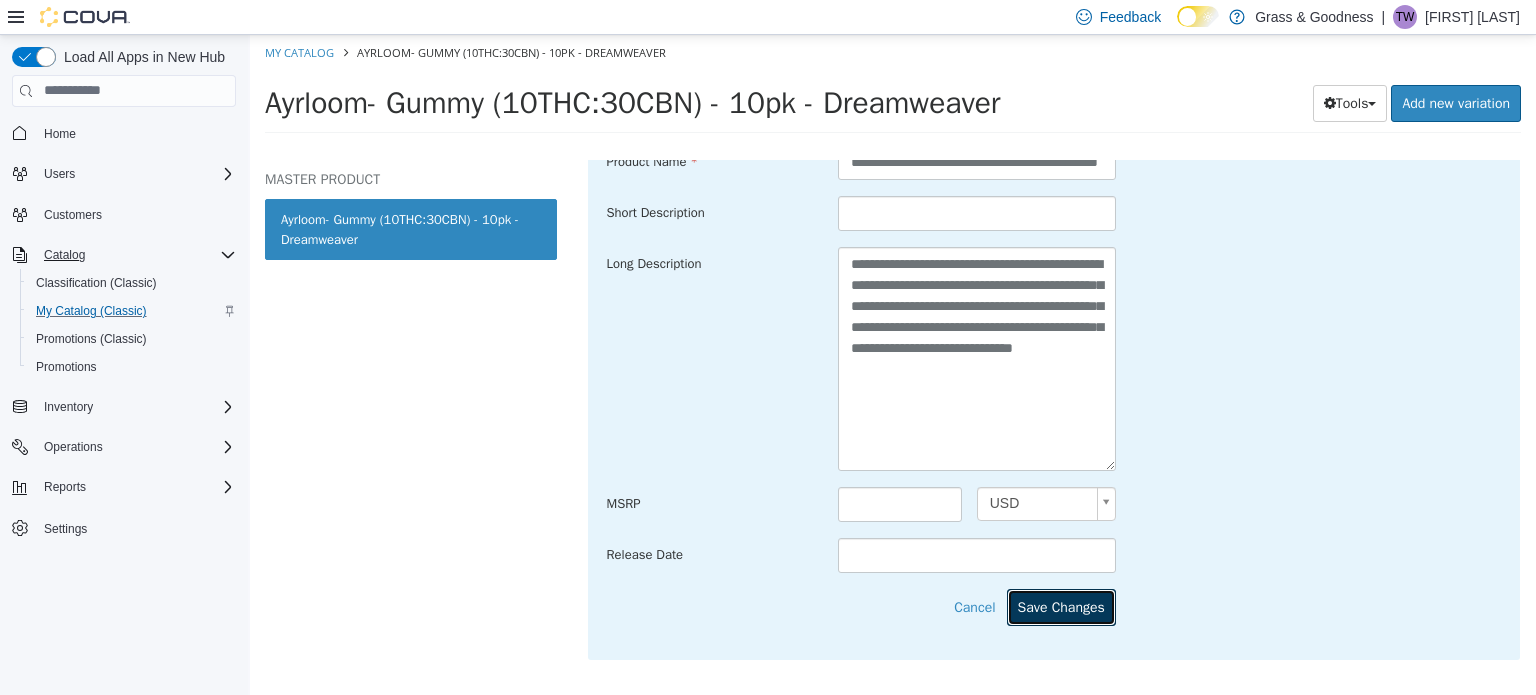 click on "Save Changes" at bounding box center [1061, 606] 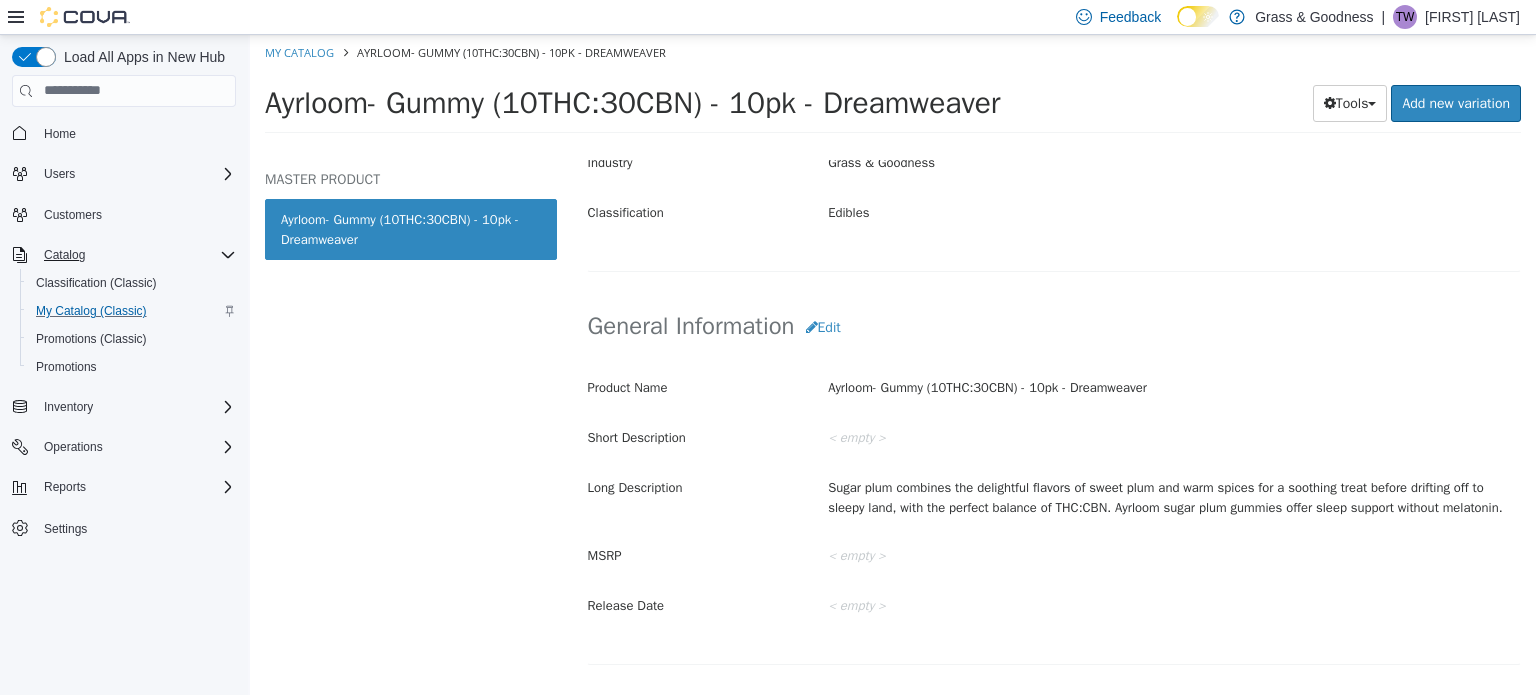 scroll, scrollTop: 101, scrollLeft: 0, axis: vertical 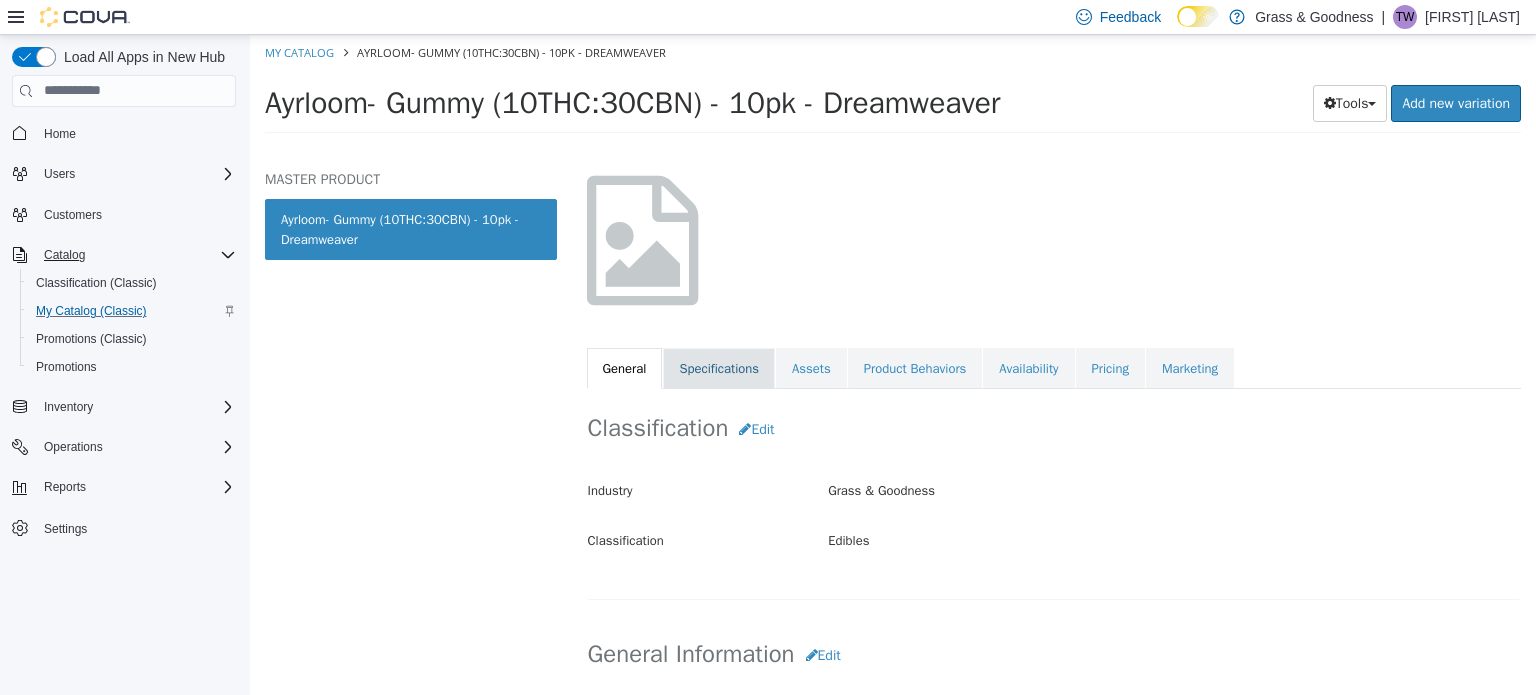 click on "Specifications" at bounding box center (719, 368) 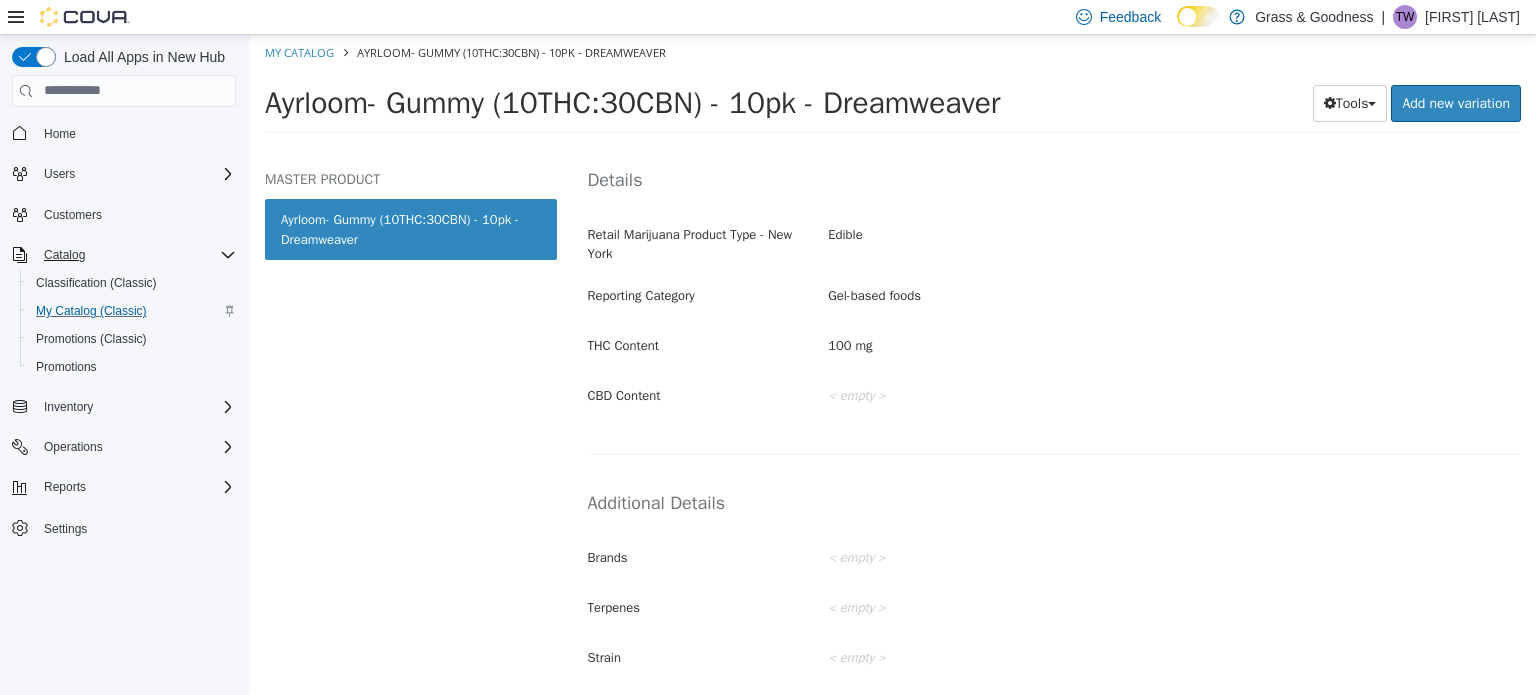 scroll, scrollTop: 162, scrollLeft: 0, axis: vertical 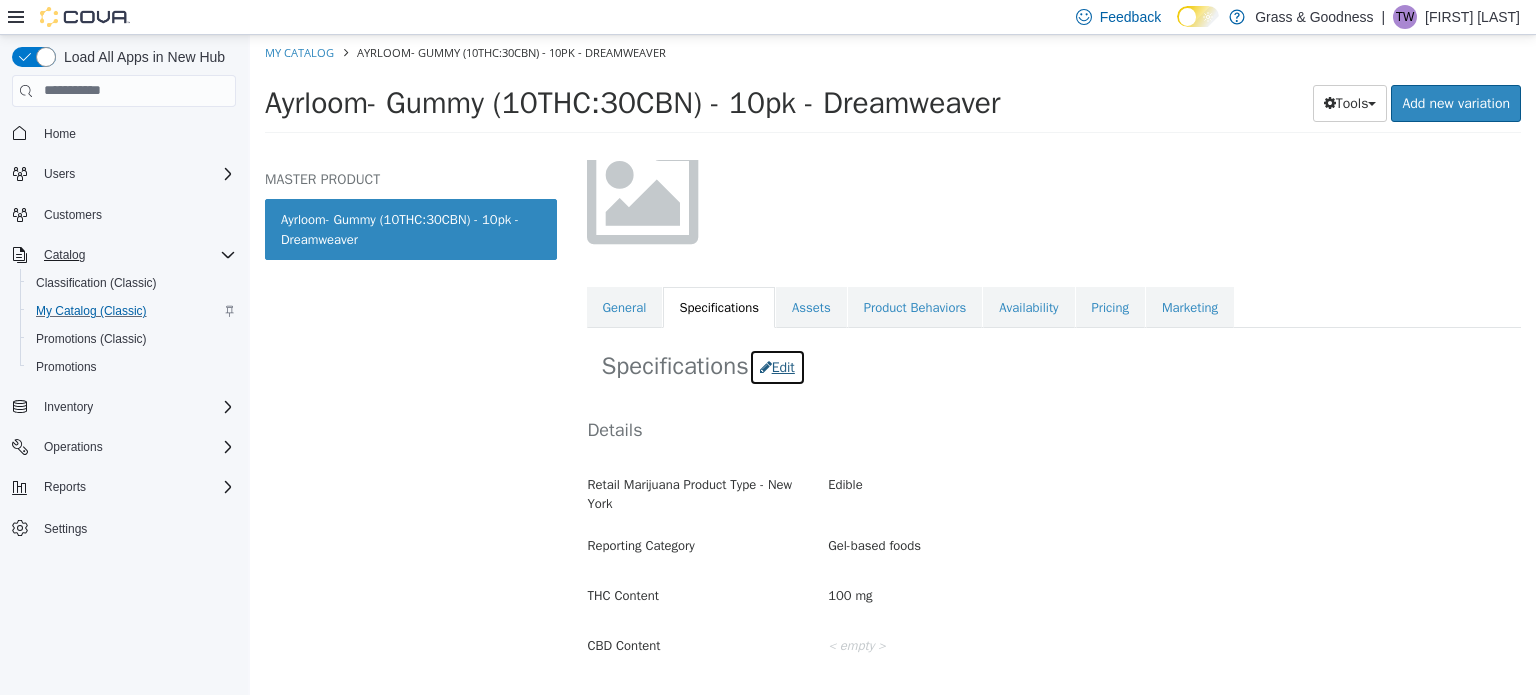 click on "Edit" at bounding box center [777, 366] 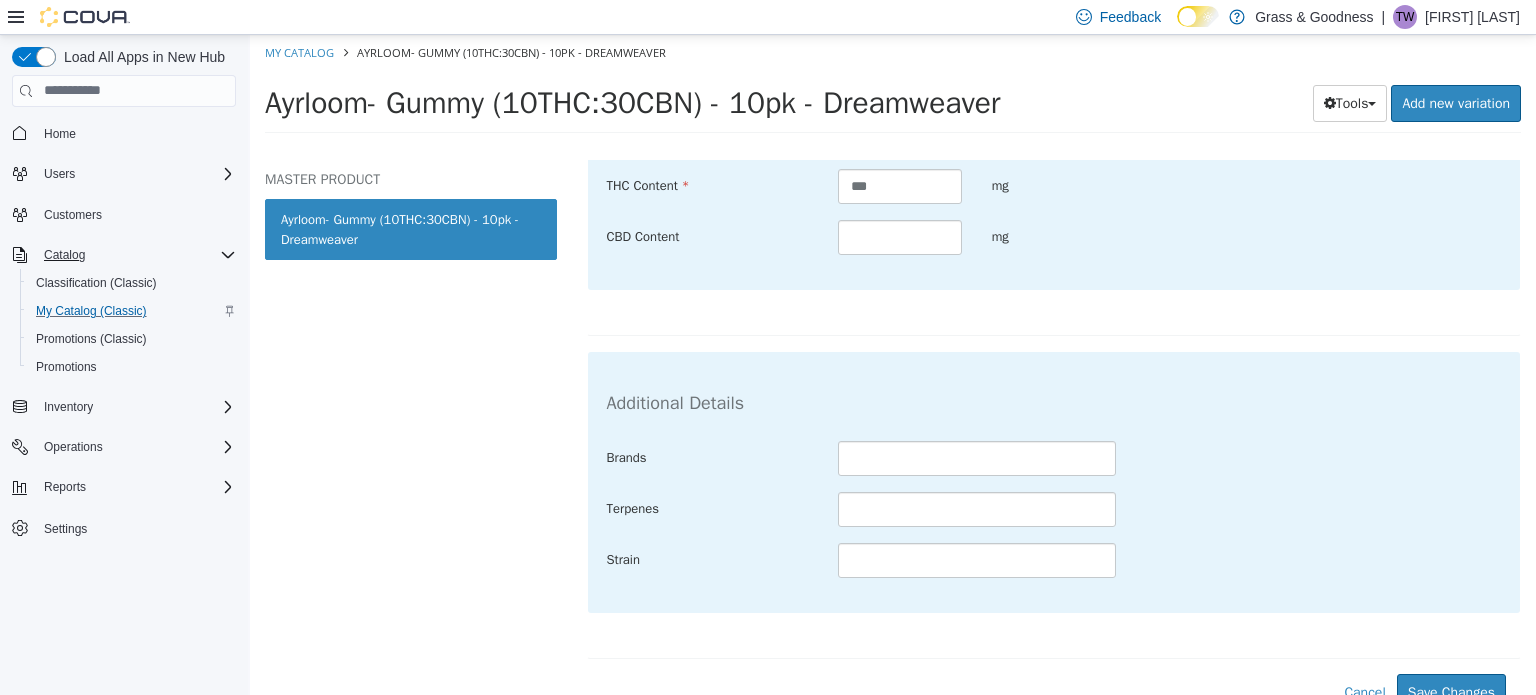 scroll, scrollTop: 592, scrollLeft: 0, axis: vertical 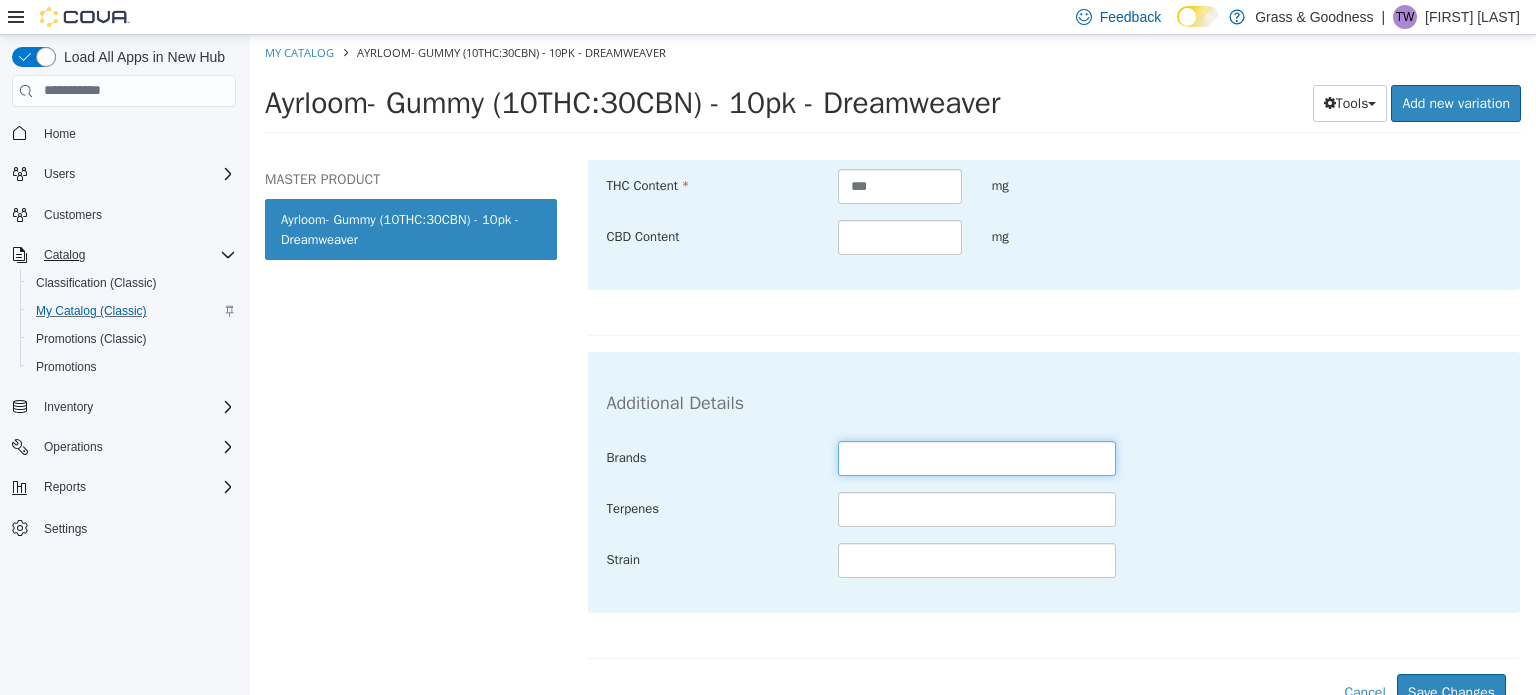 click at bounding box center (977, 457) 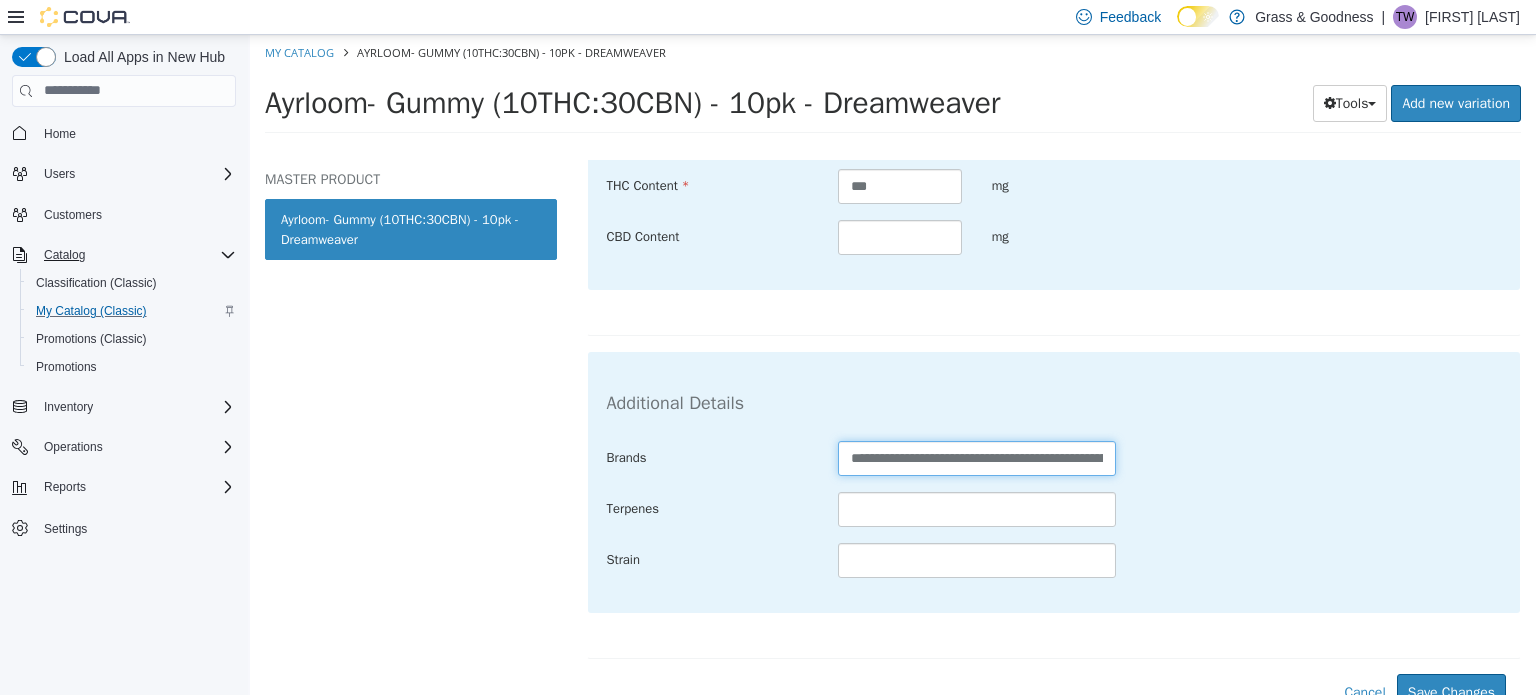 scroll, scrollTop: 0, scrollLeft: 106, axis: horizontal 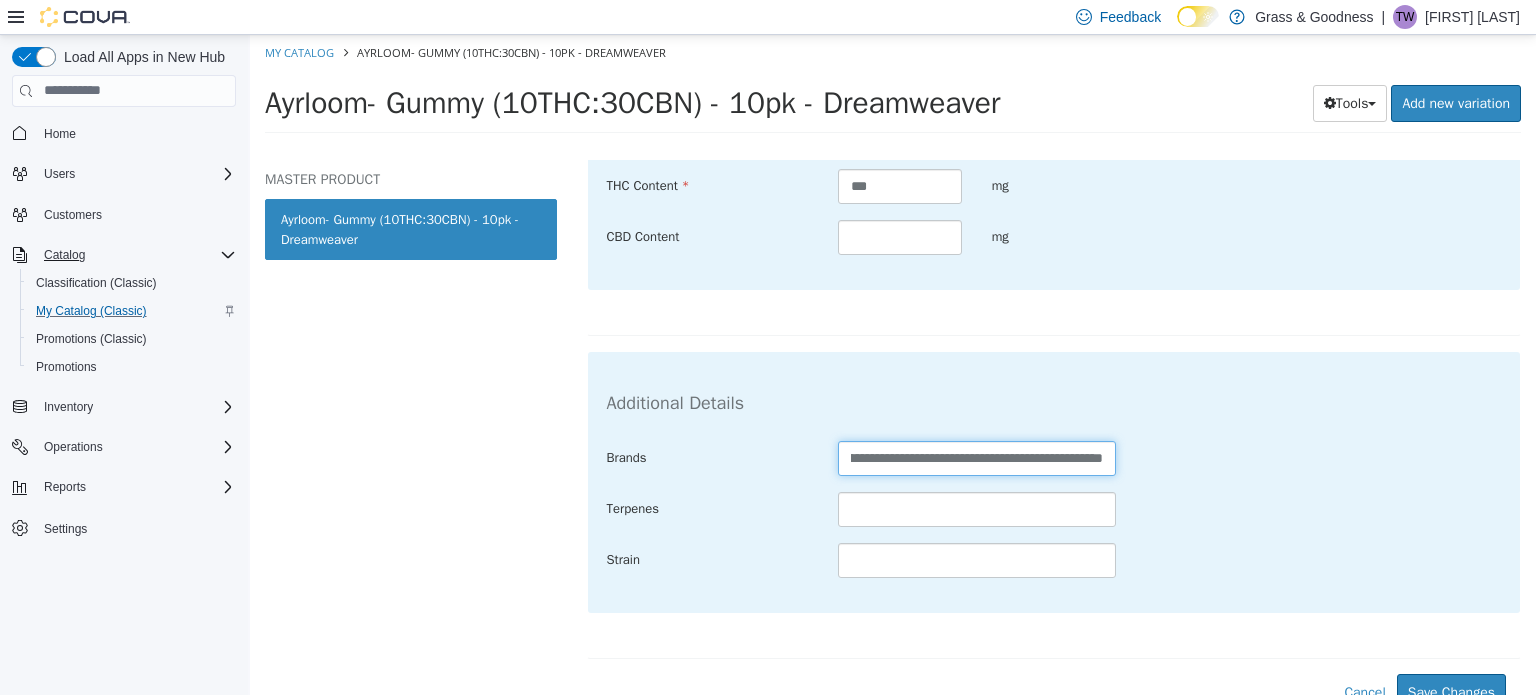 drag, startPoint x: 905, startPoint y: 453, endPoint x: 1188, endPoint y: 450, distance: 283.0159 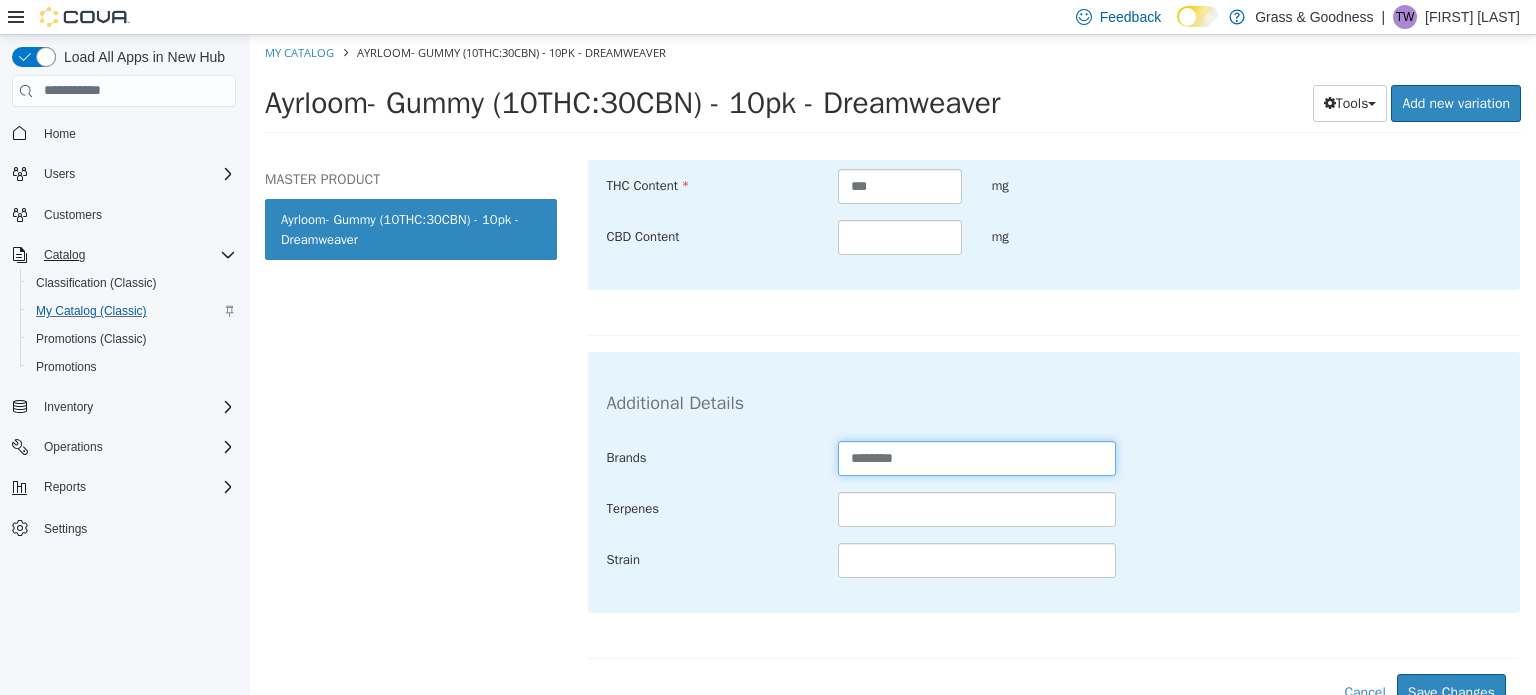 scroll, scrollTop: 0, scrollLeft: 0, axis: both 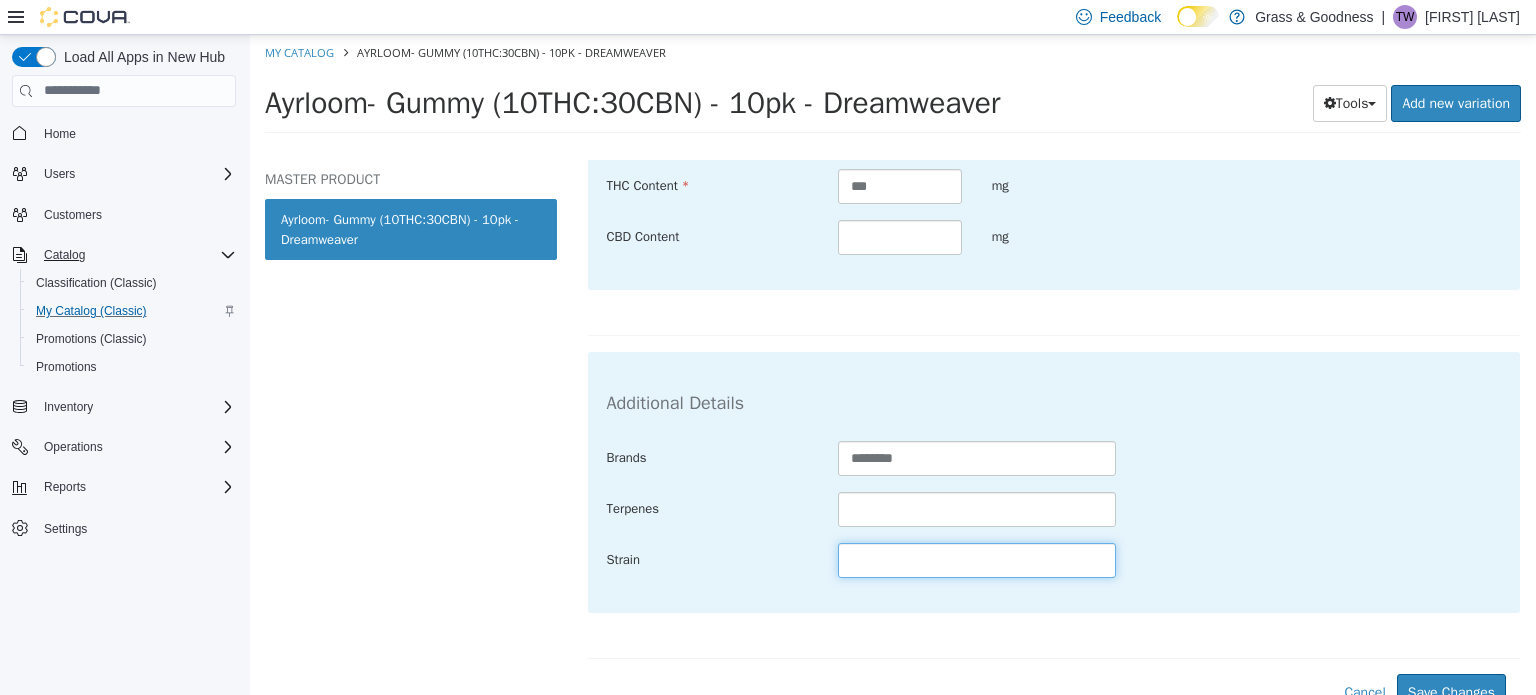 click at bounding box center [977, 559] 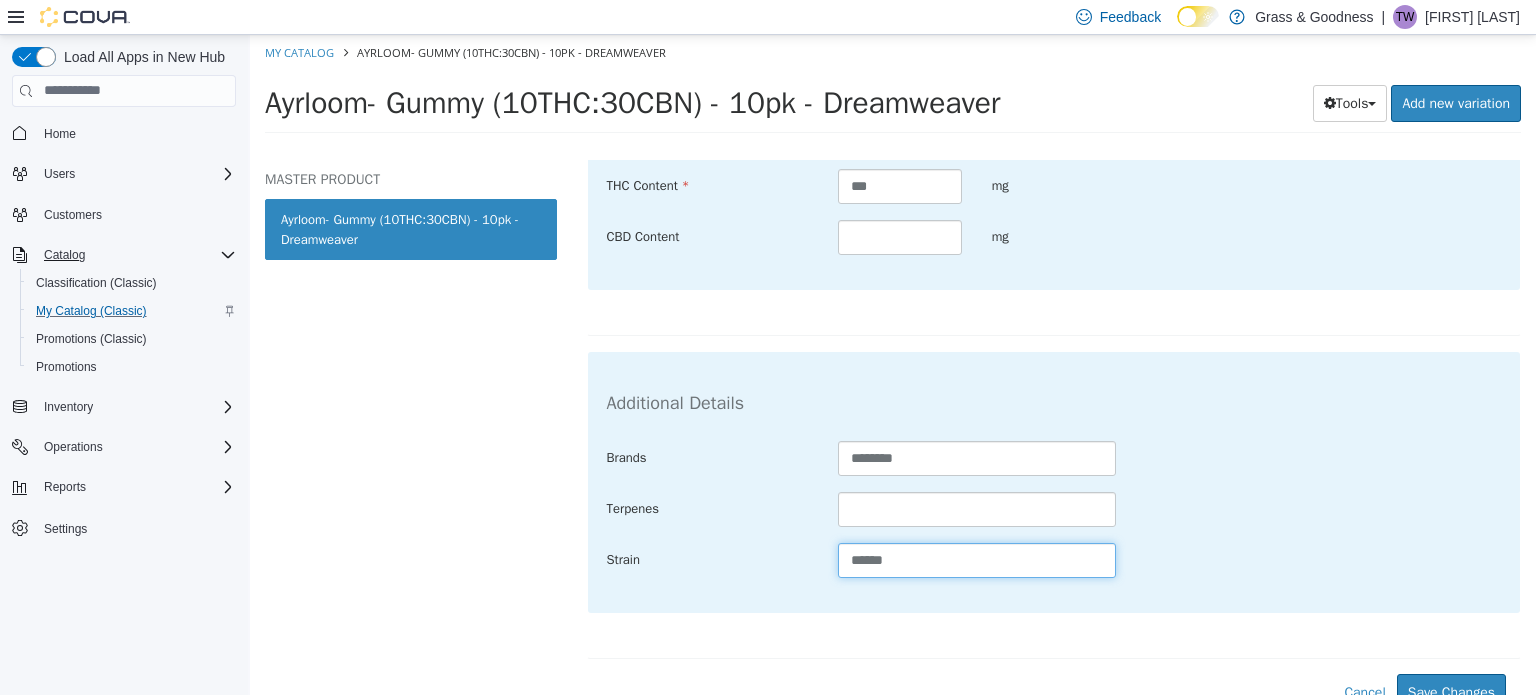 type on "******" 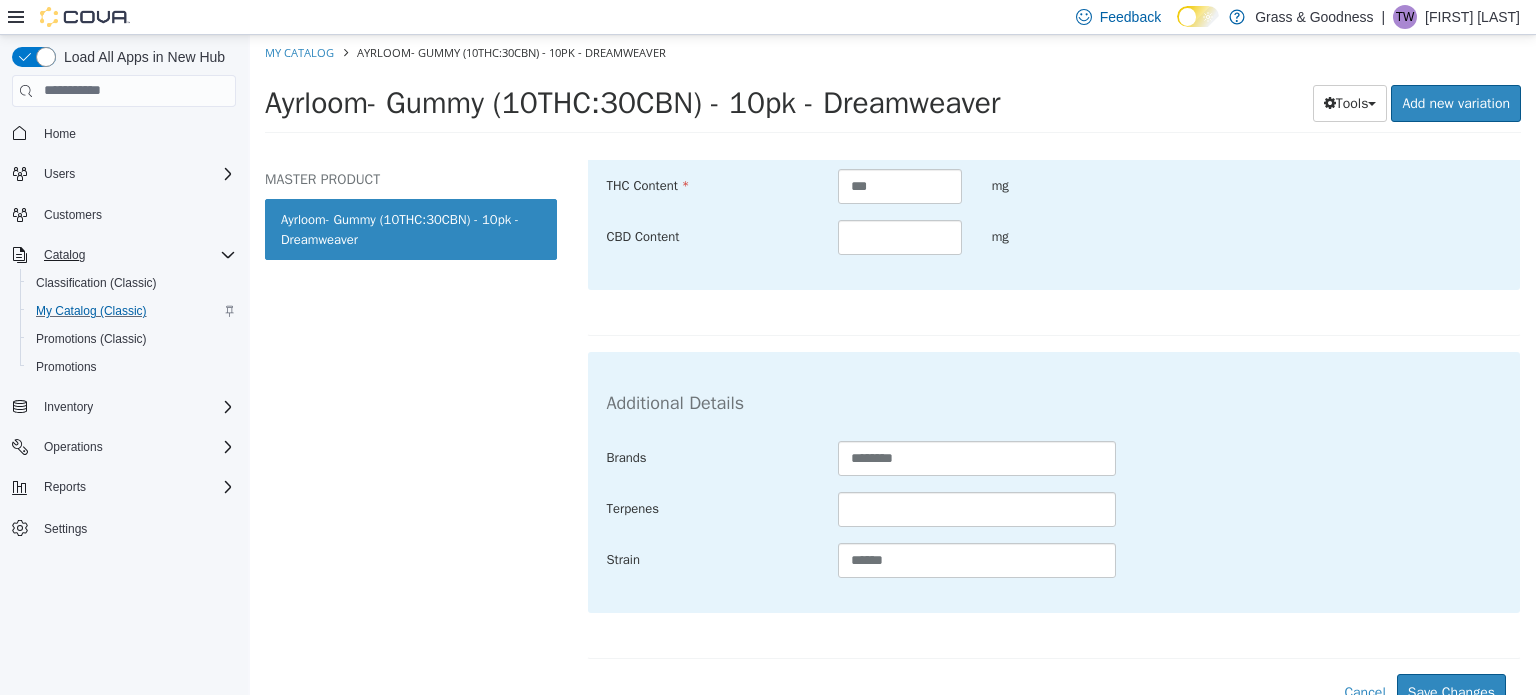 click on "Strain
******" at bounding box center [1054, 560] 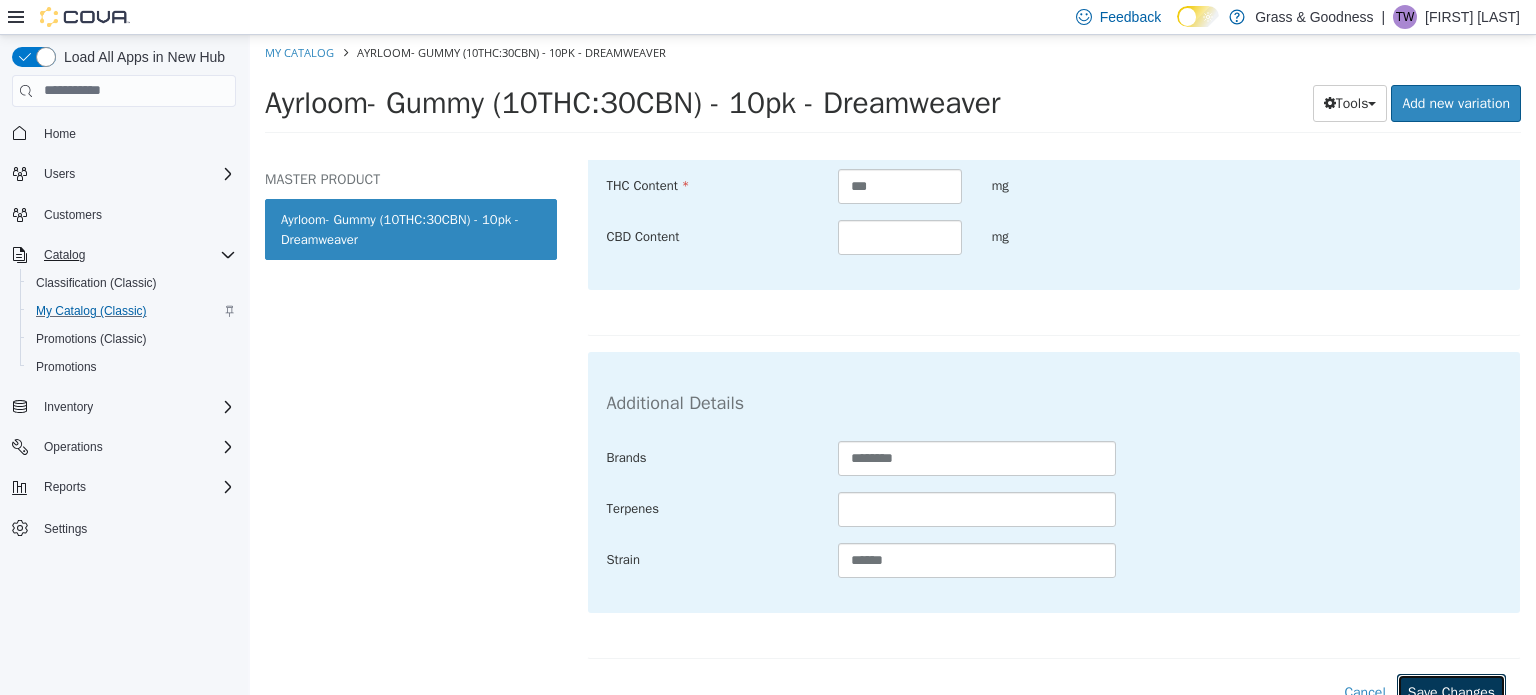 click on "Save Changes" at bounding box center [1451, 691] 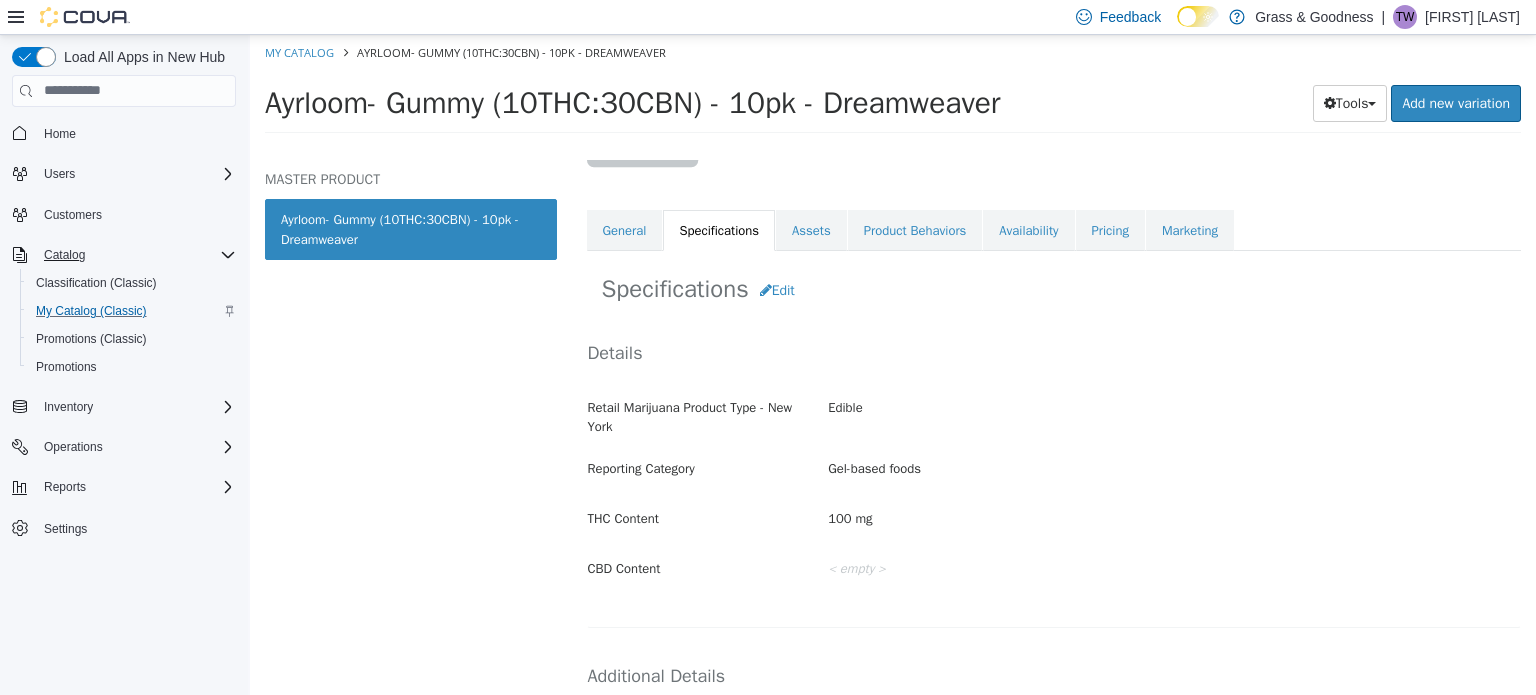 scroll, scrollTop: 194, scrollLeft: 0, axis: vertical 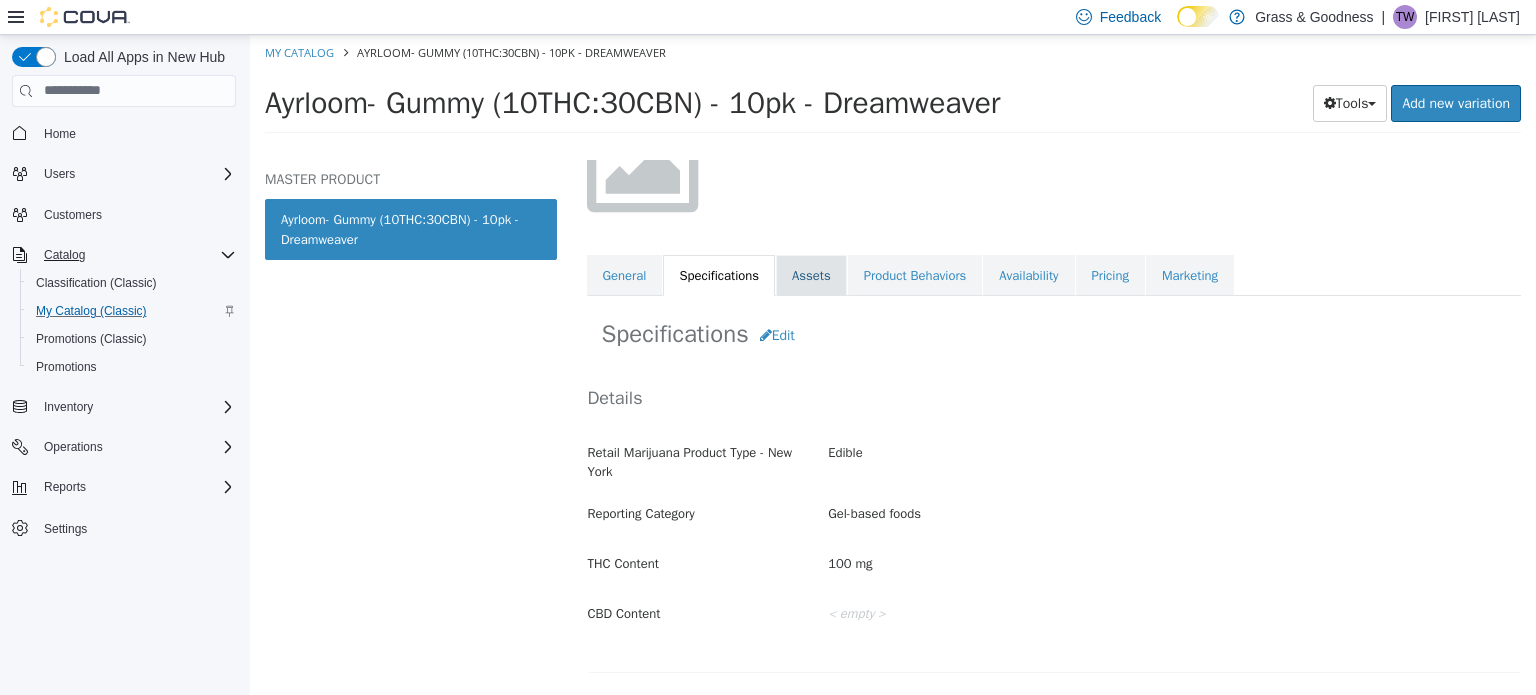 click on "Assets" at bounding box center [811, 275] 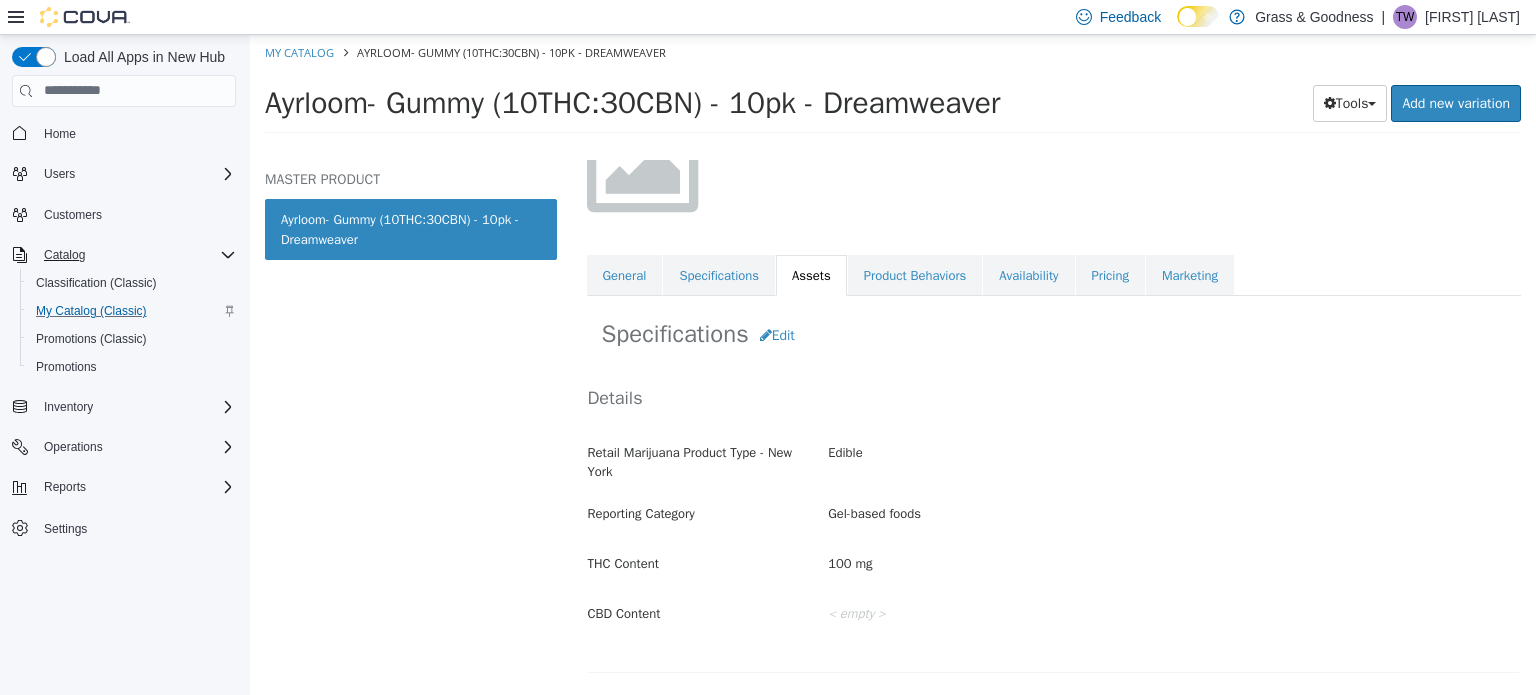scroll, scrollTop: 0, scrollLeft: 0, axis: both 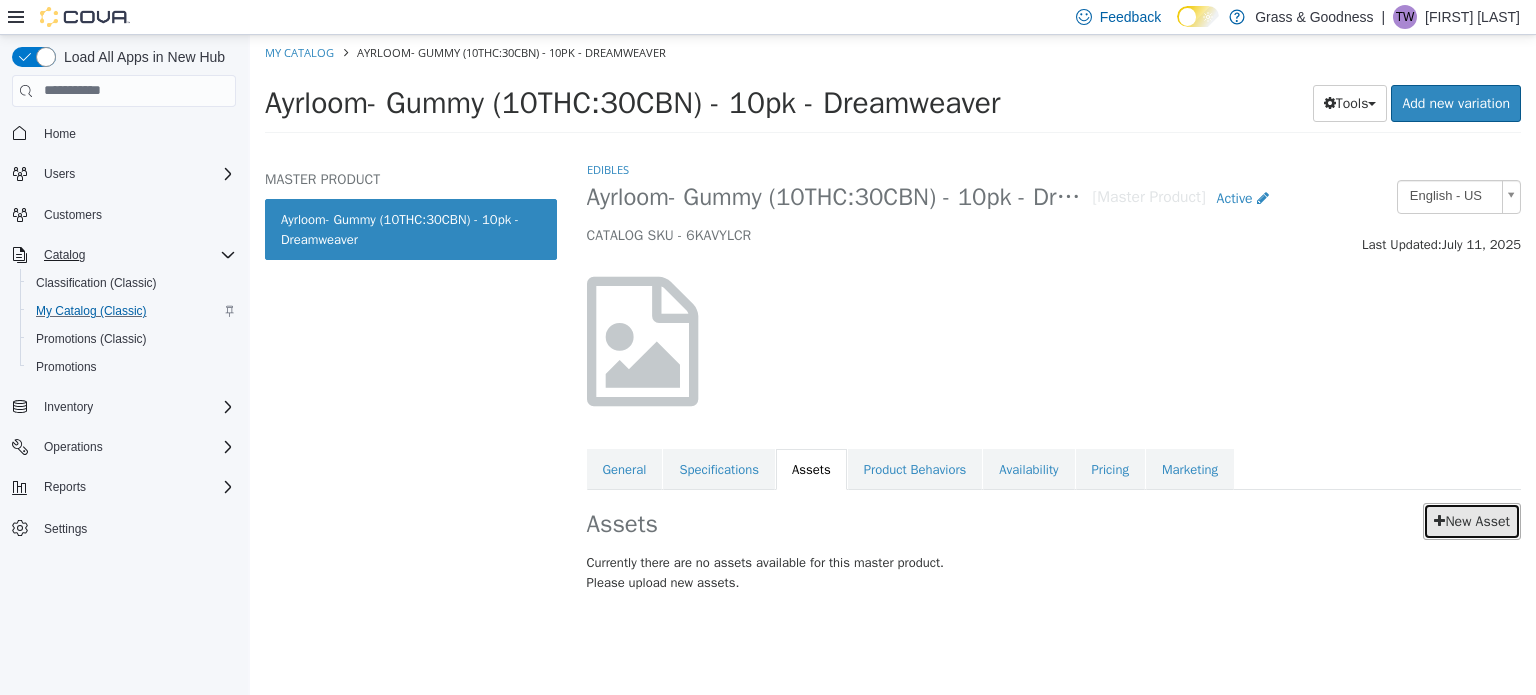 click at bounding box center (1439, 520) 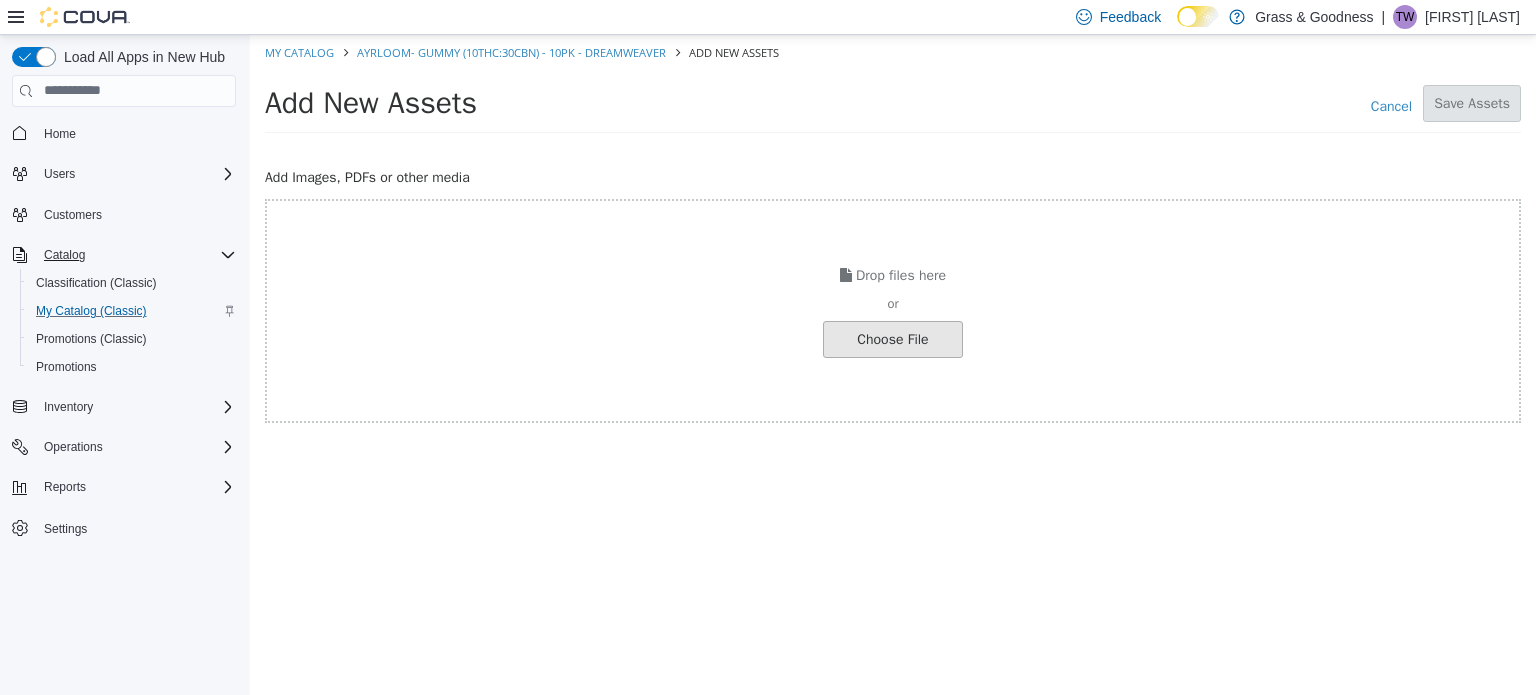 click at bounding box center [-154, 338] 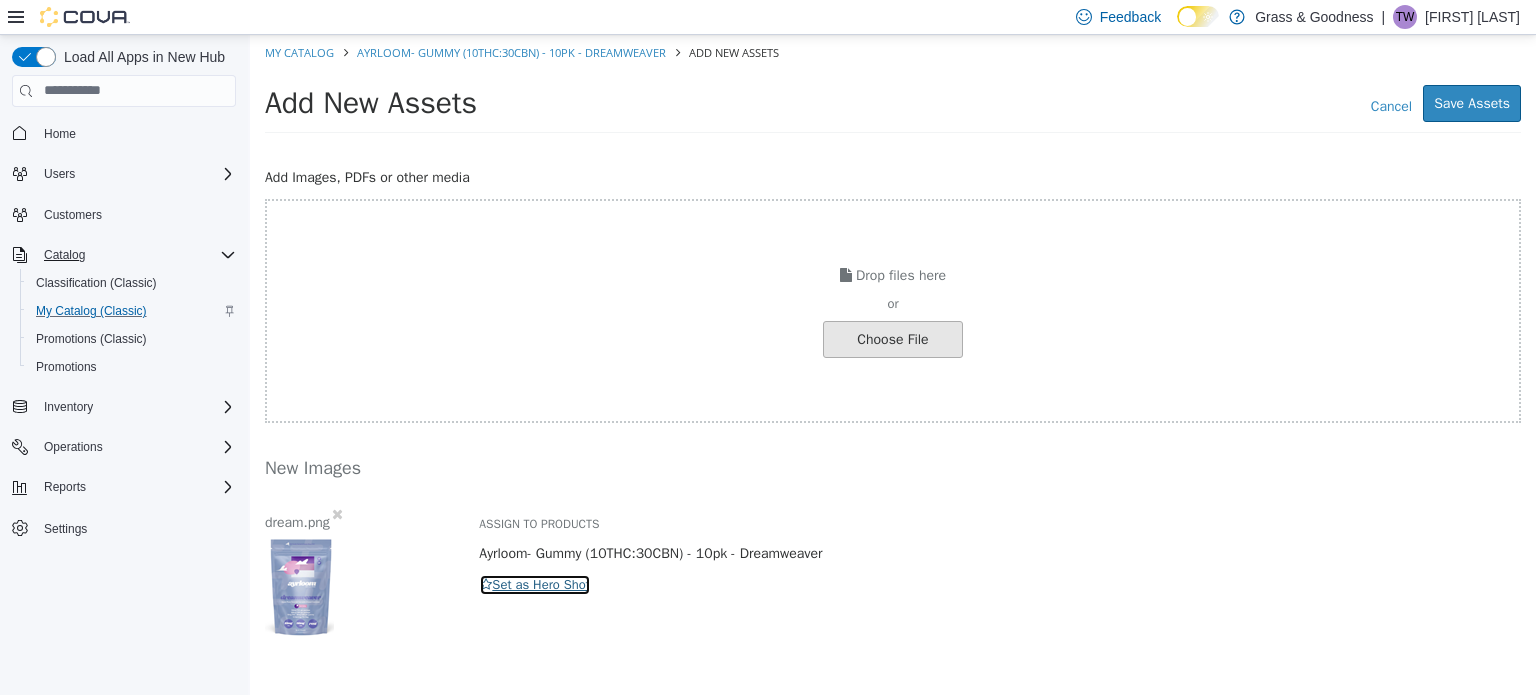 click on "Set as Hero Shot" at bounding box center [535, 584] 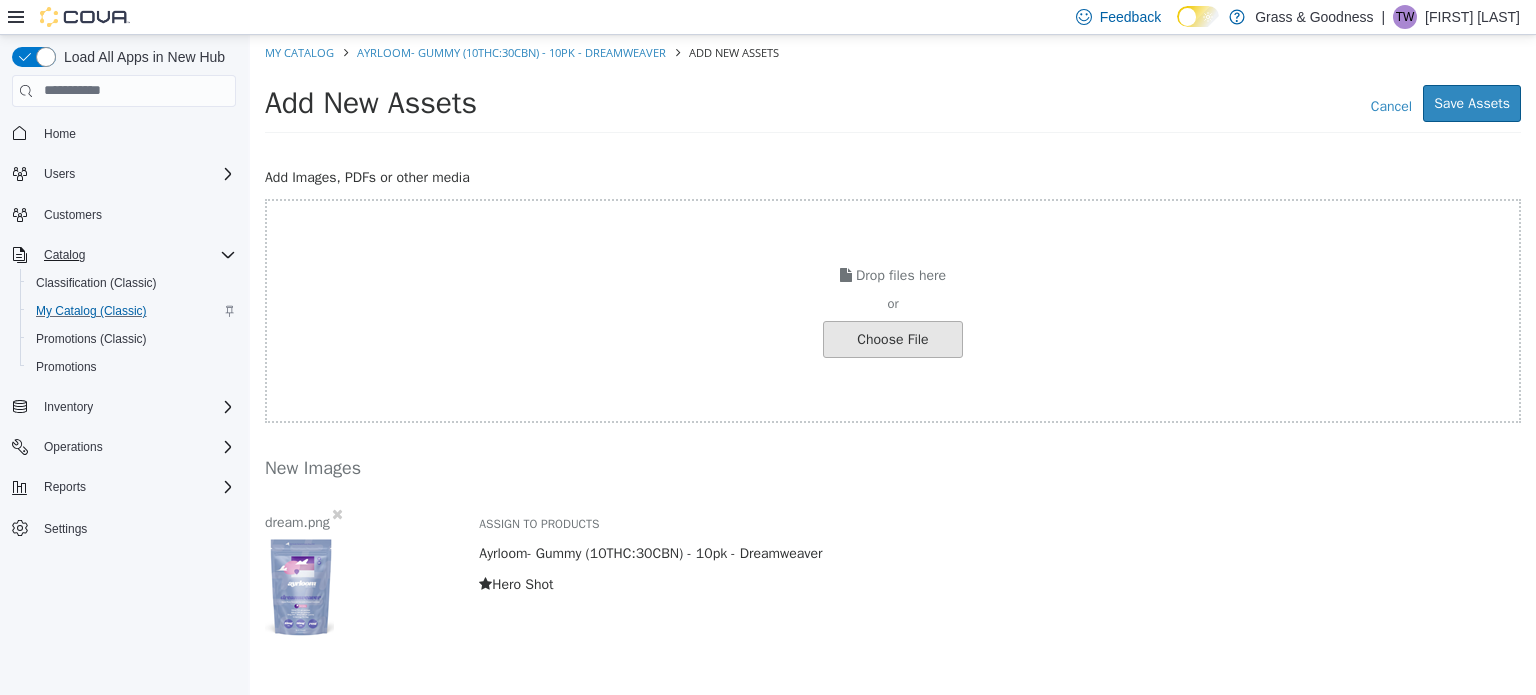 click on "Add New Assets
Cancel Save Assets" at bounding box center (893, 108) 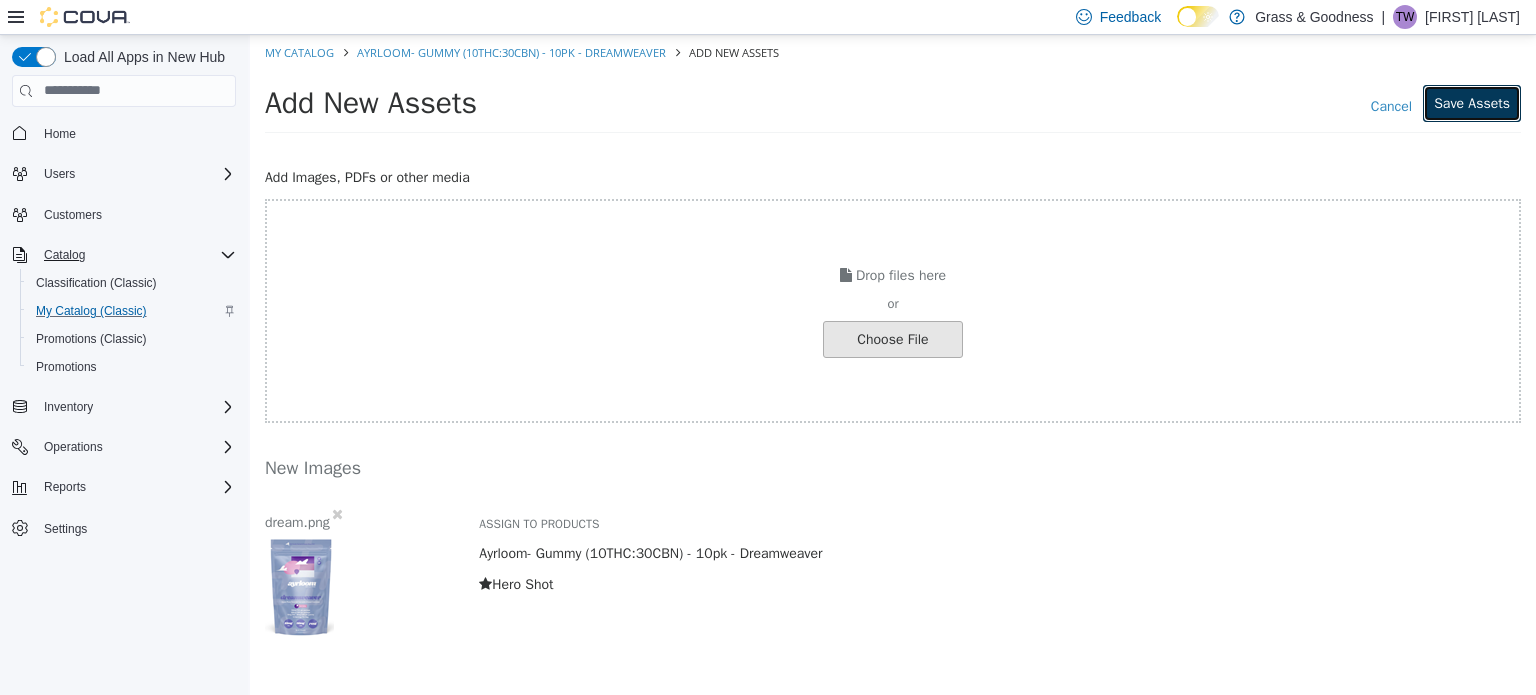click on "Save Assets" at bounding box center (1472, 102) 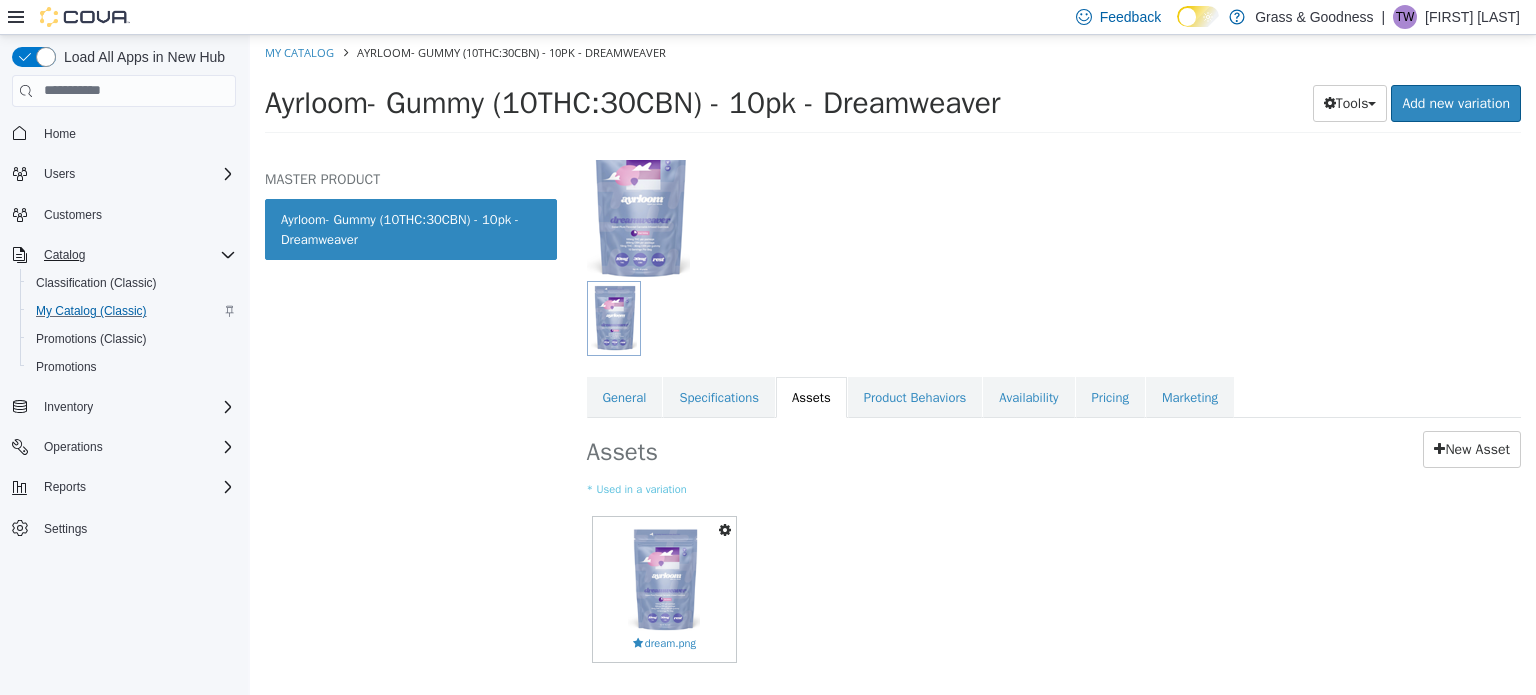 scroll, scrollTop: 200, scrollLeft: 0, axis: vertical 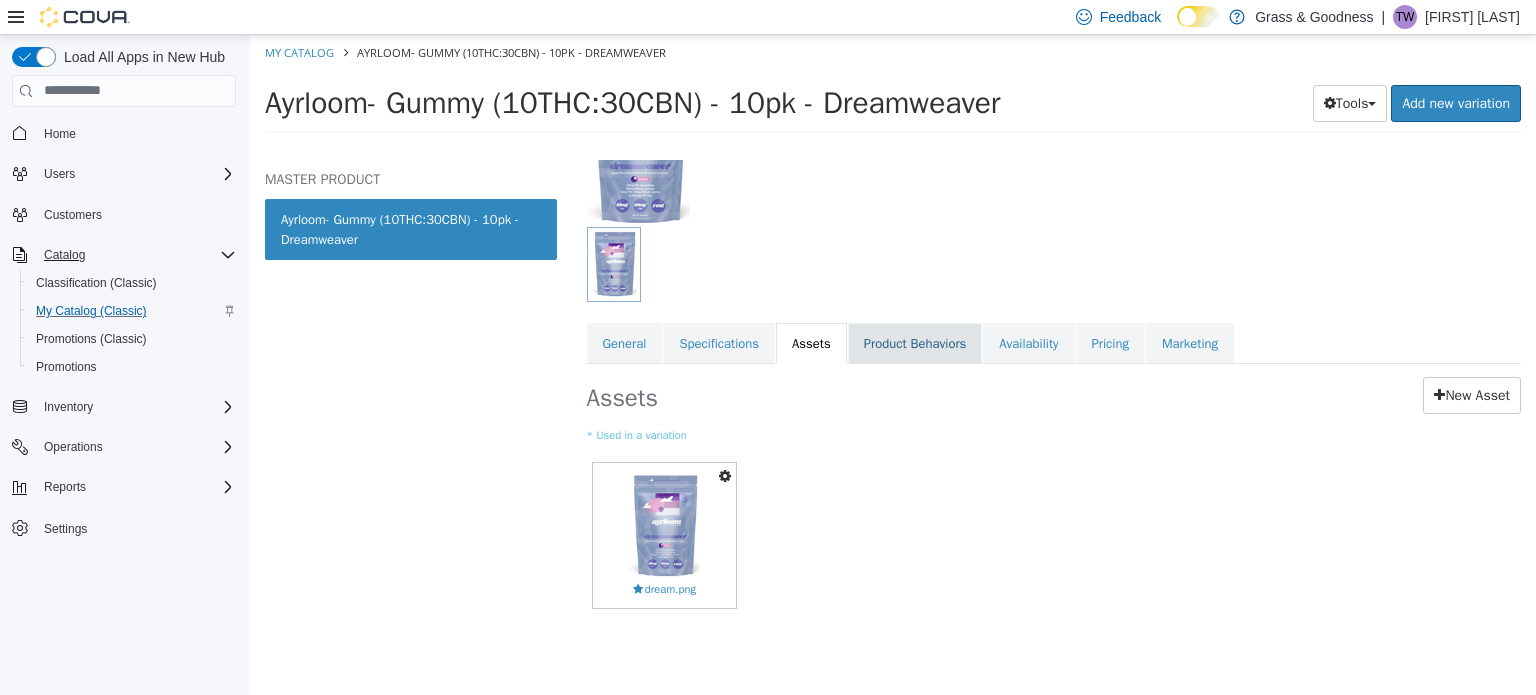 click on "Product Behaviors" at bounding box center (915, 343) 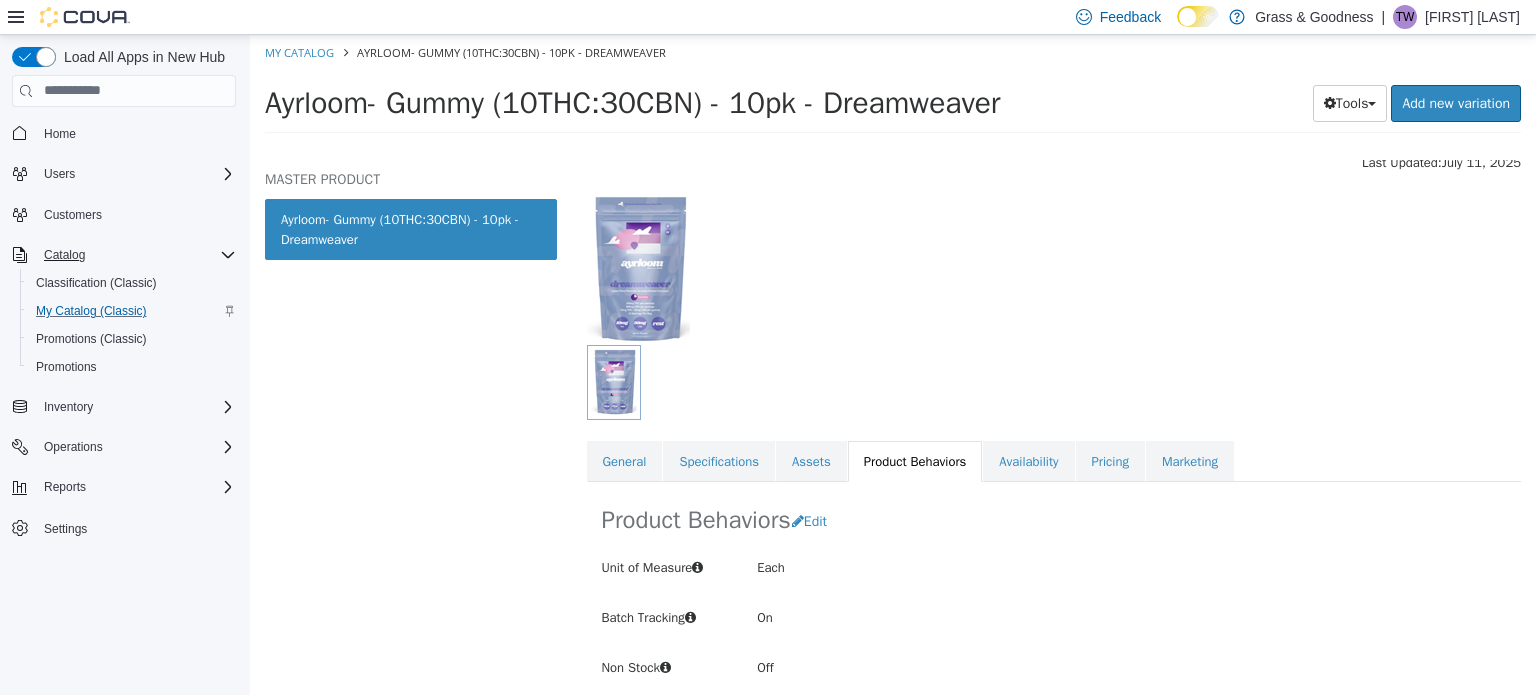 scroll, scrollTop: 85, scrollLeft: 0, axis: vertical 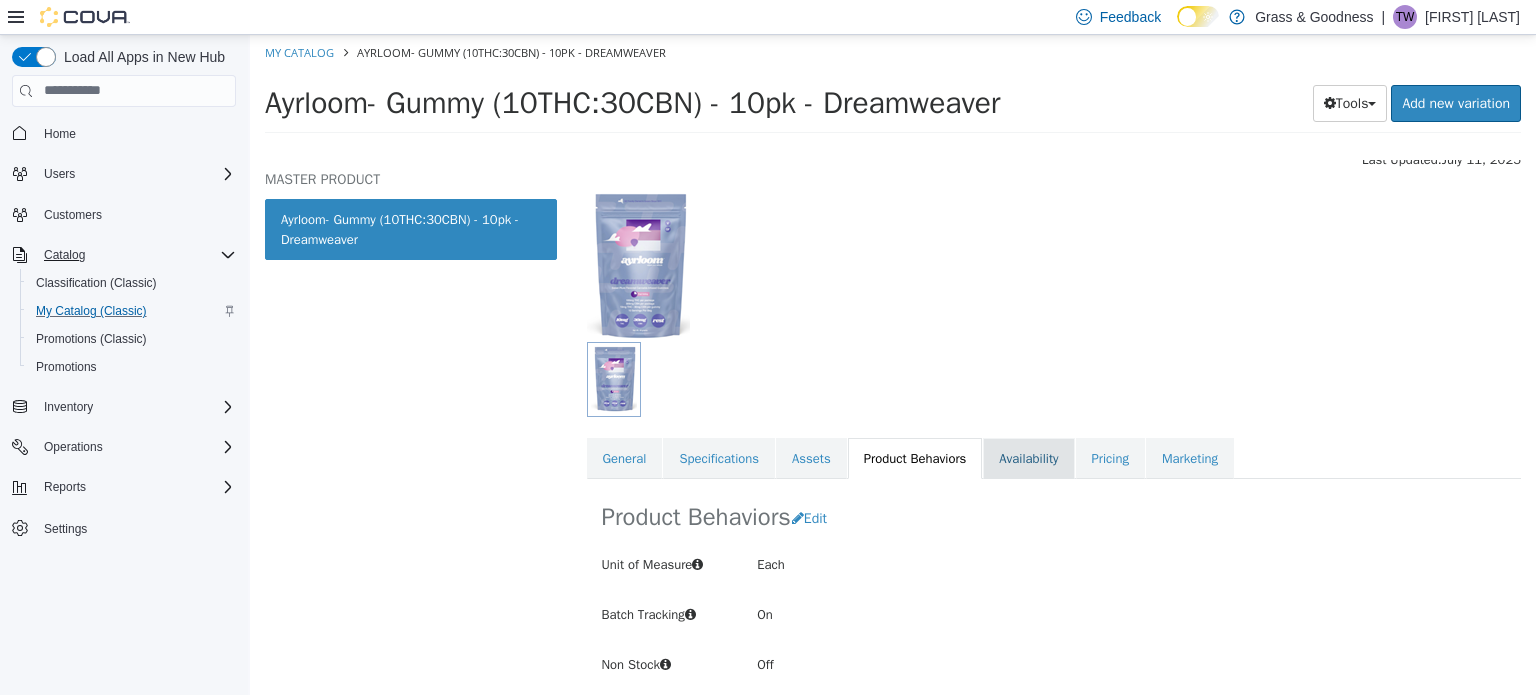 click on "Availability" at bounding box center [1028, 458] 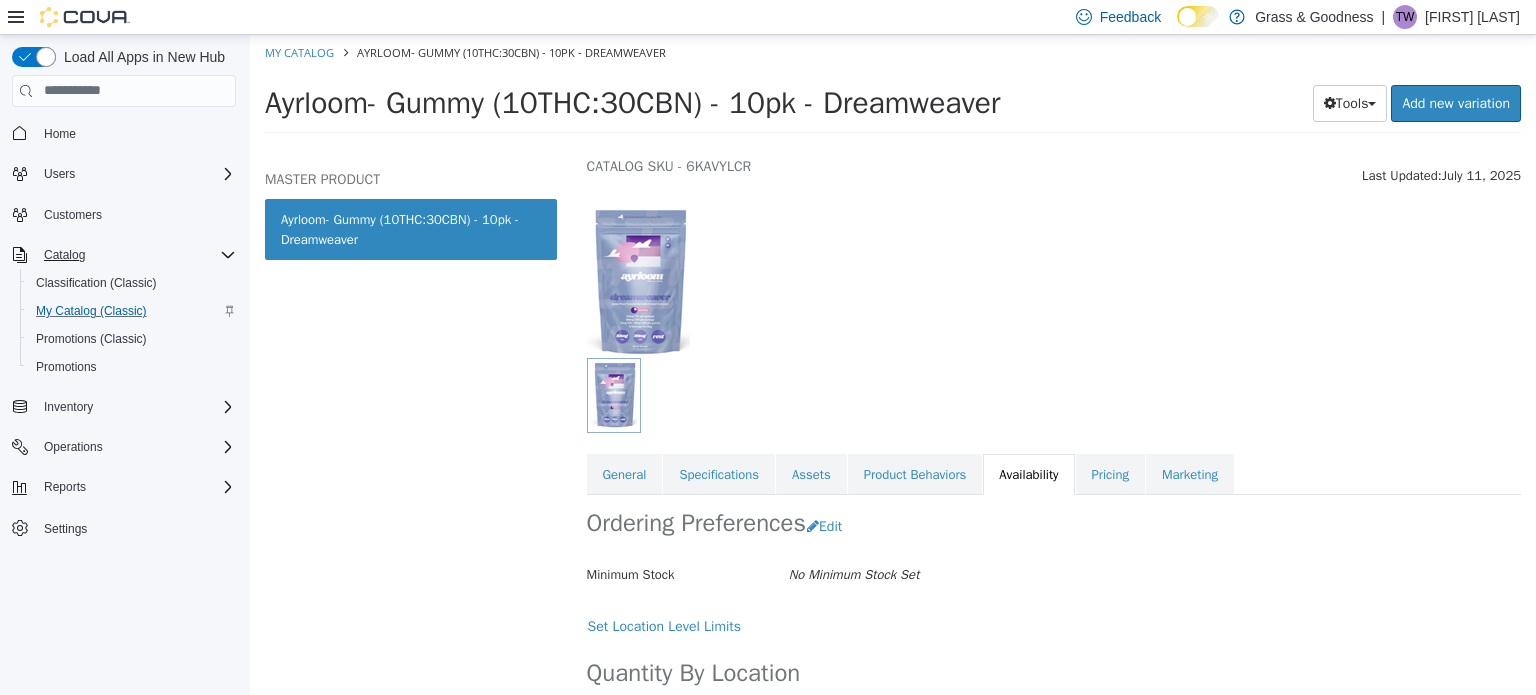 scroll, scrollTop: 168, scrollLeft: 0, axis: vertical 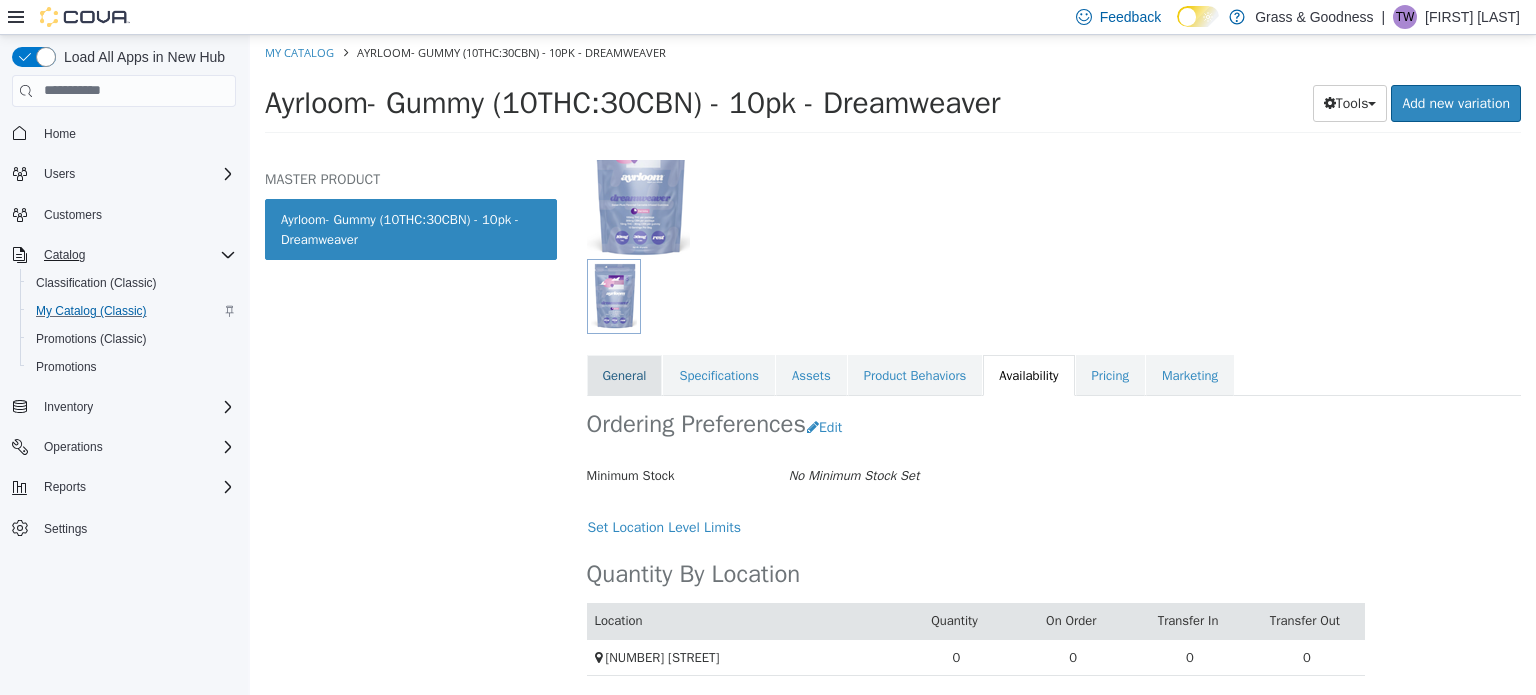 click on "General" at bounding box center (625, 375) 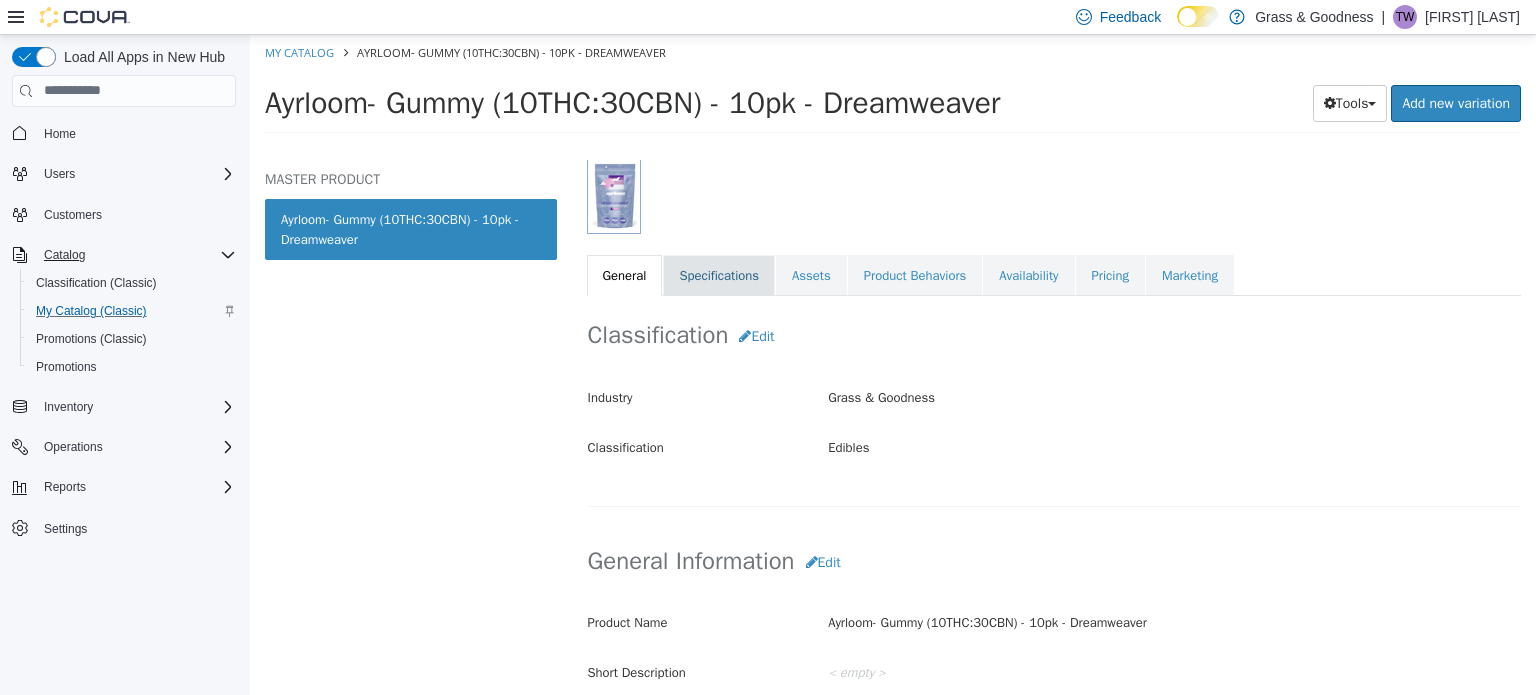 scroll, scrollTop: 259, scrollLeft: 0, axis: vertical 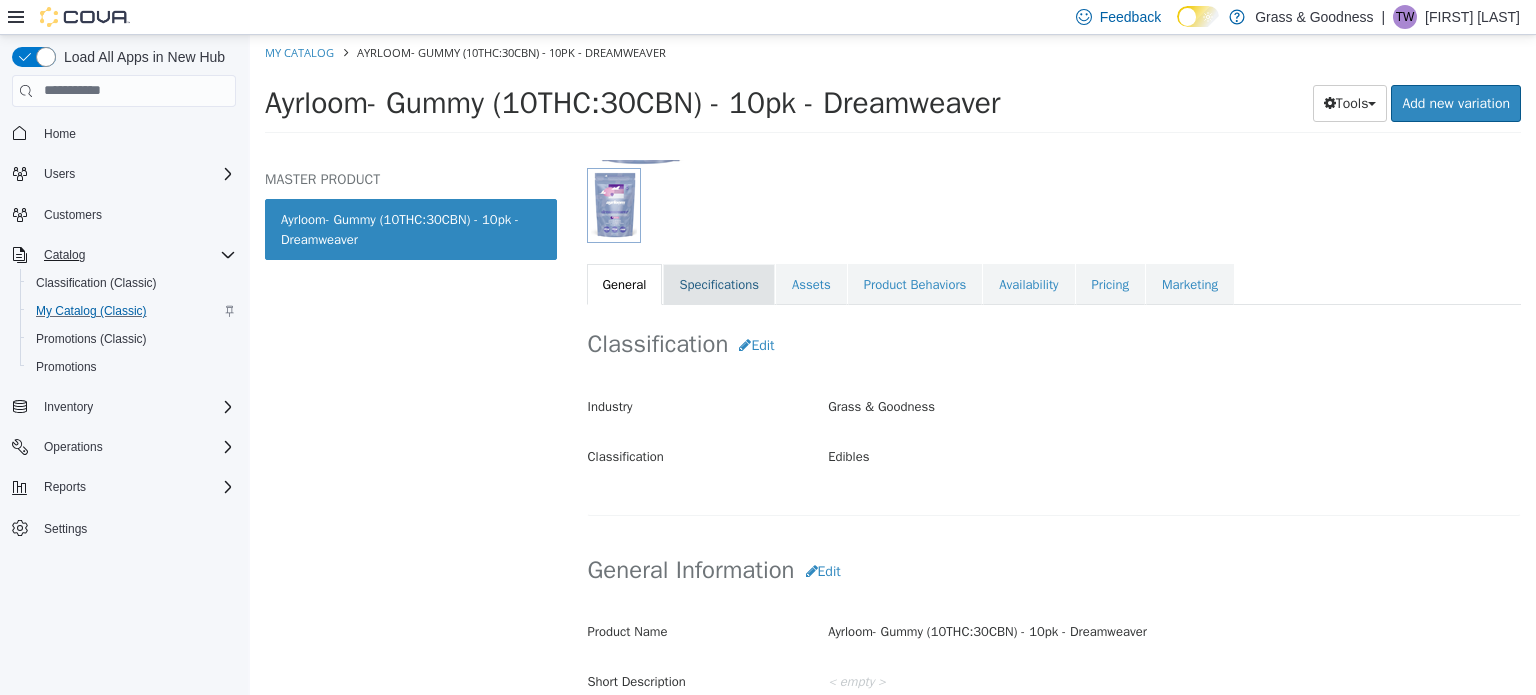 click on "Specifications" at bounding box center (719, 284) 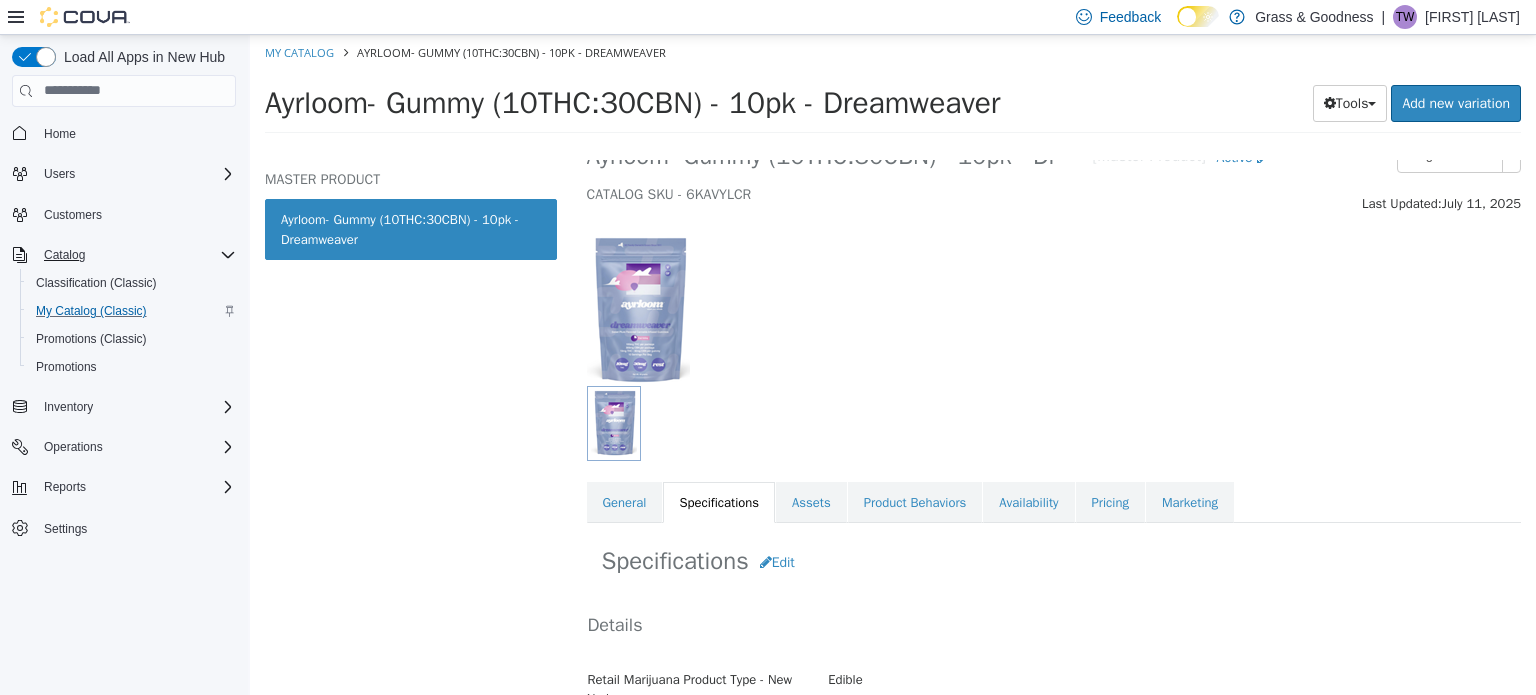 scroll, scrollTop: 0, scrollLeft: 0, axis: both 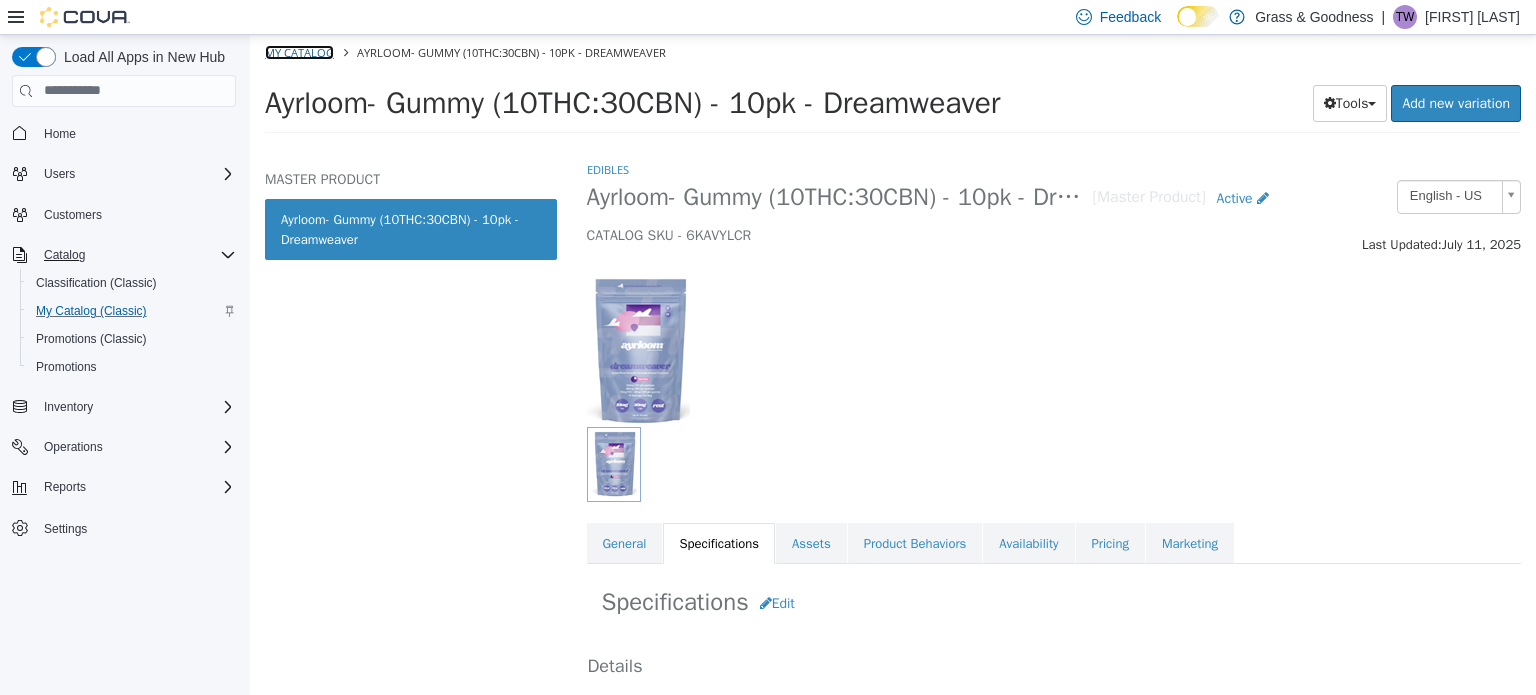 click on "My Catalog" at bounding box center (299, 51) 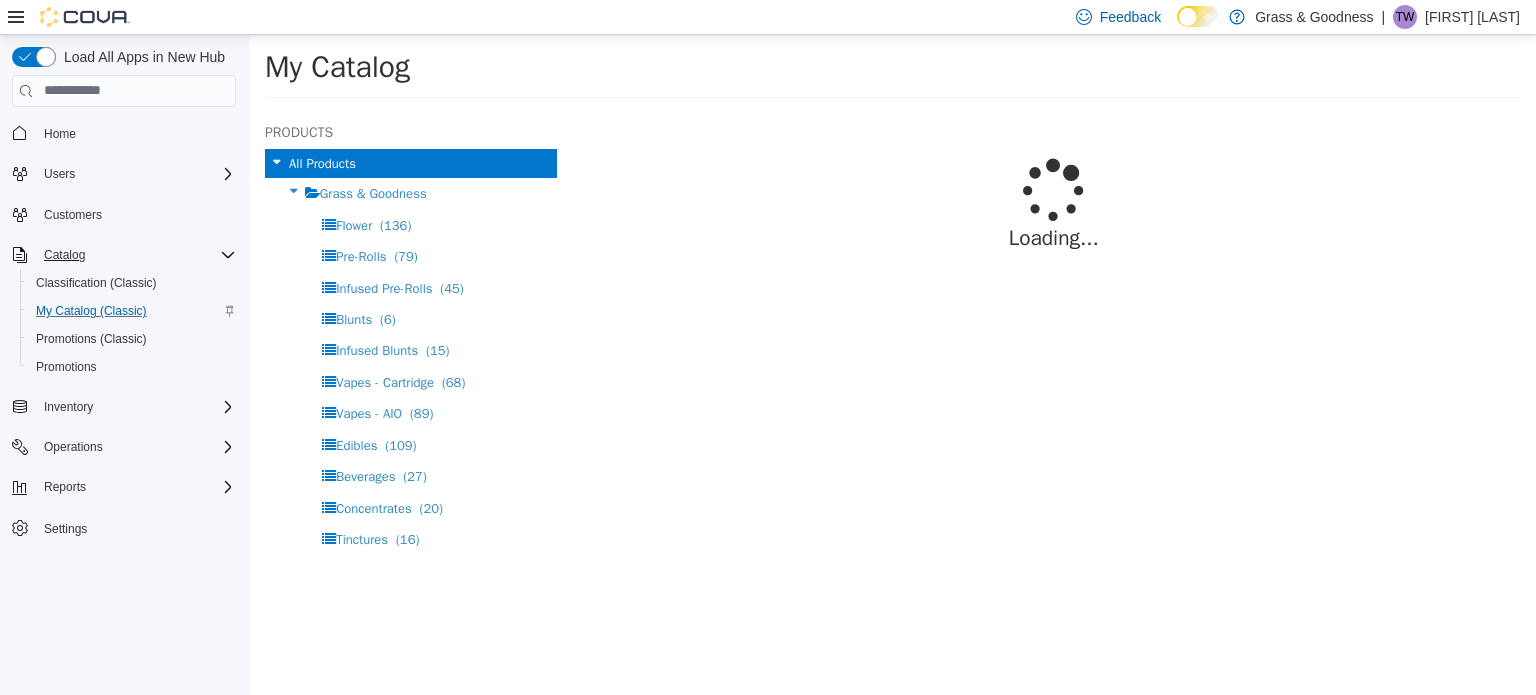 select on "**********" 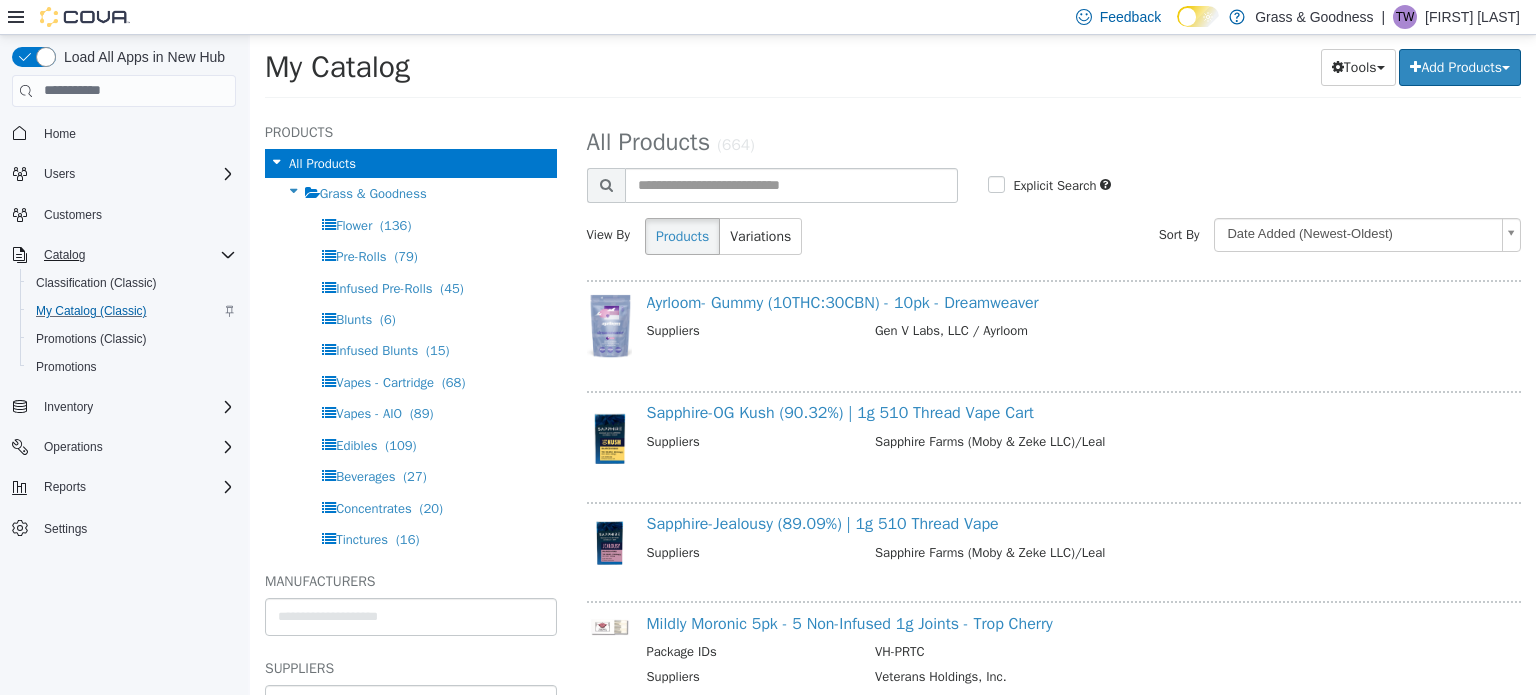 click on "My Catalog
Tools
Merge Products Map Private Products Bulk Product Editor Export
Add Products
Create New Product Bulk Import New Products" at bounding box center [893, 72] 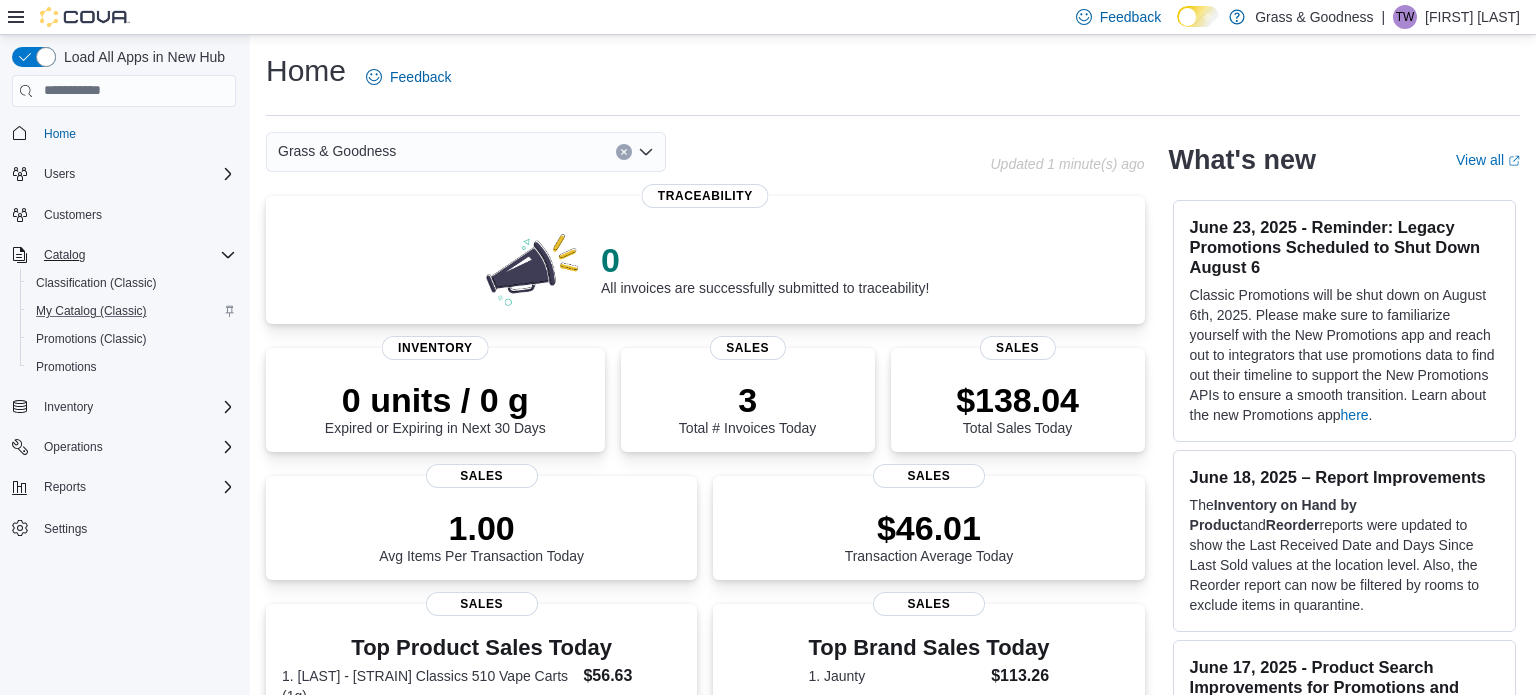 click on "Home Feedback" at bounding box center [893, 77] 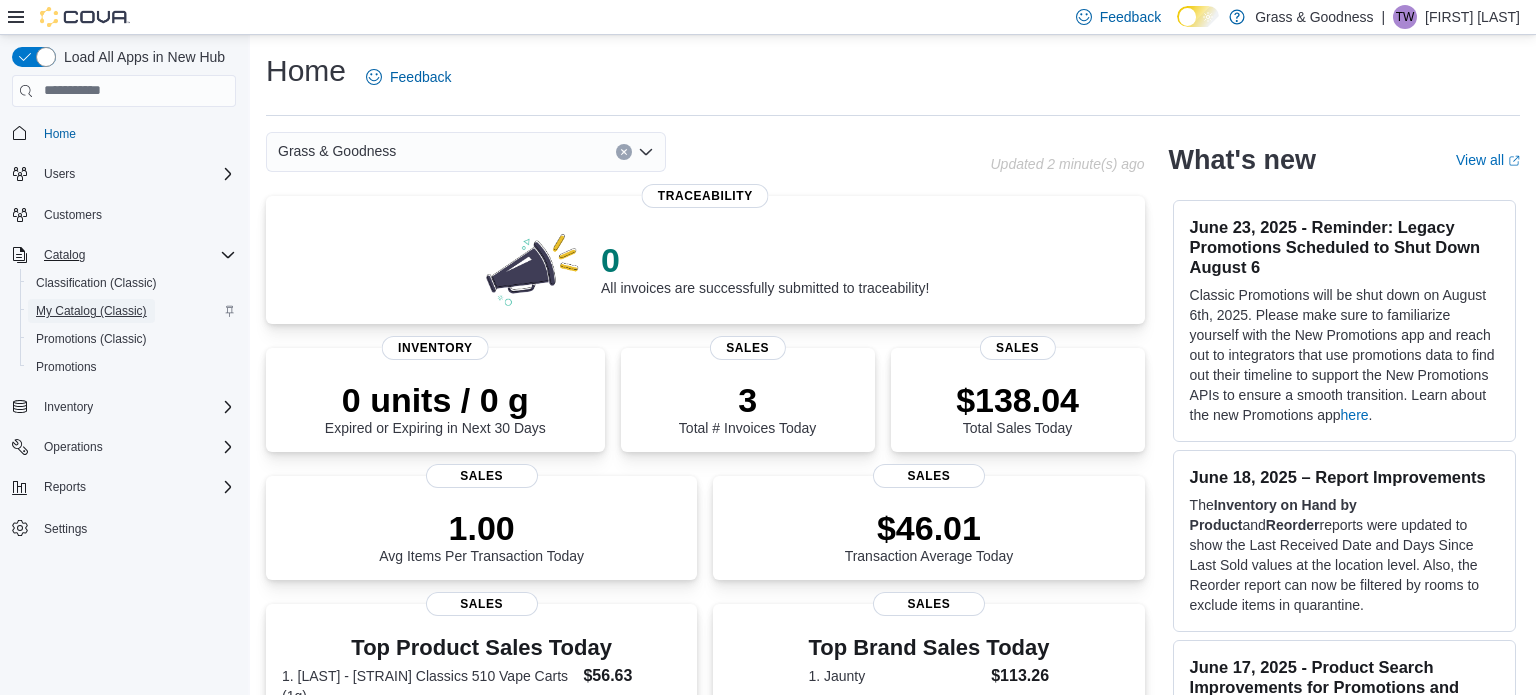click on "My Catalog (Classic)" at bounding box center (91, 311) 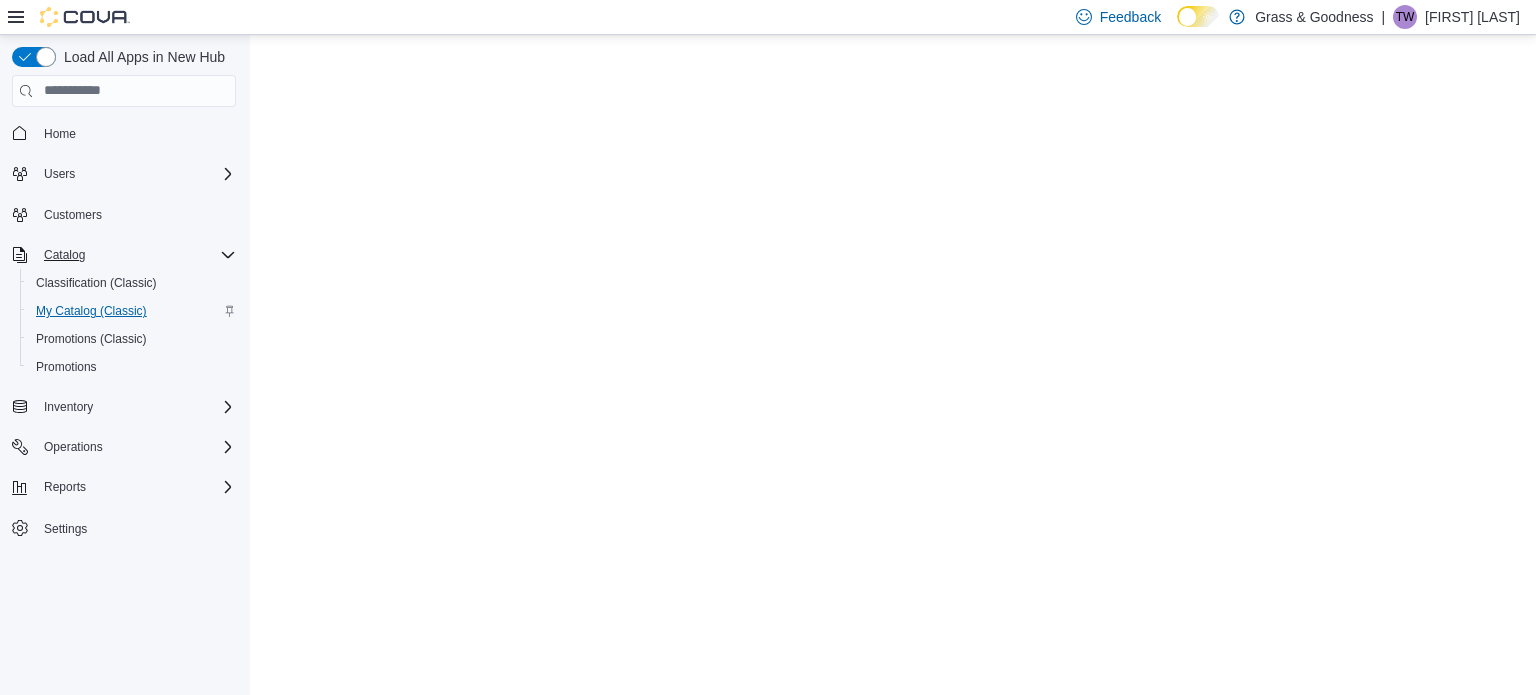 scroll, scrollTop: 0, scrollLeft: 0, axis: both 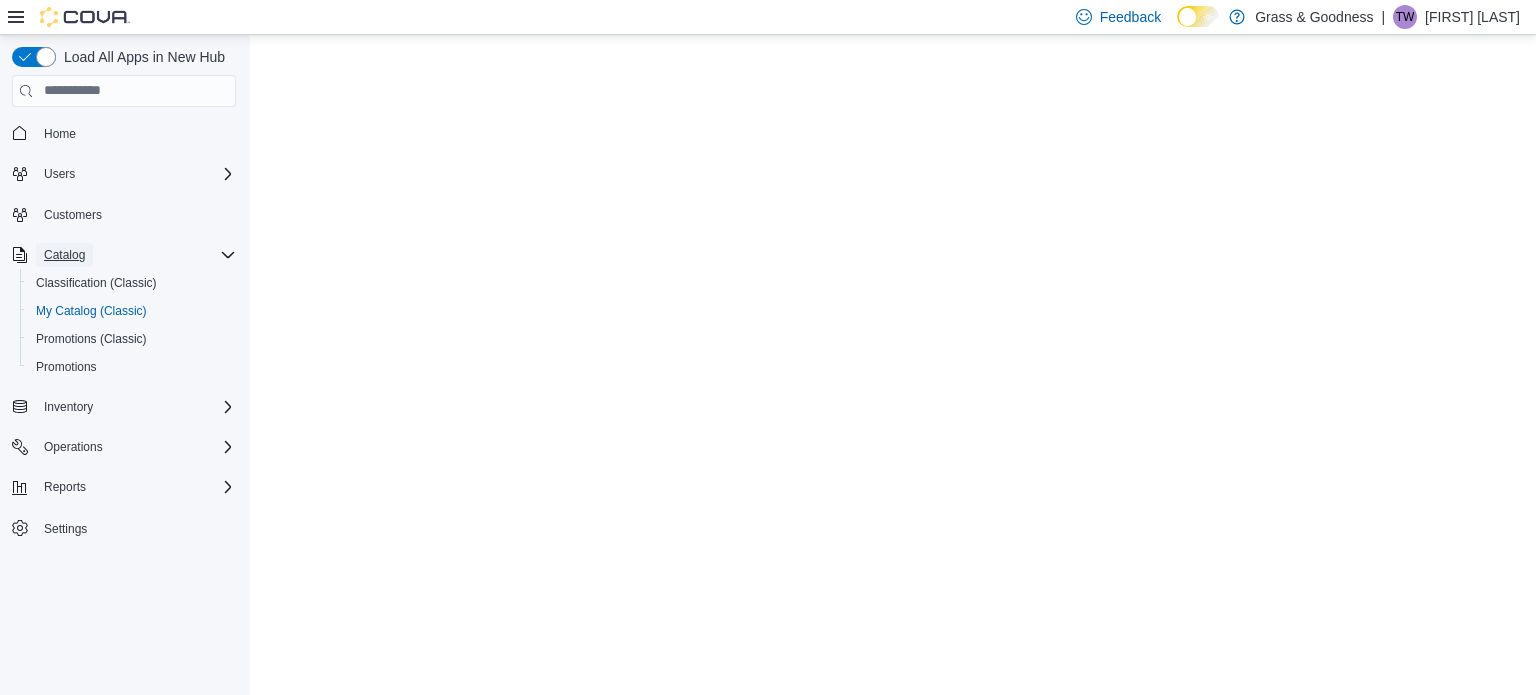 click on "Catalog" at bounding box center [64, 255] 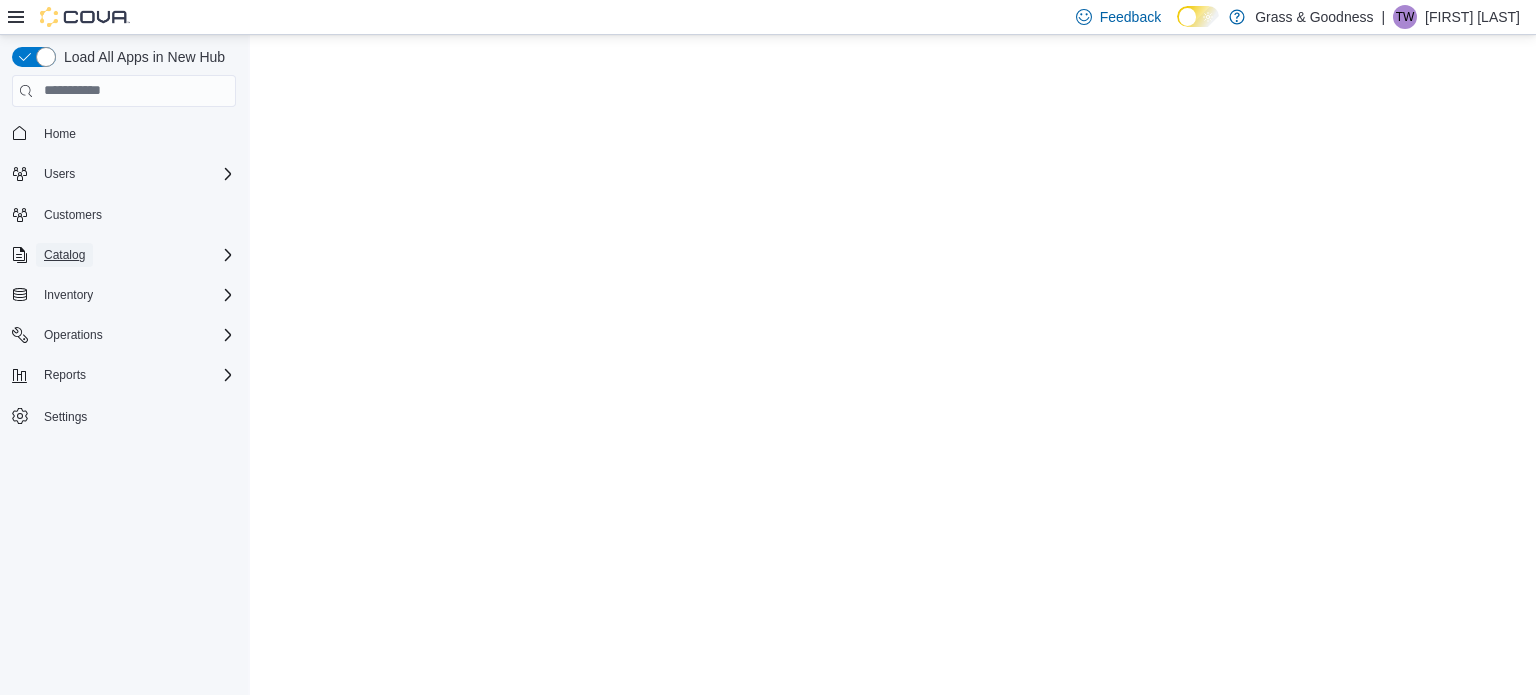 click on "Catalog" at bounding box center [64, 255] 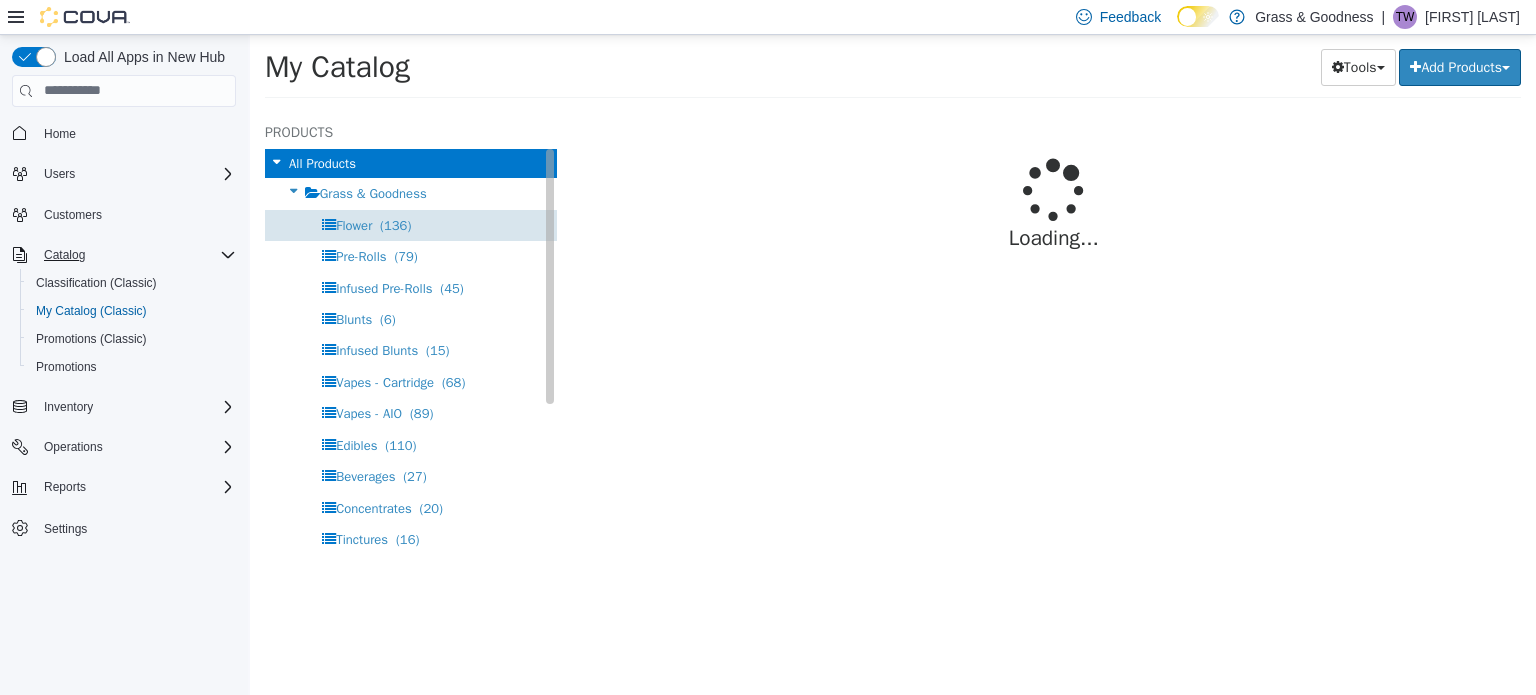 select on "**********" 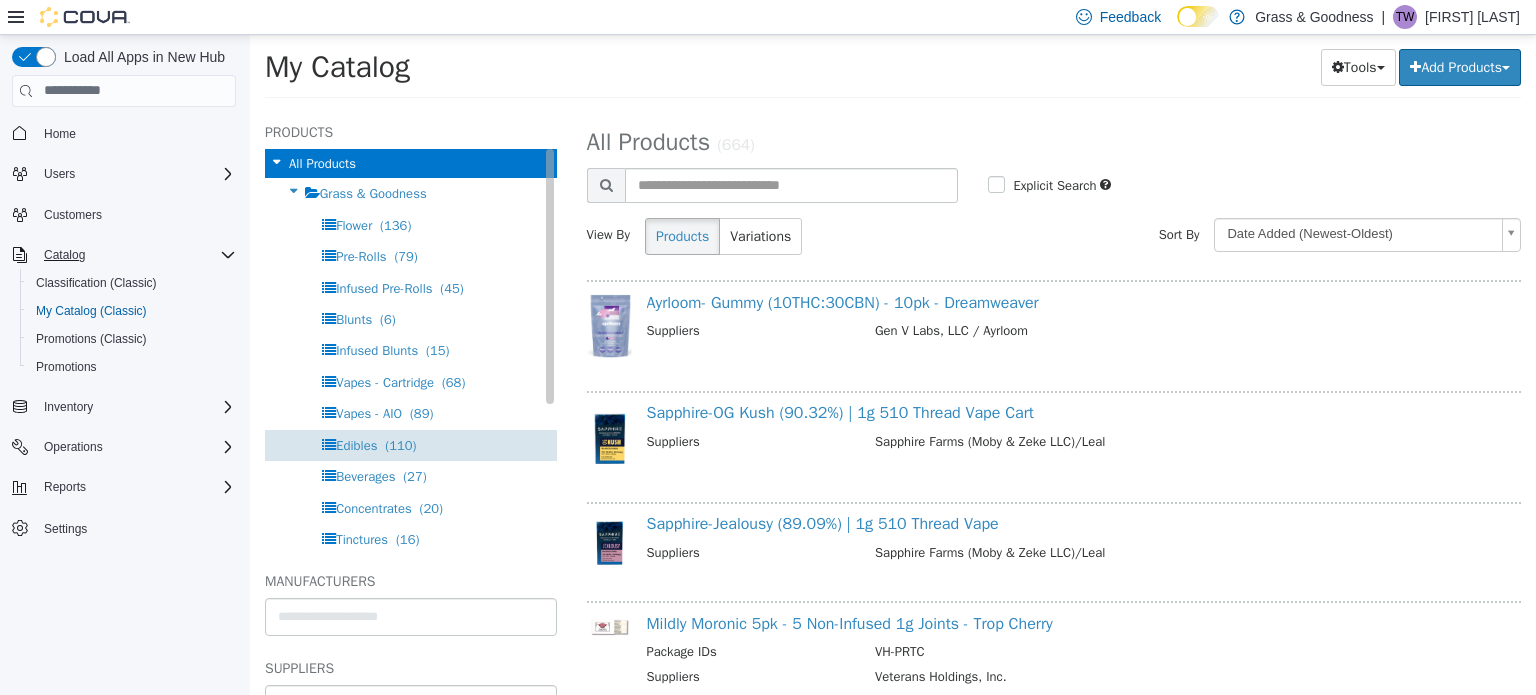 click on "Edibles
([NUMBER])" at bounding box center (376, 444) 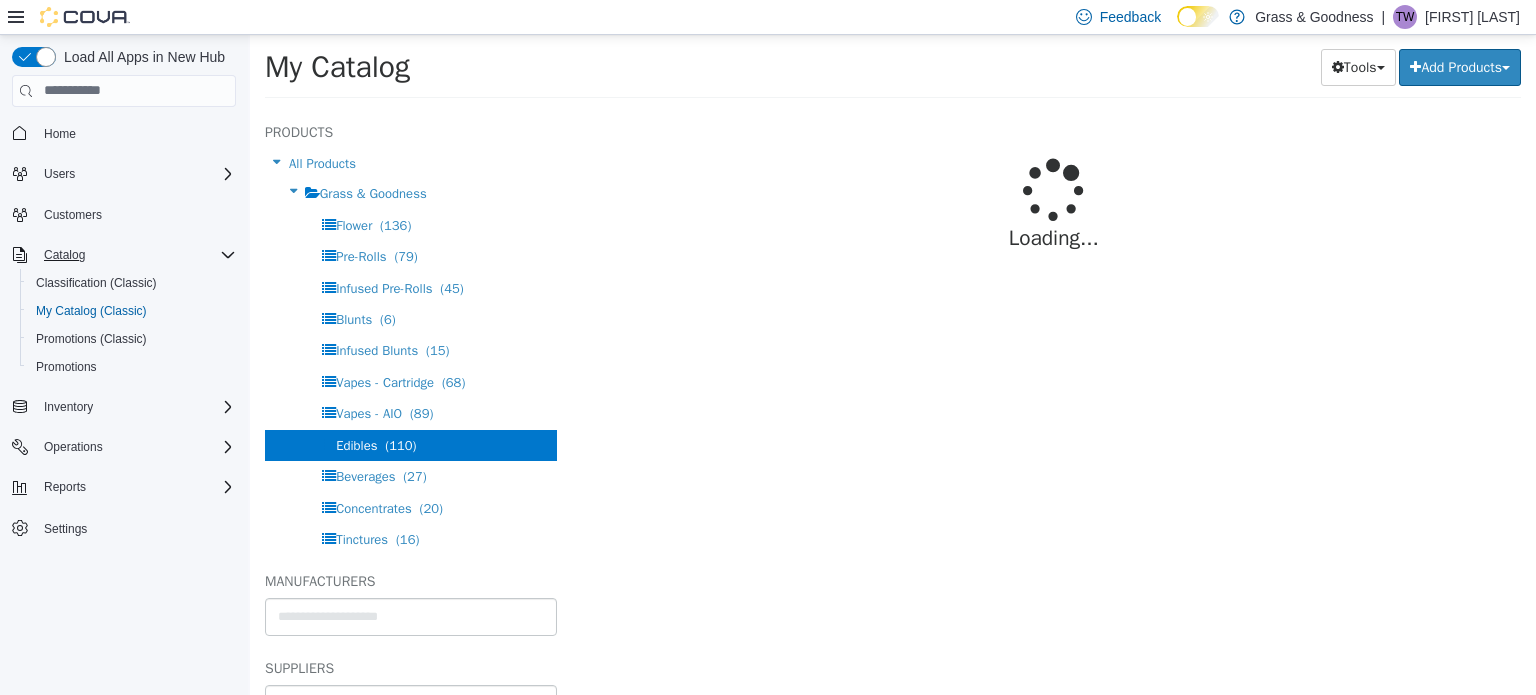 select on "**********" 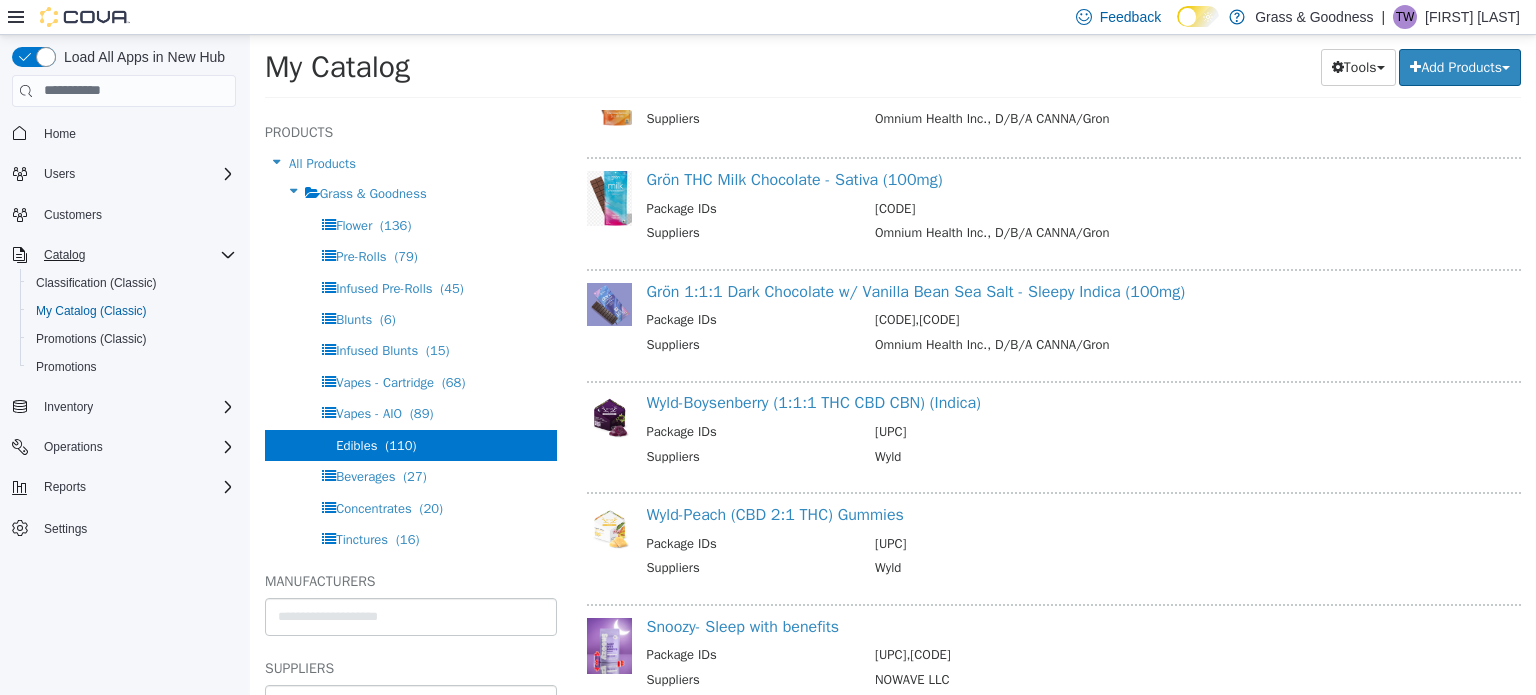 scroll, scrollTop: 631, scrollLeft: 0, axis: vertical 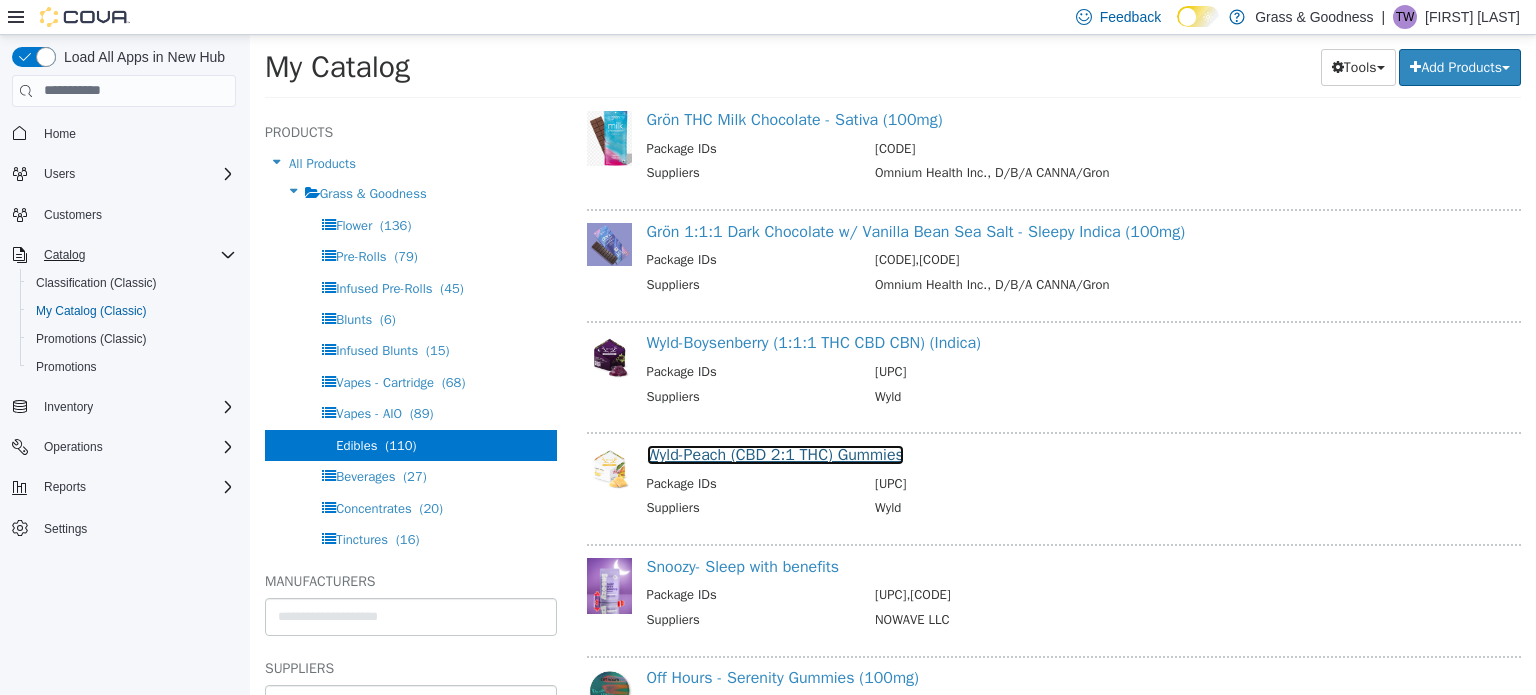 click on "Wyld-Peach (CBD 2:1 THC) Gummies" at bounding box center [775, 454] 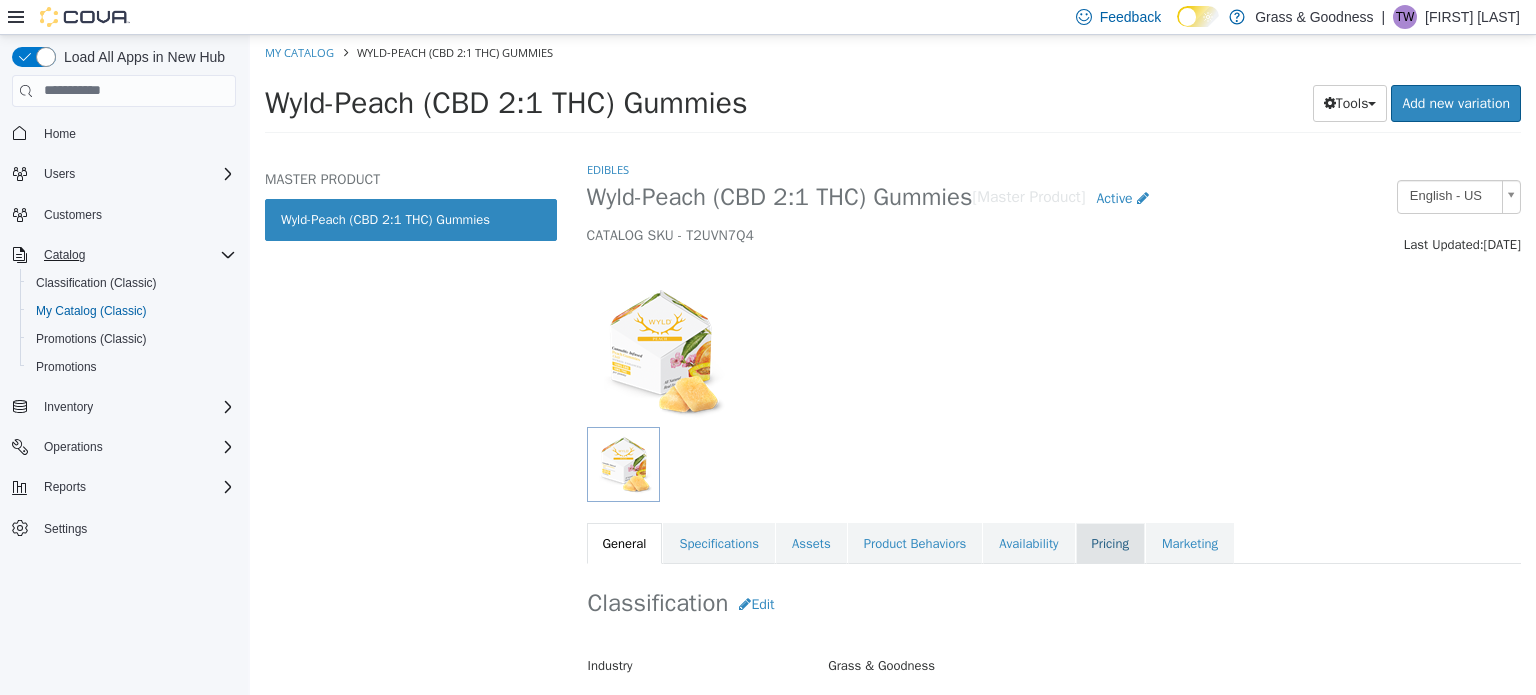 click on "Pricing" at bounding box center [1110, 543] 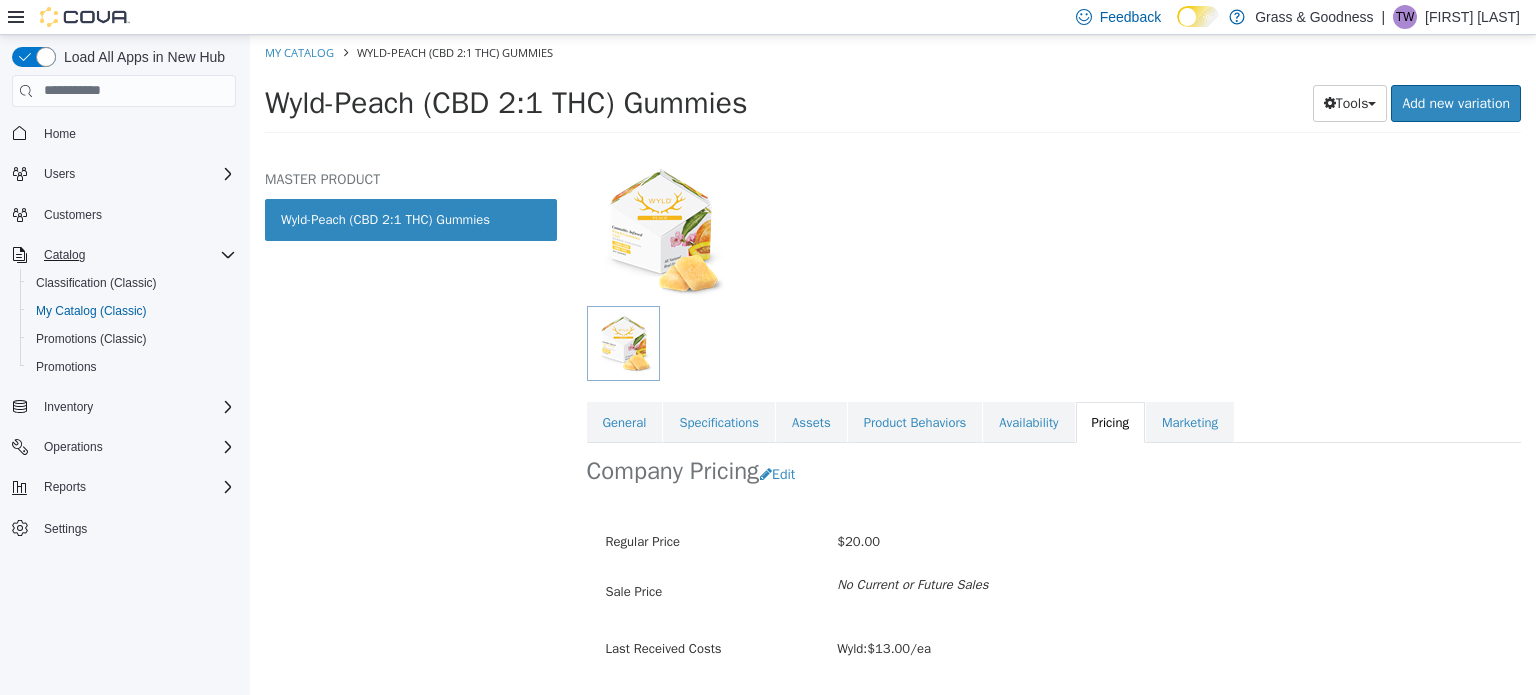scroll, scrollTop: 179, scrollLeft: 0, axis: vertical 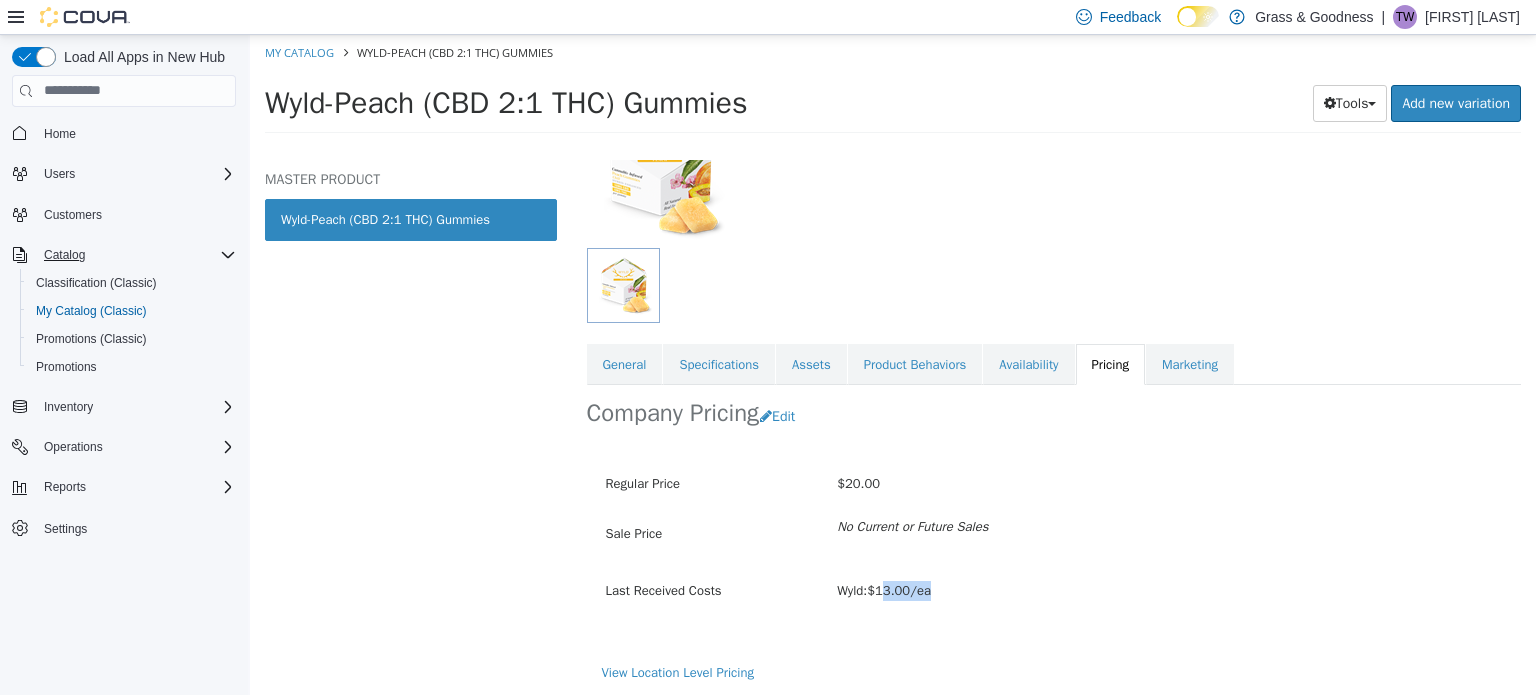 drag, startPoint x: 892, startPoint y: 586, endPoint x: 997, endPoint y: 605, distance: 106.7052 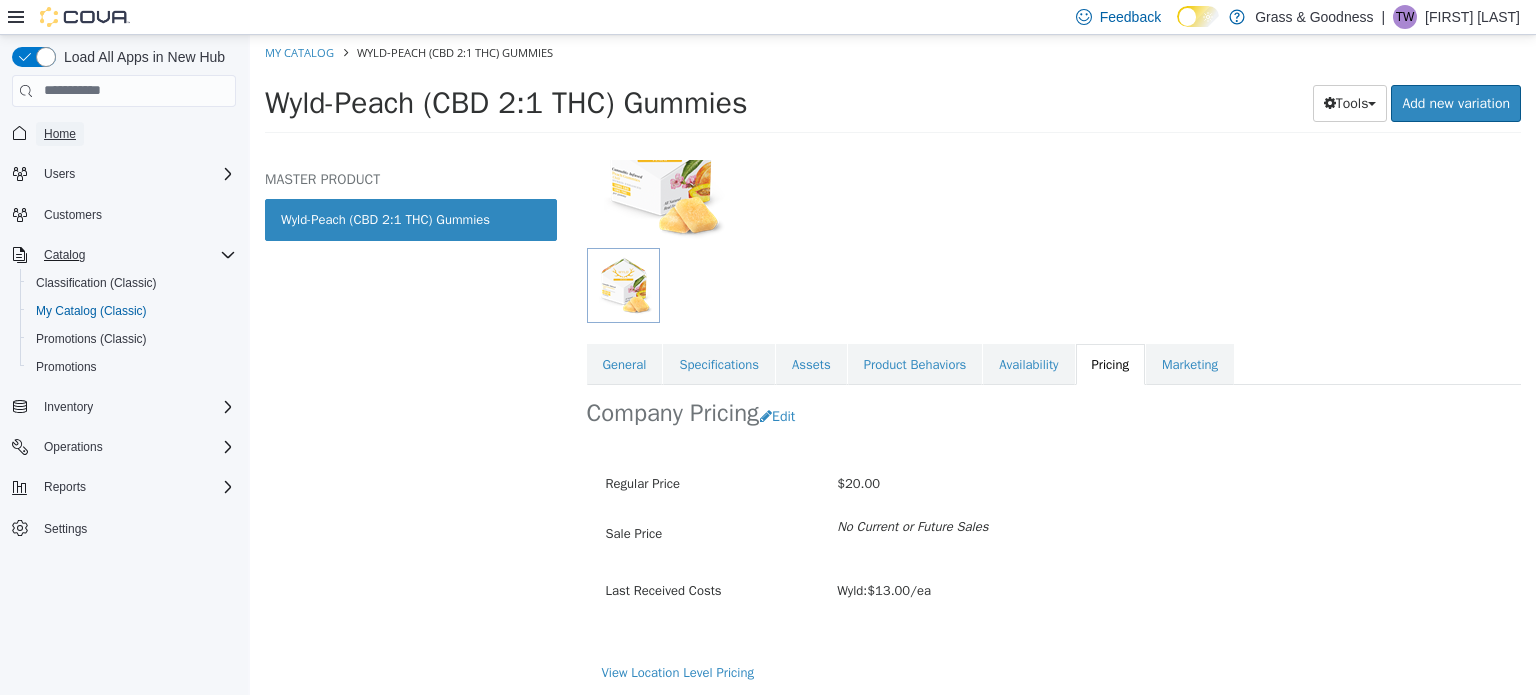 click on "Home" at bounding box center [60, 134] 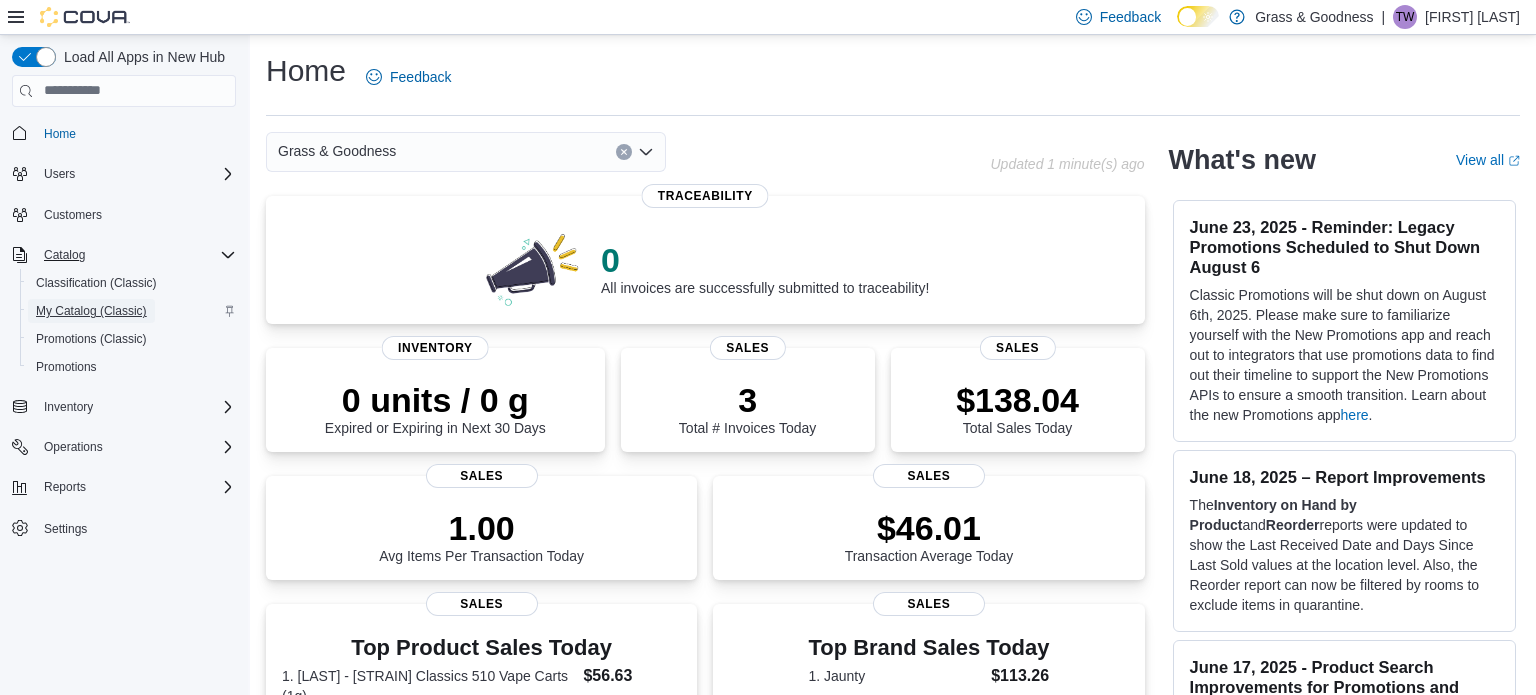 click on "My Catalog (Classic)" at bounding box center [91, 311] 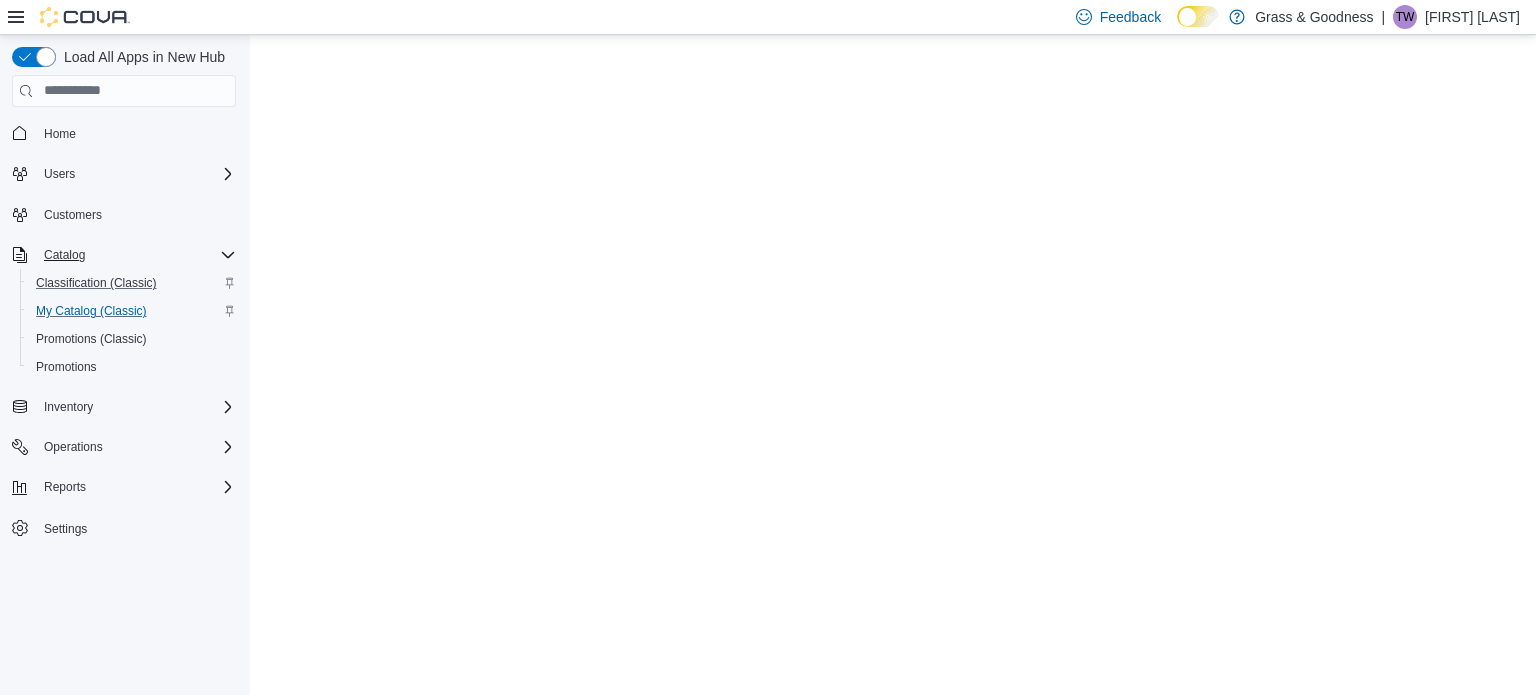 scroll, scrollTop: 0, scrollLeft: 0, axis: both 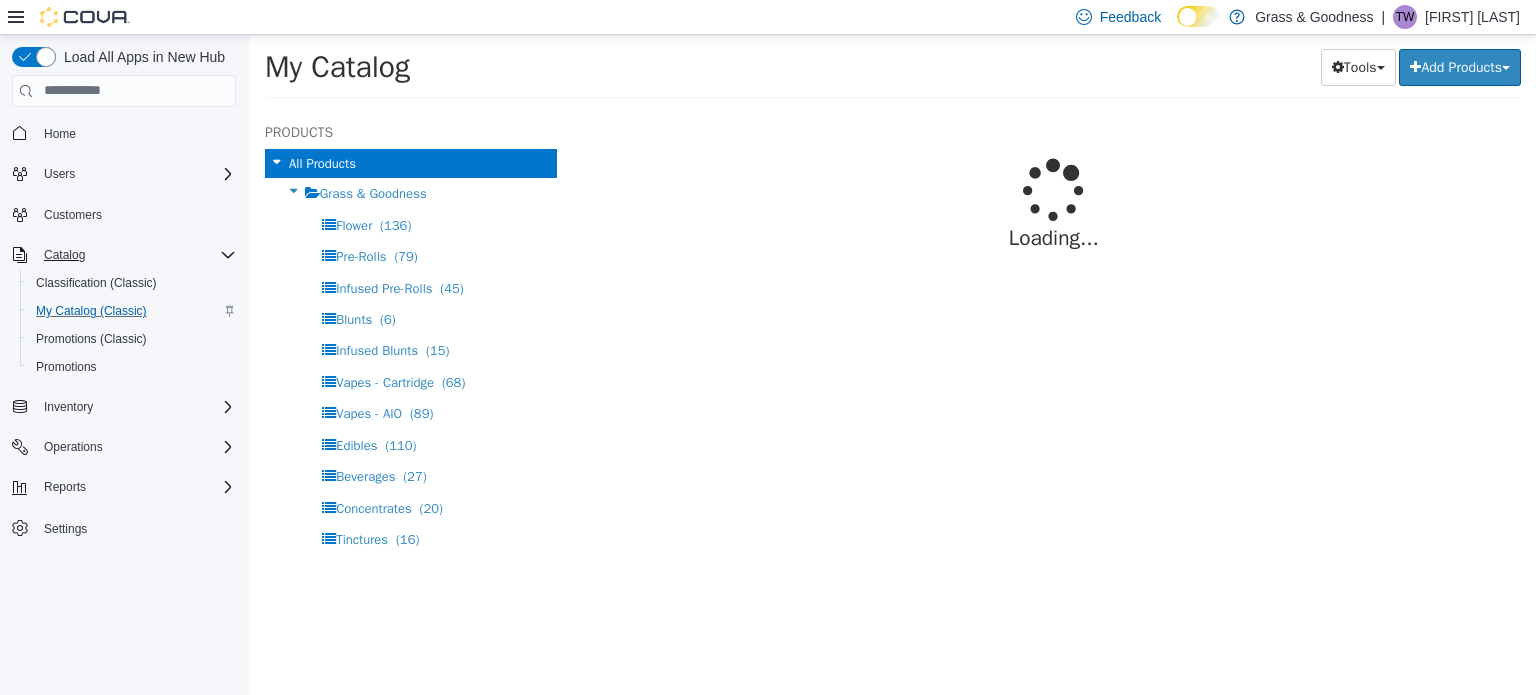 select on "**********" 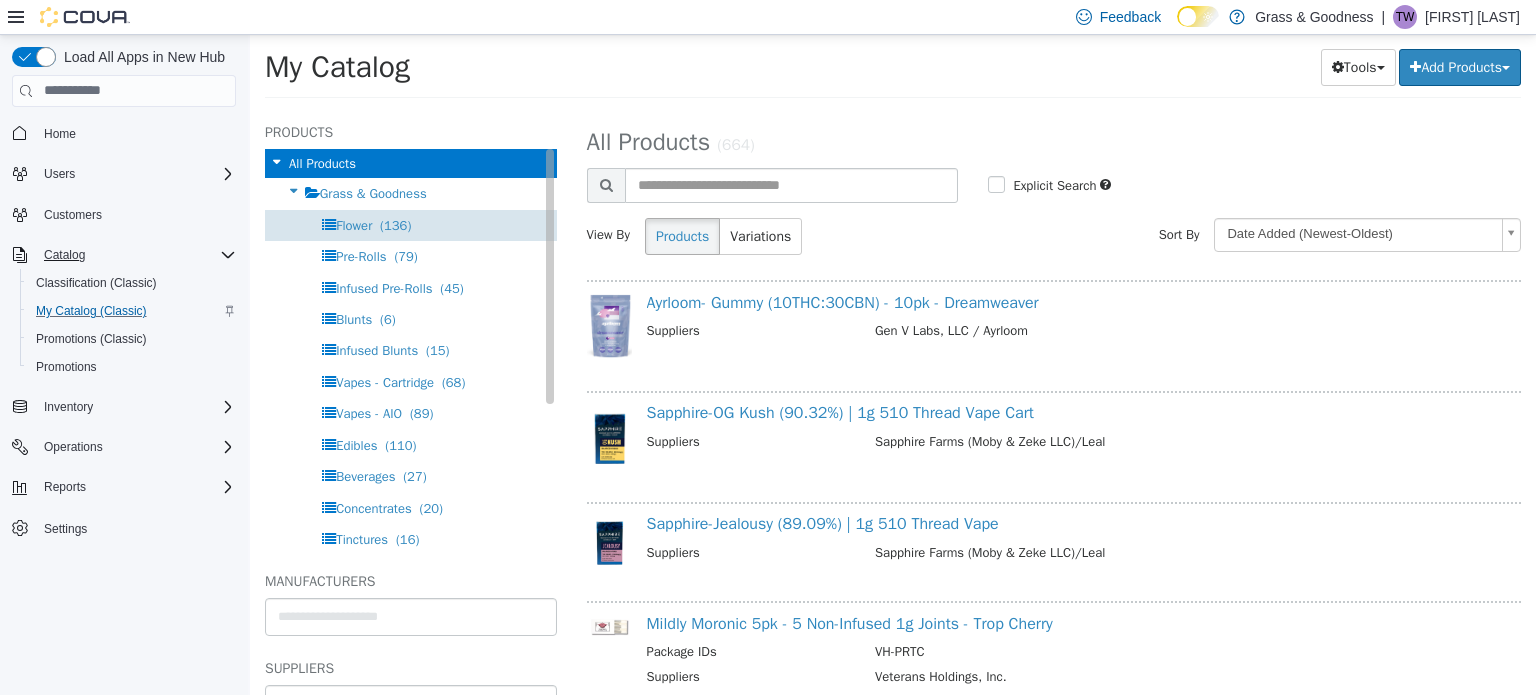 click on "(136)" at bounding box center (395, 224) 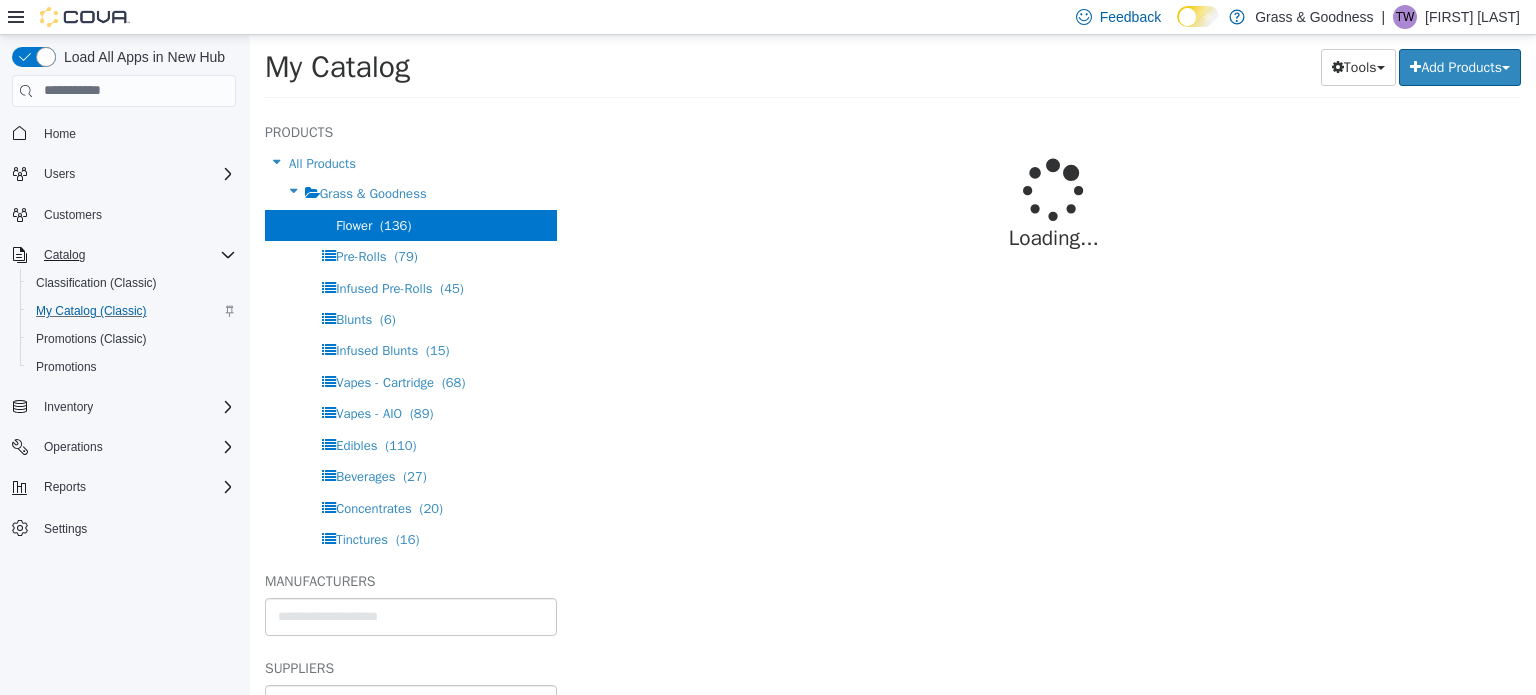 select on "**********" 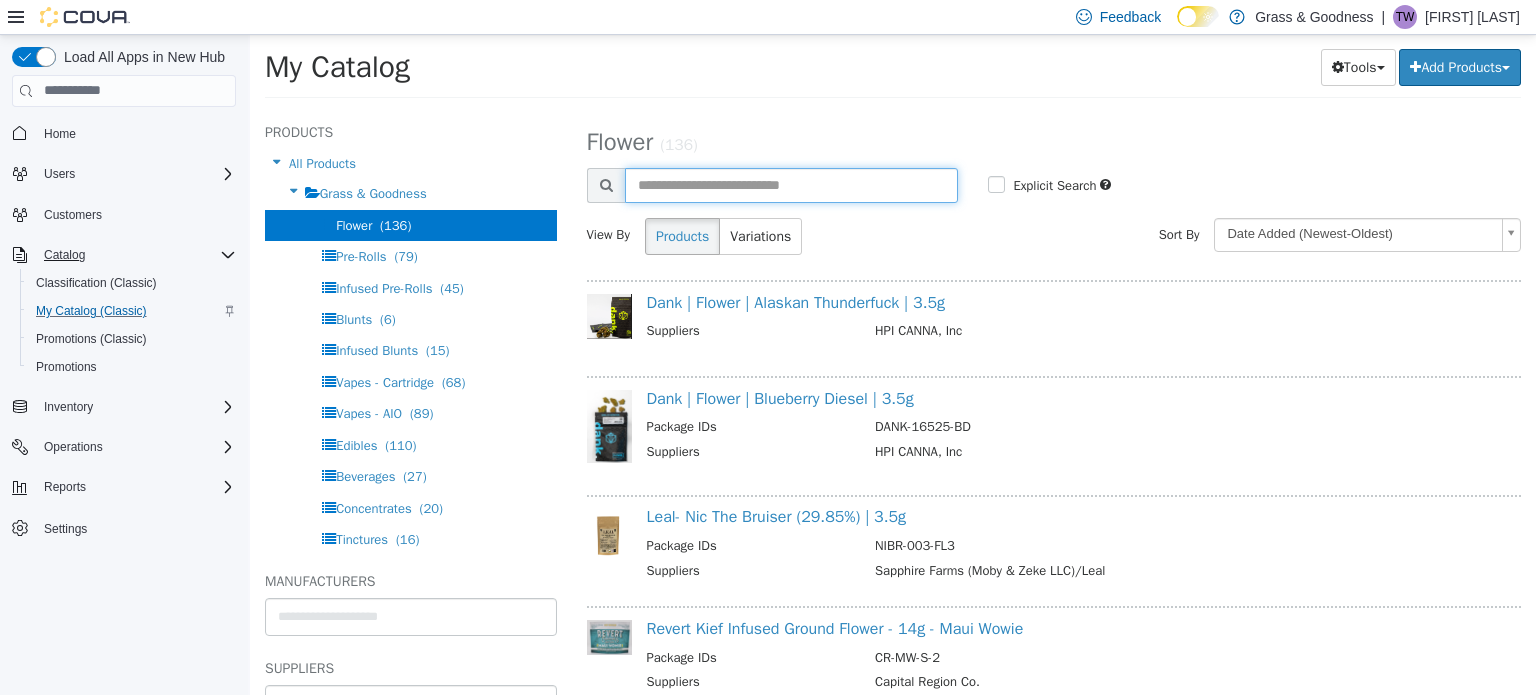 click at bounding box center [792, 184] 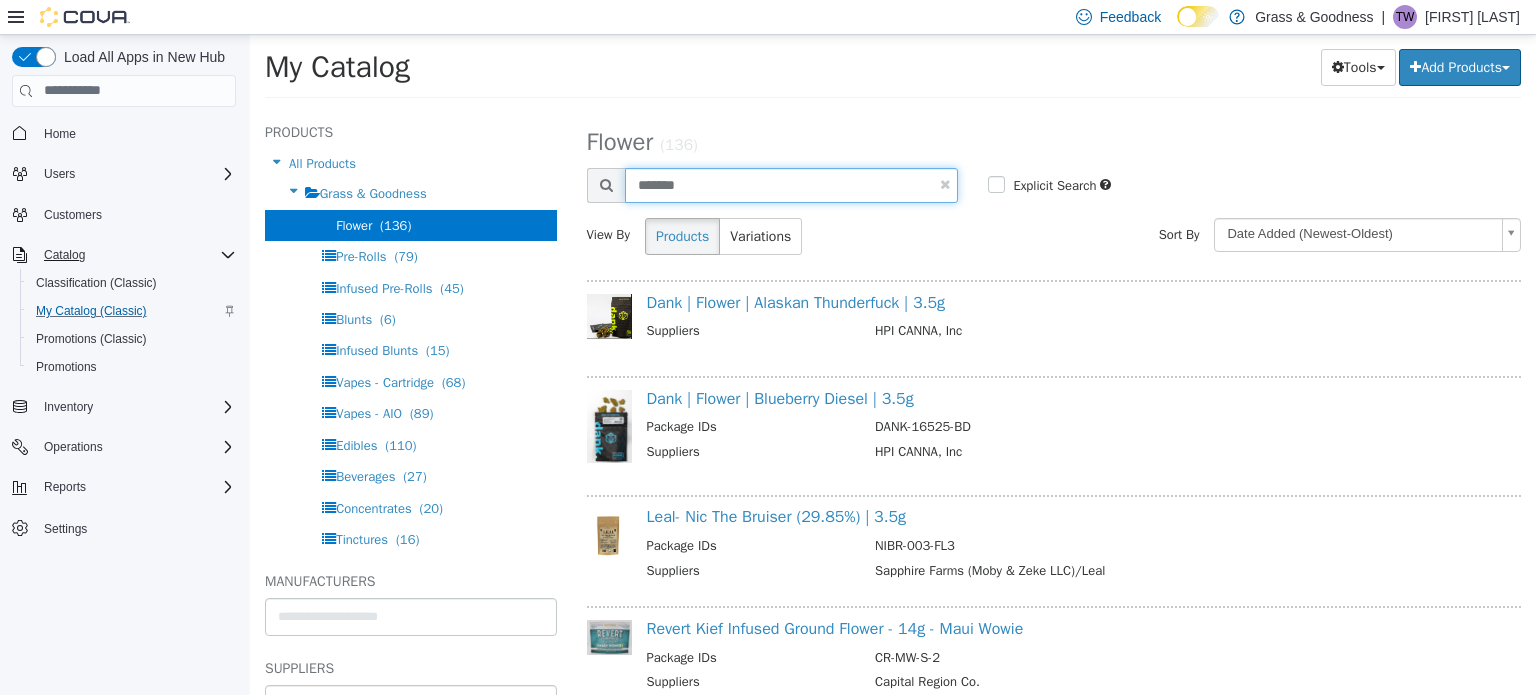 type on "*******" 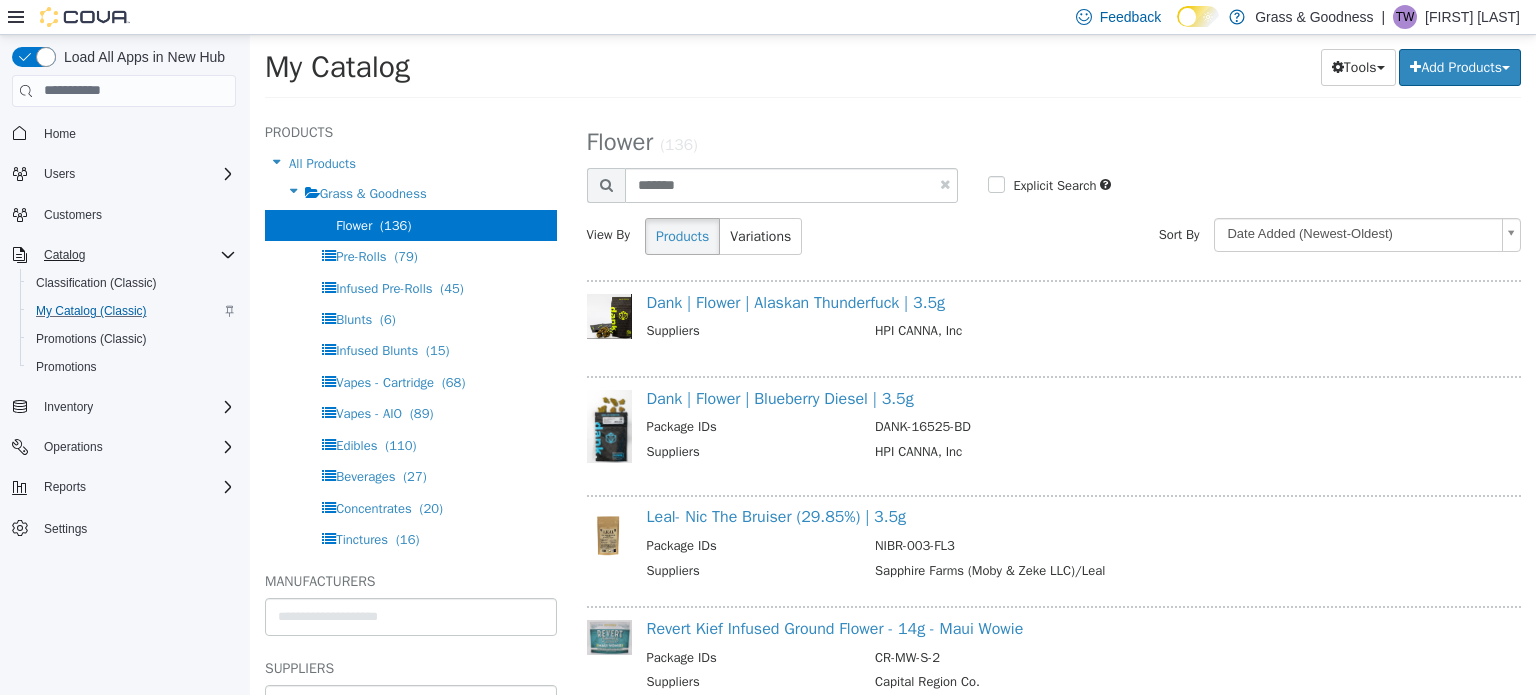 select on "**********" 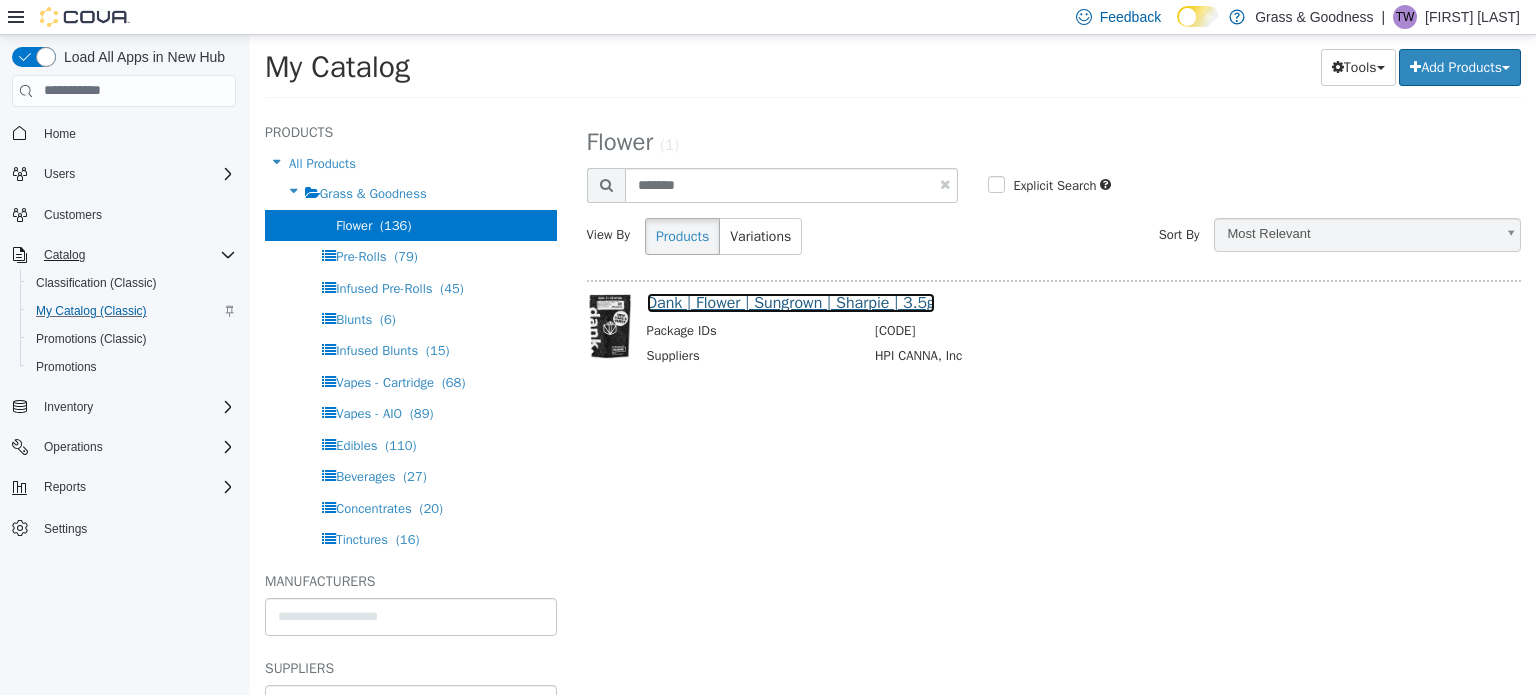 click on "Dank | Flower | Sungrown | Sharpie | 3.5g" at bounding box center (791, 302) 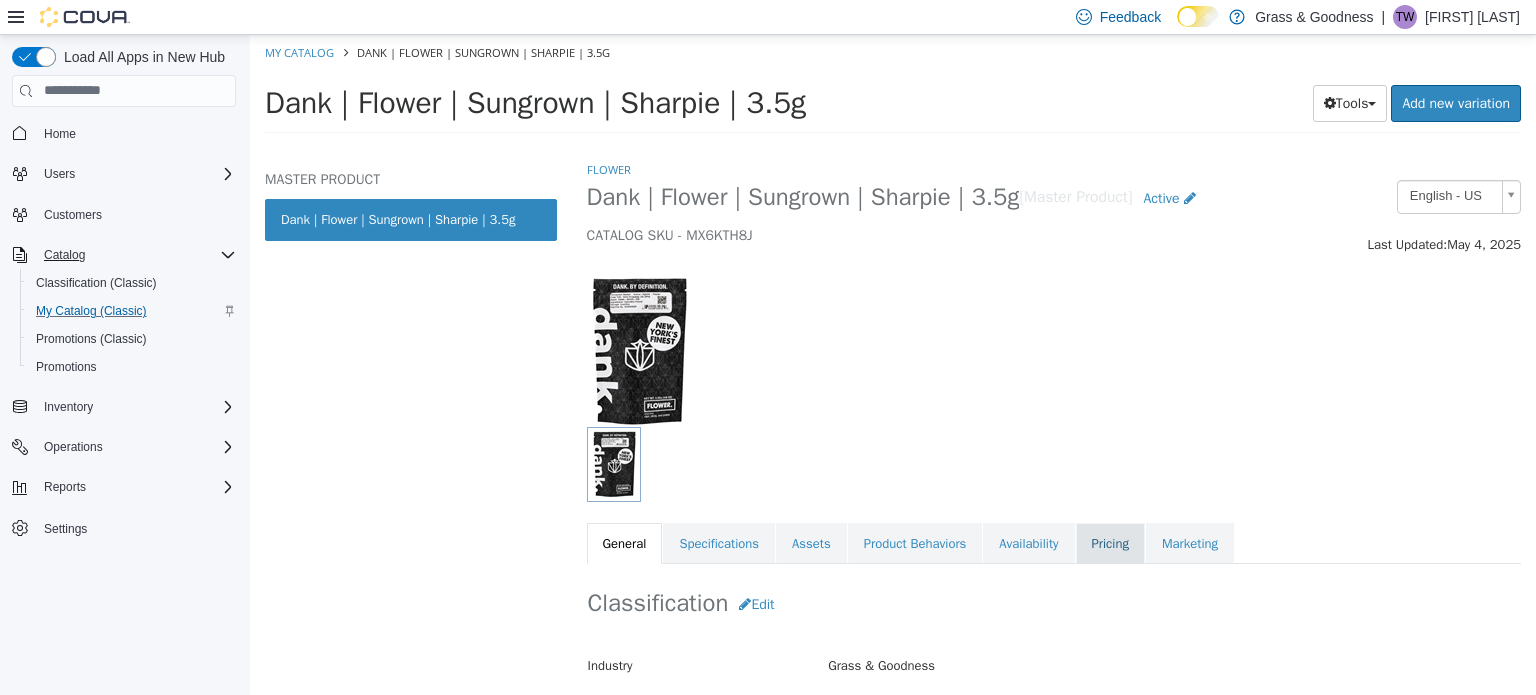 click on "Pricing" at bounding box center [1110, 543] 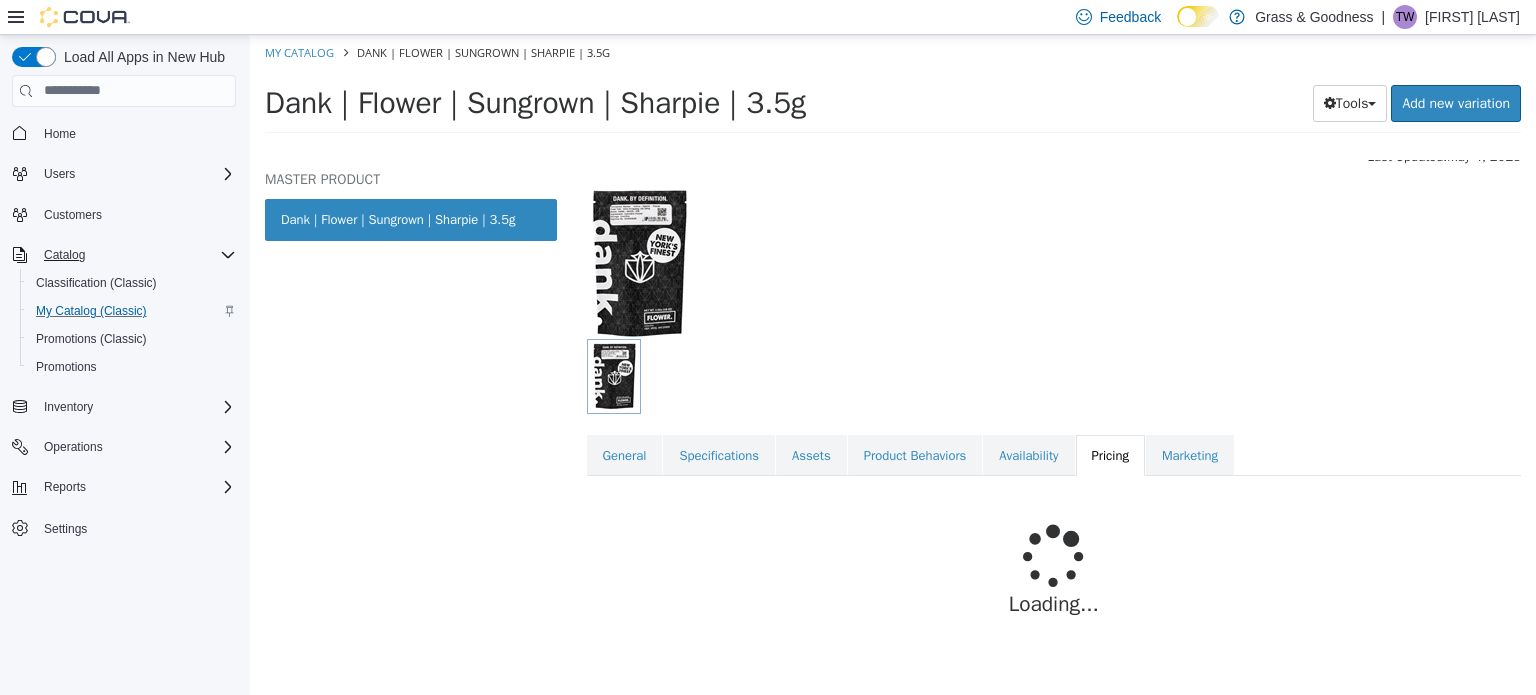 scroll, scrollTop: 92, scrollLeft: 0, axis: vertical 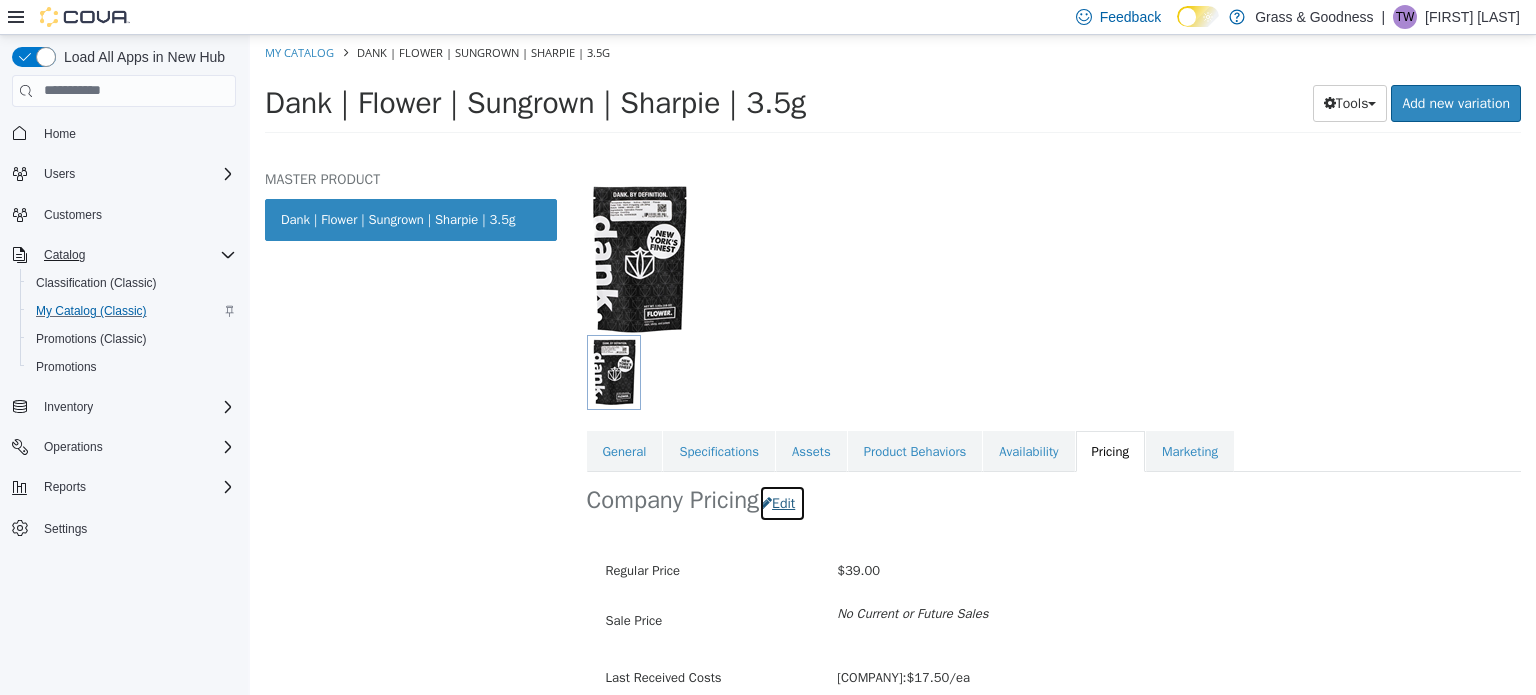 click on "Edit" at bounding box center [782, 502] 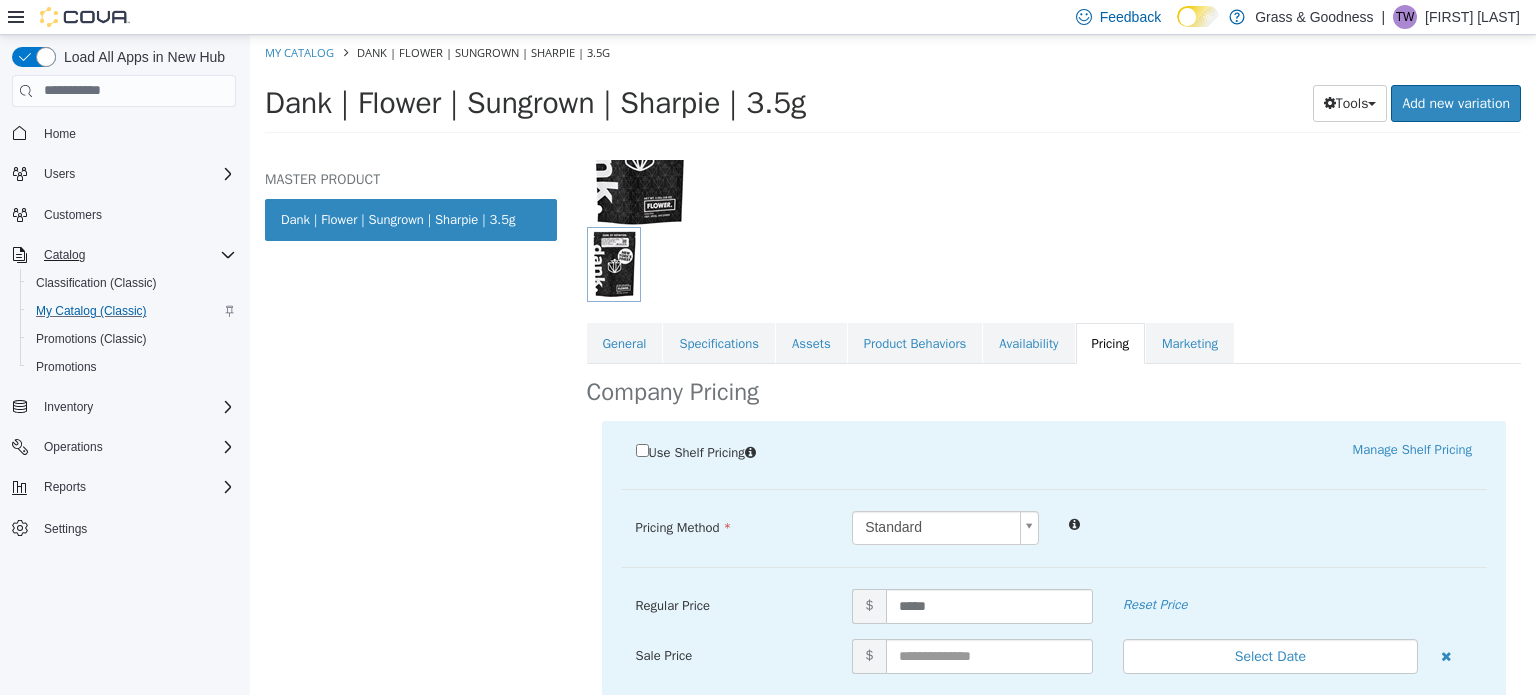 scroll, scrollTop: 239, scrollLeft: 0, axis: vertical 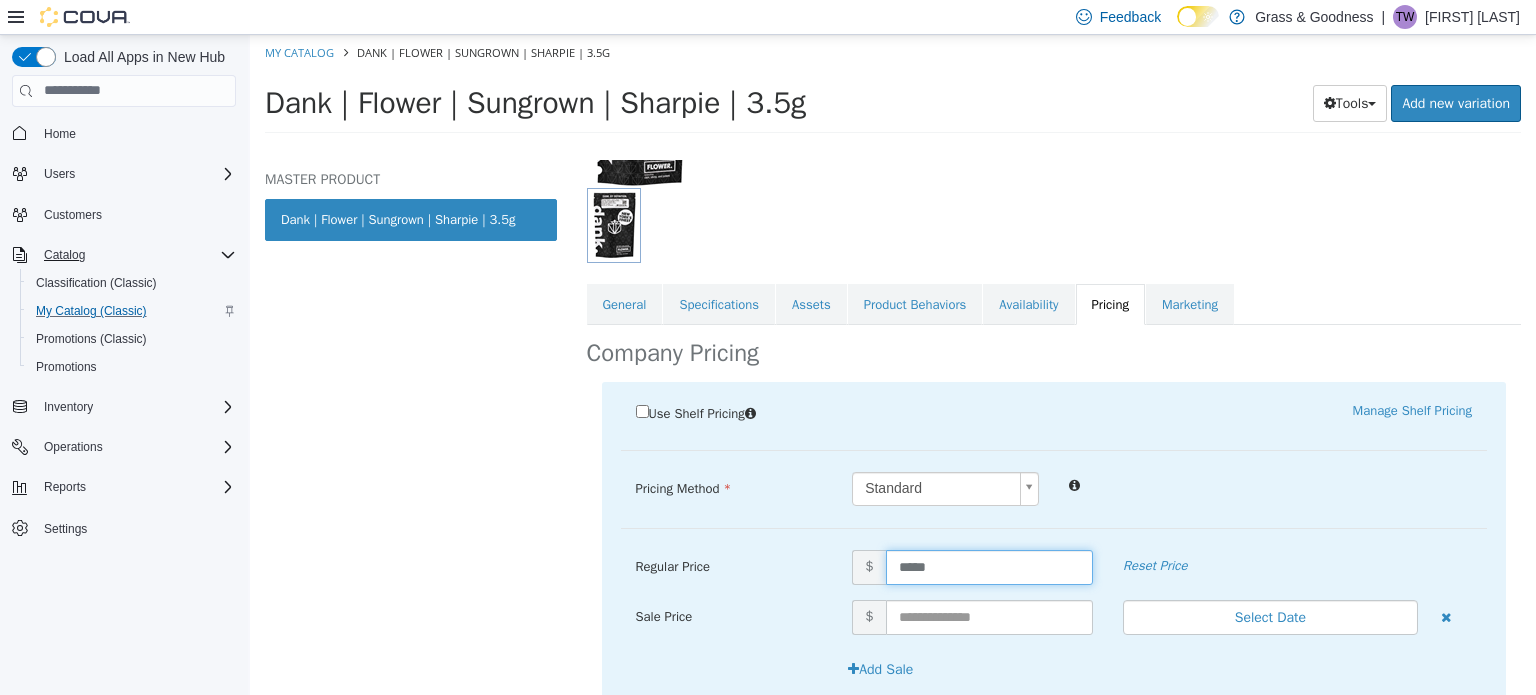 click on "*****" at bounding box center [989, 566] 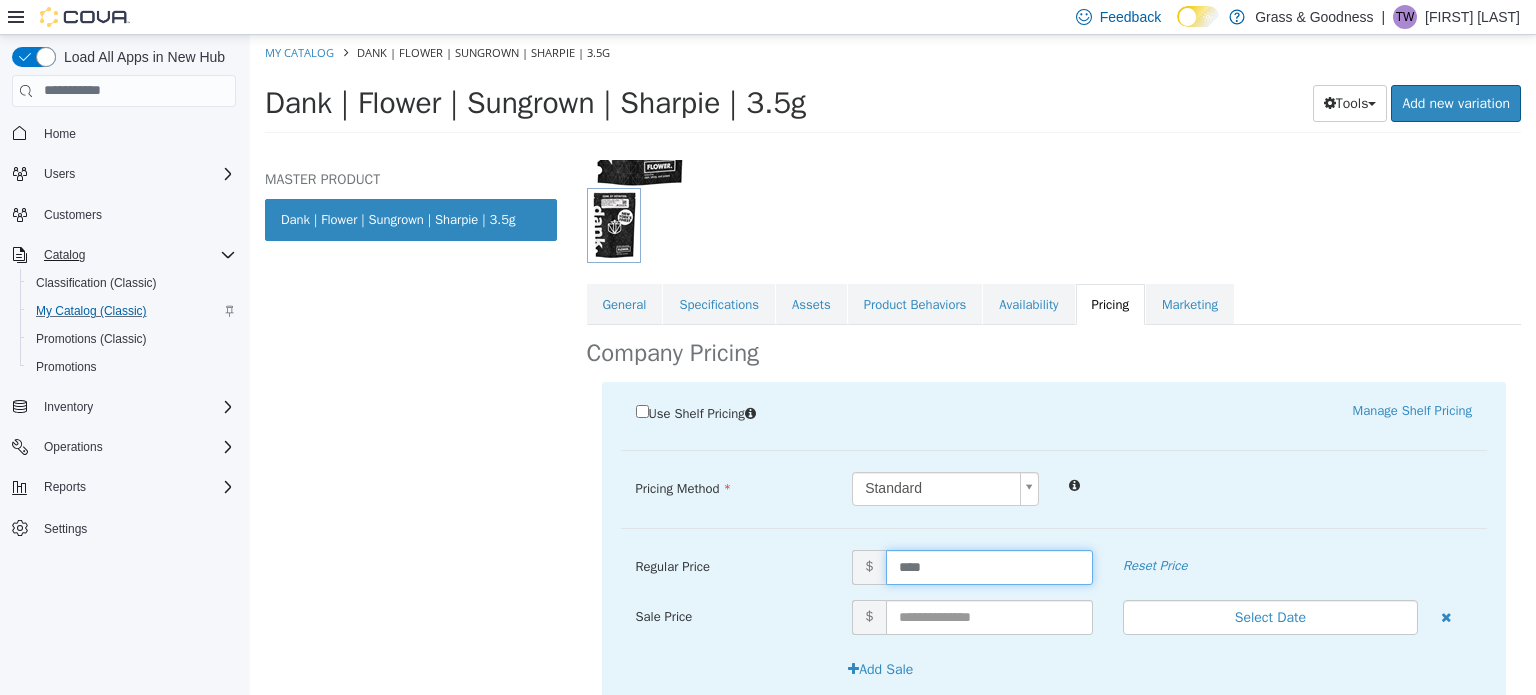 type on "*****" 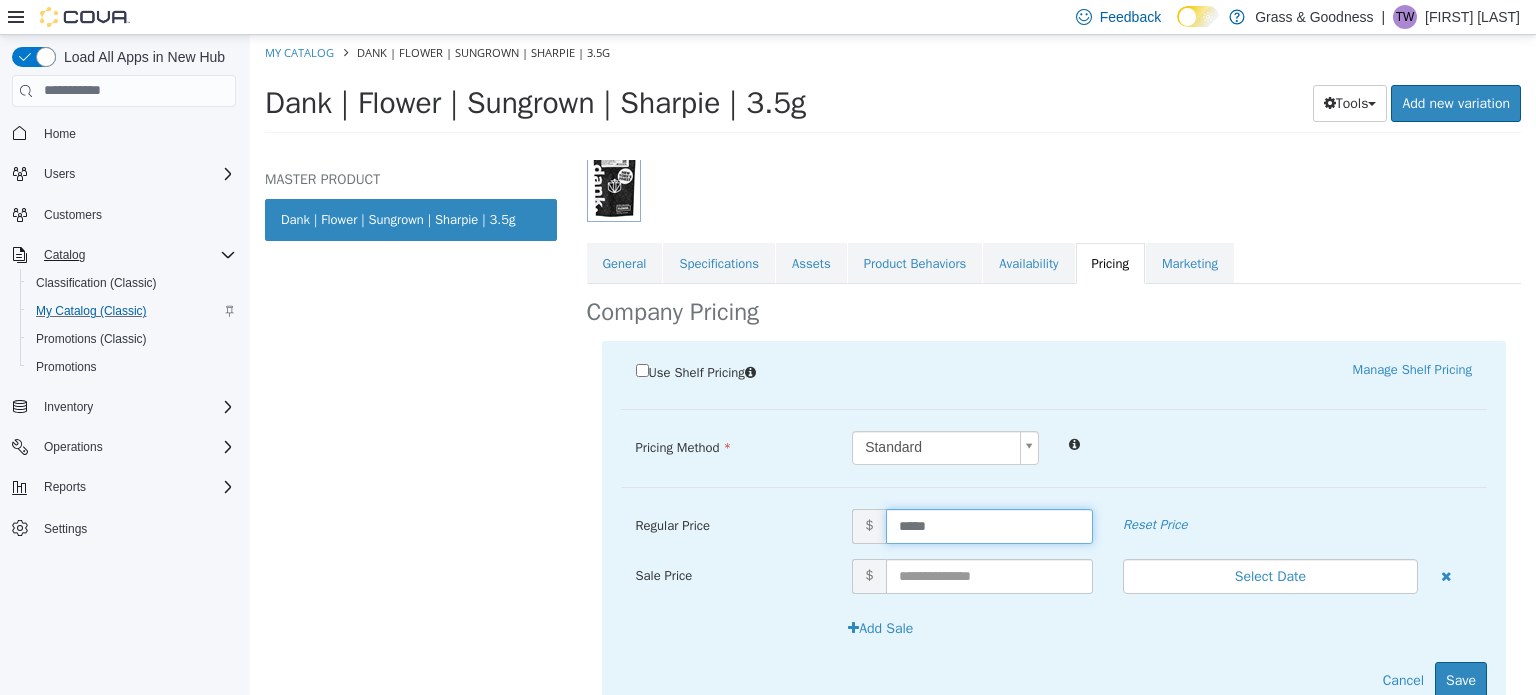 scroll, scrollTop: 355, scrollLeft: 0, axis: vertical 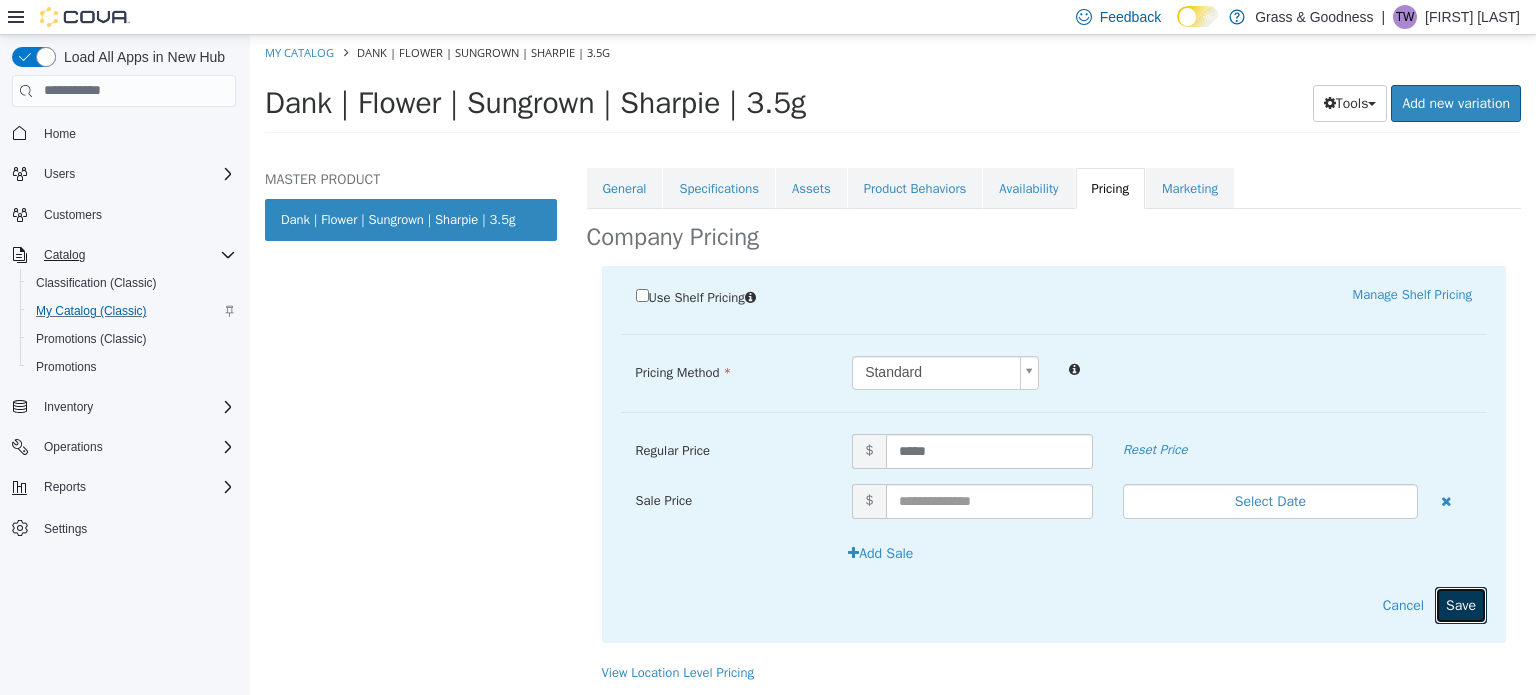 click on "Save" at bounding box center (1461, 604) 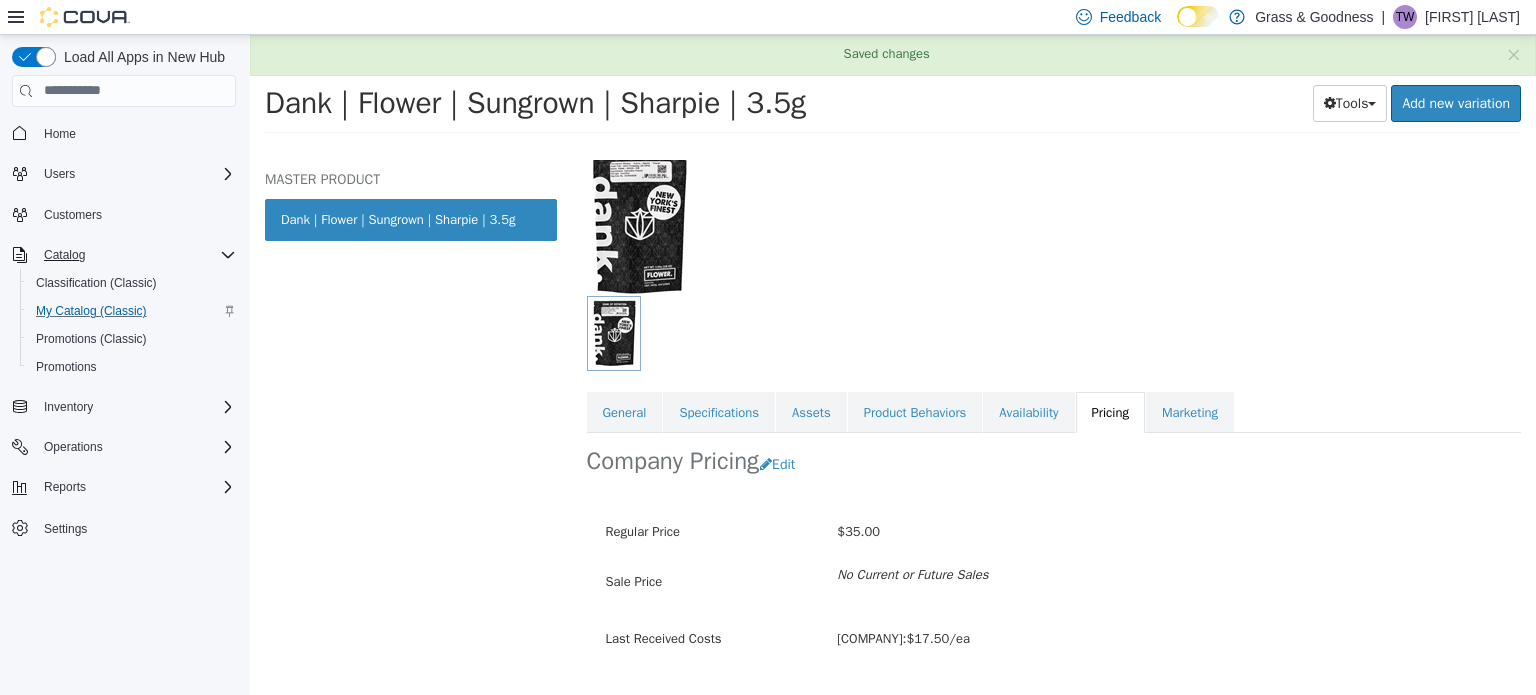 scroll, scrollTop: 179, scrollLeft: 0, axis: vertical 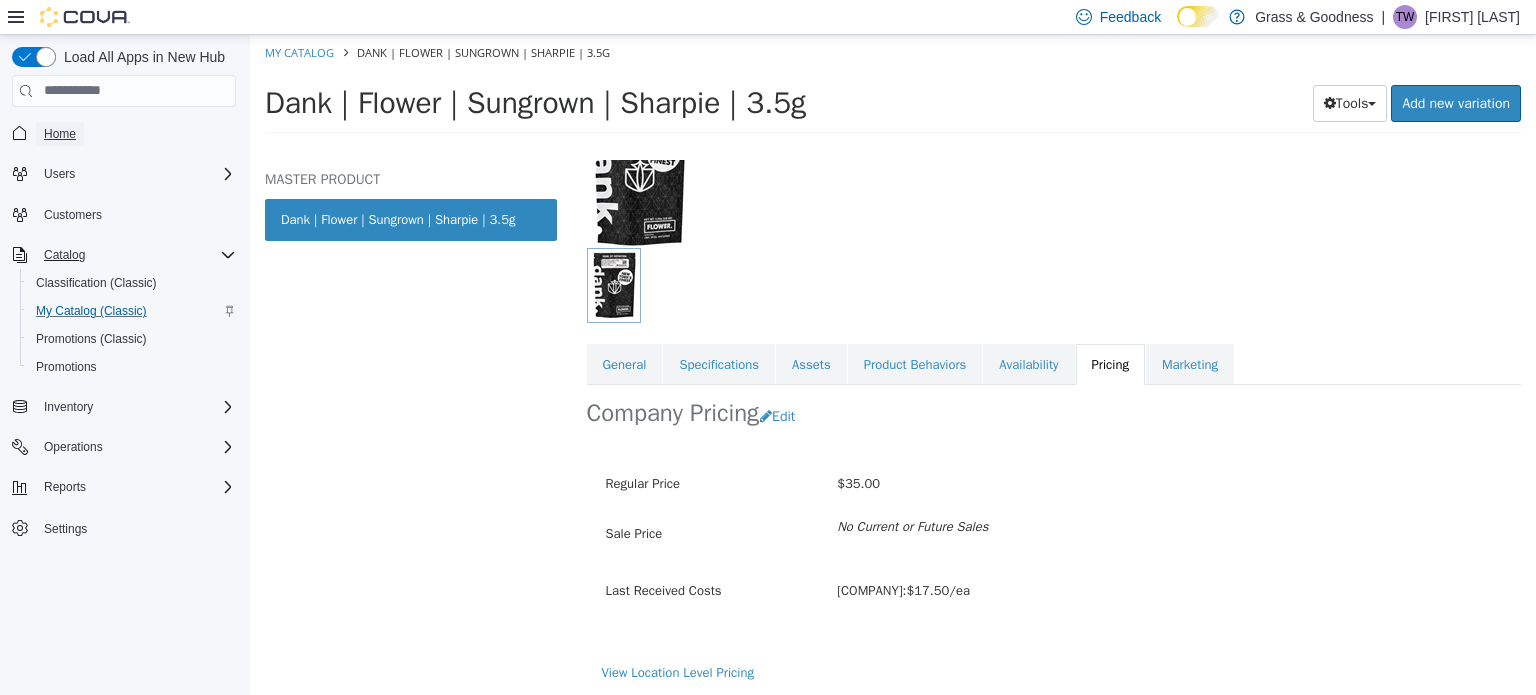 click on "Home" at bounding box center [60, 134] 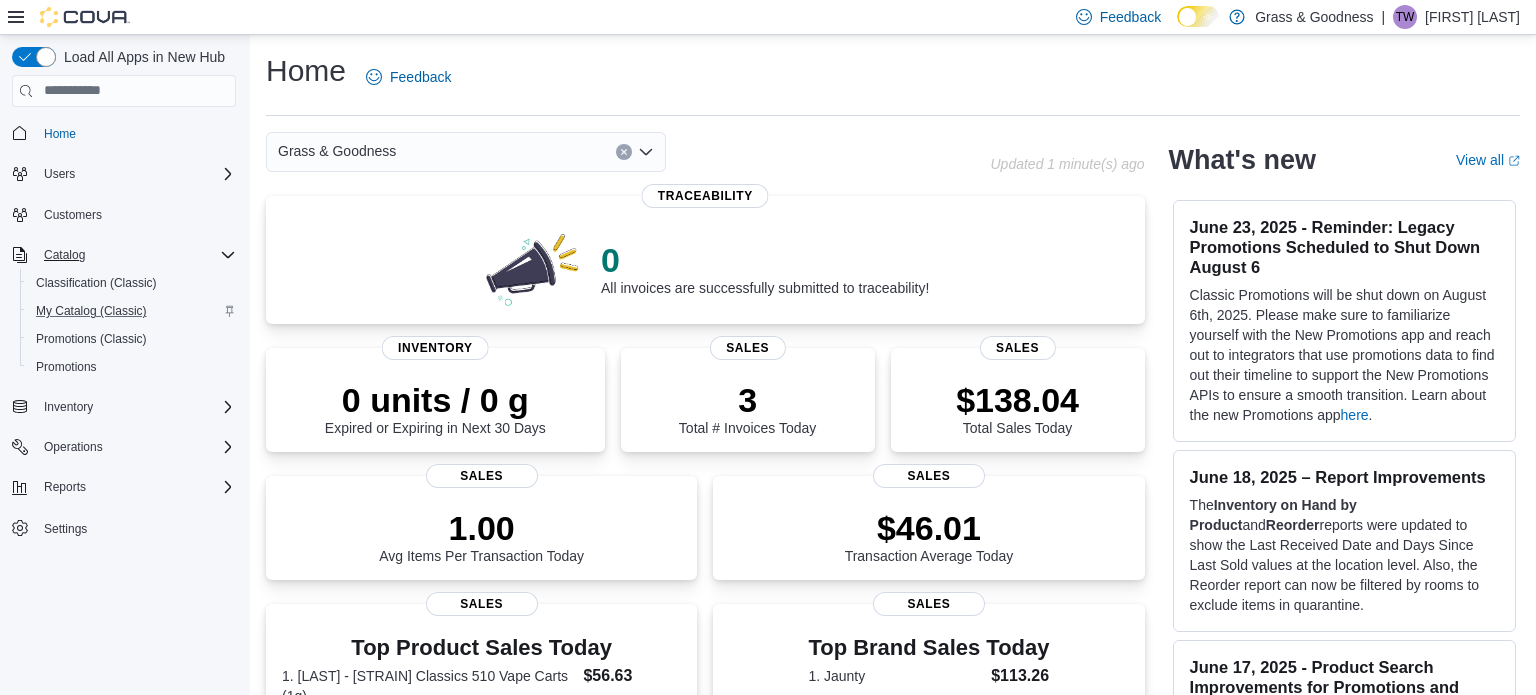 click on "Home Feedback" at bounding box center (893, 77) 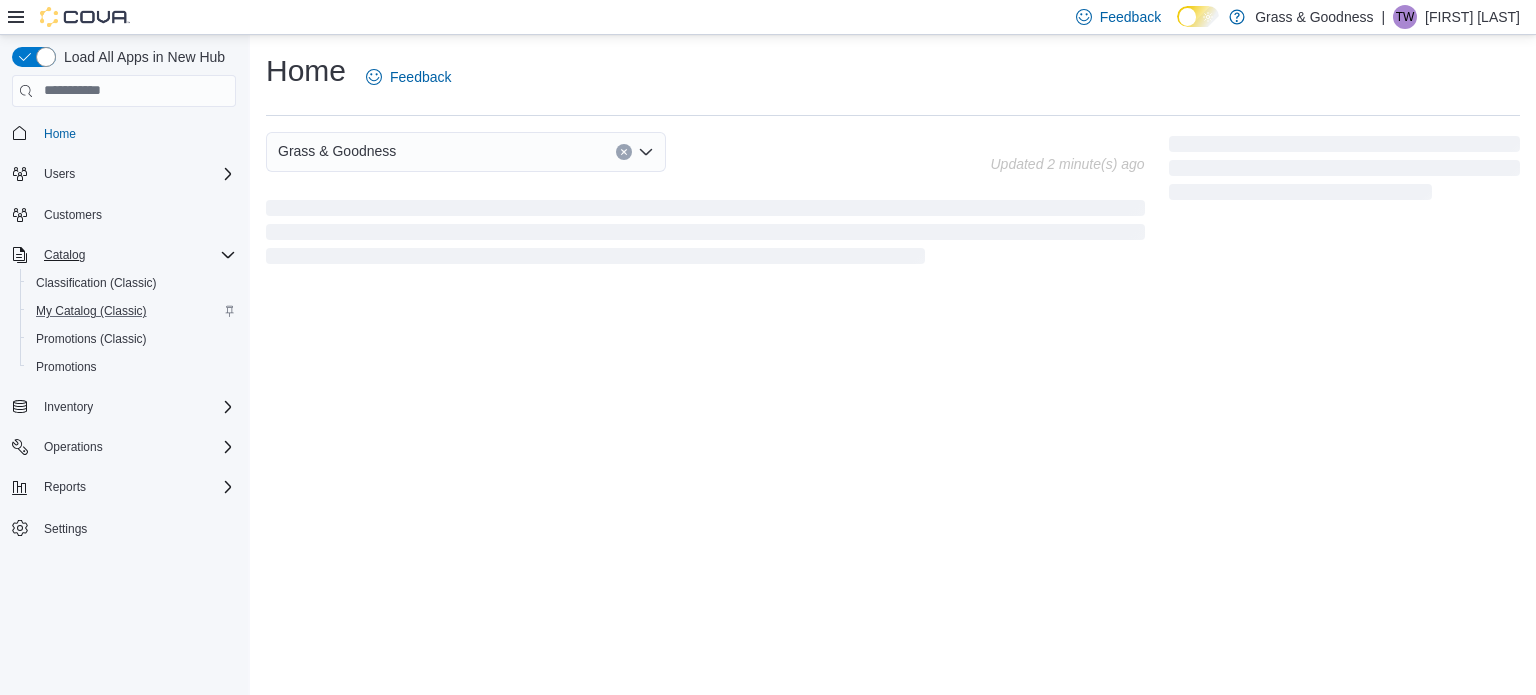 click on "Home Feedback" at bounding box center [893, 77] 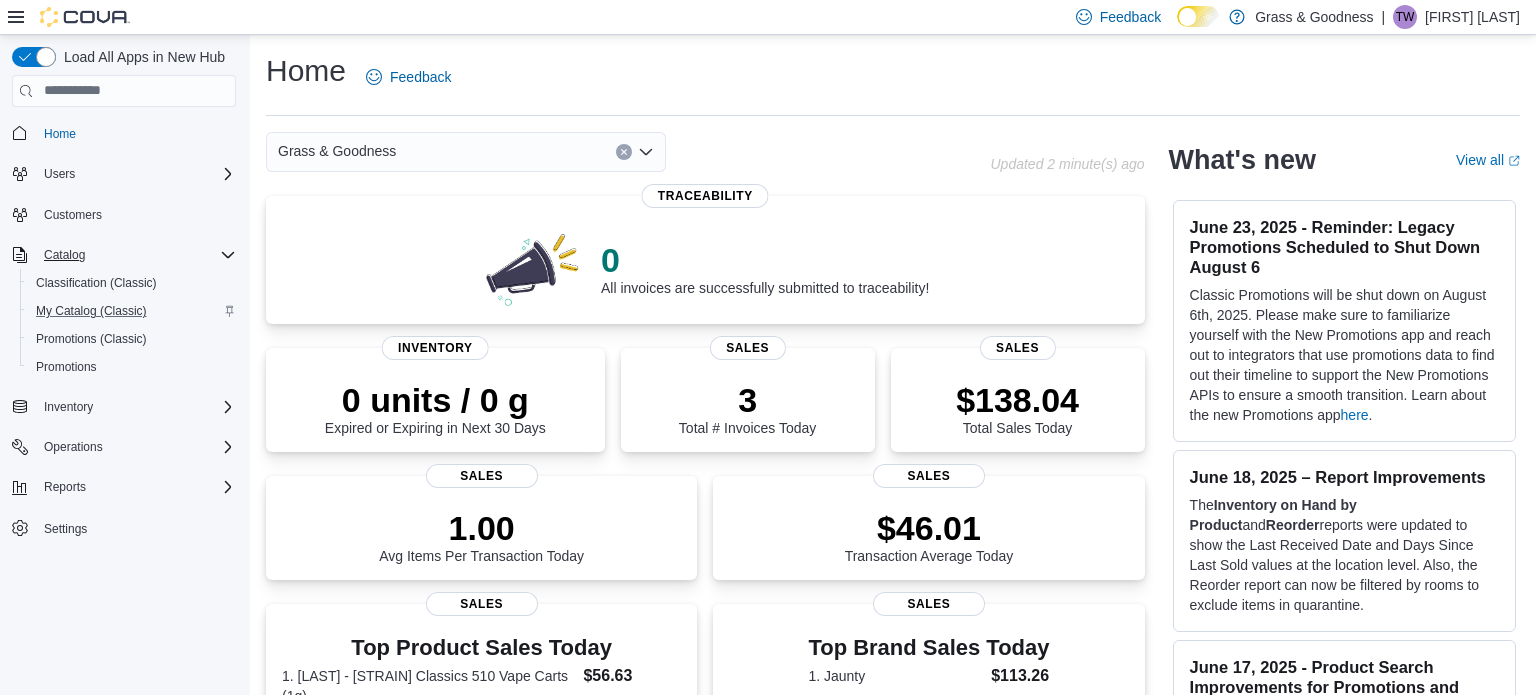 click on "Home Feedback" at bounding box center (893, 77) 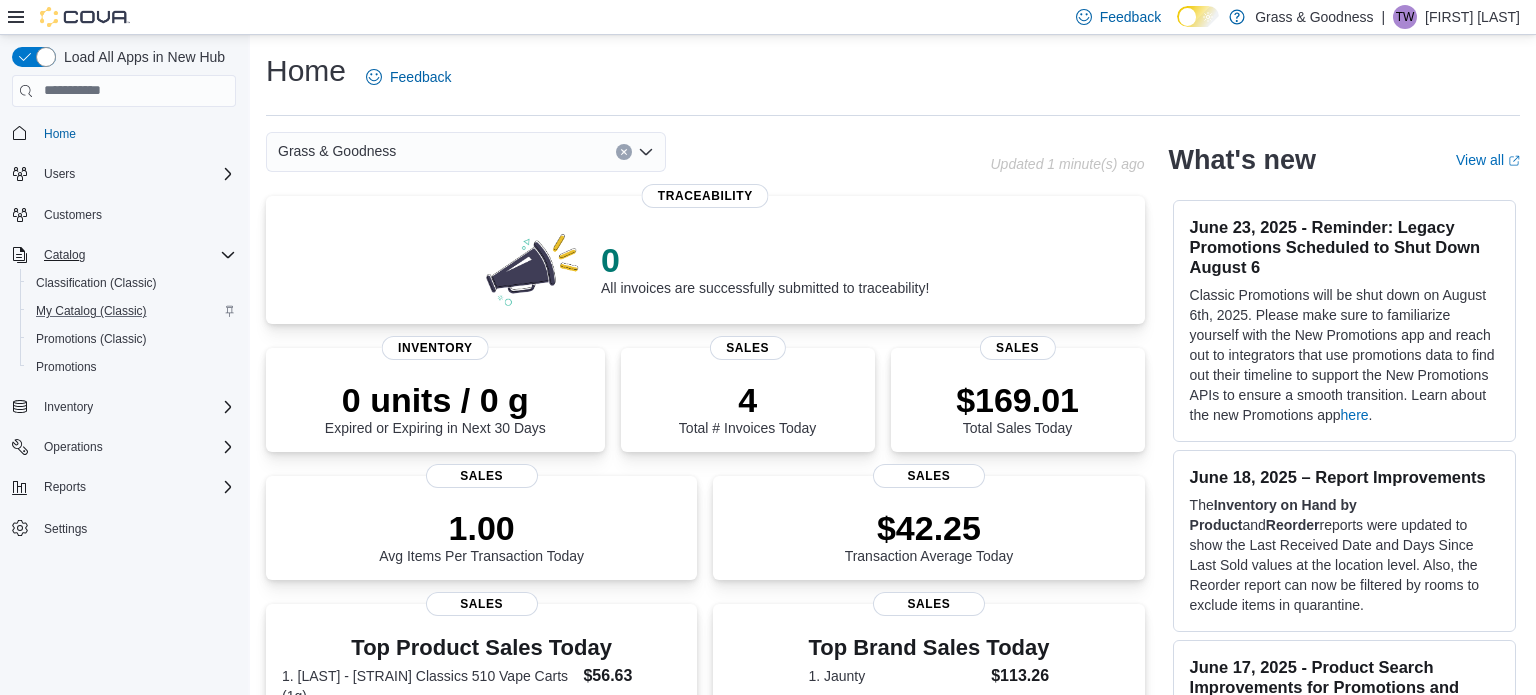 click on "Home Feedback" at bounding box center (893, 77) 